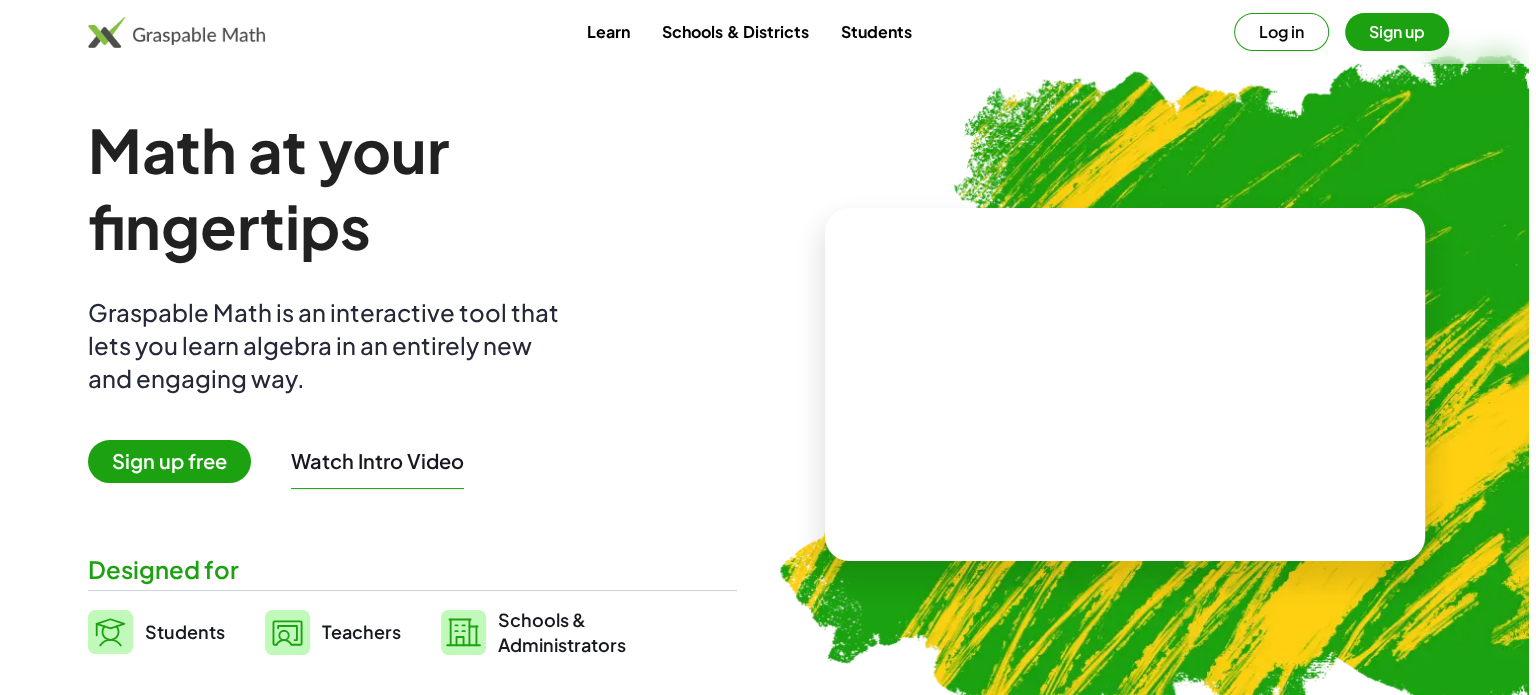 scroll, scrollTop: 0, scrollLeft: 0, axis: both 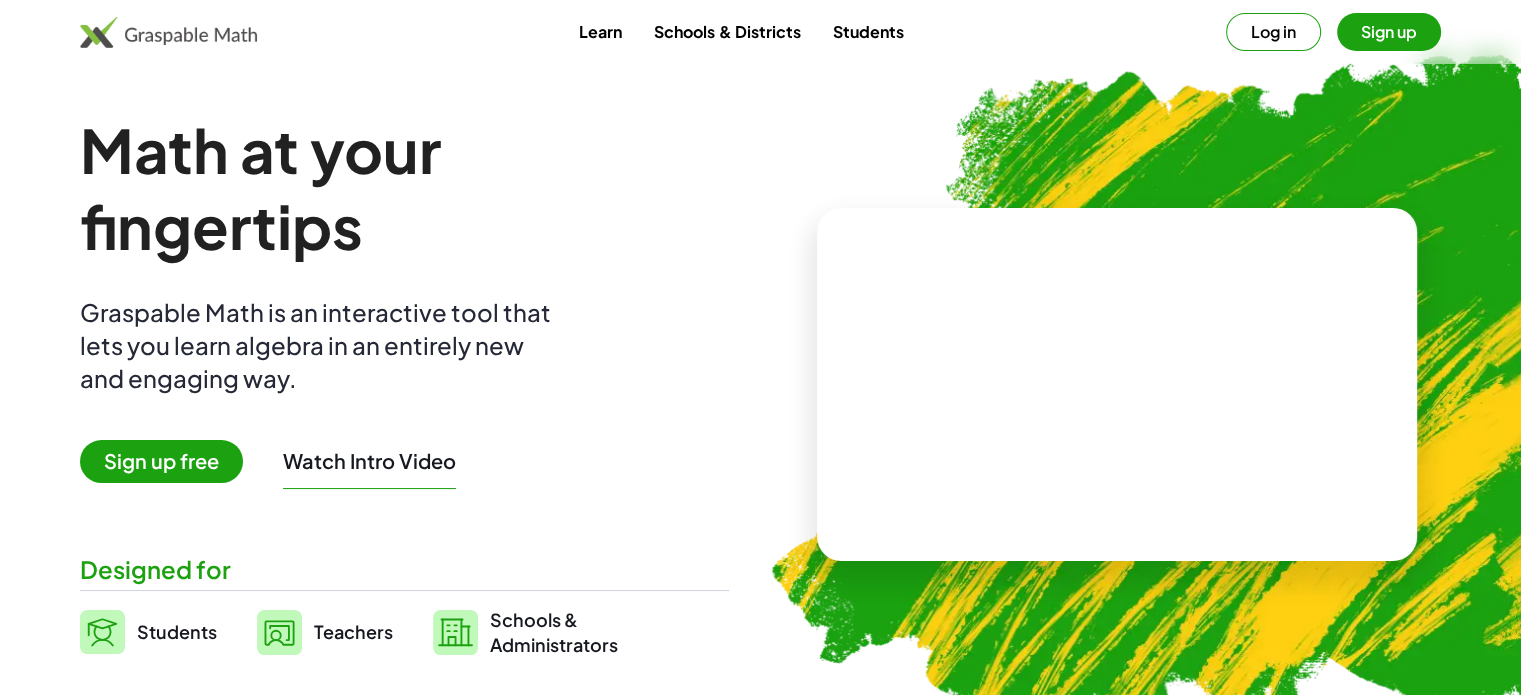 click on "Watch Intro Video" at bounding box center [369, 461] 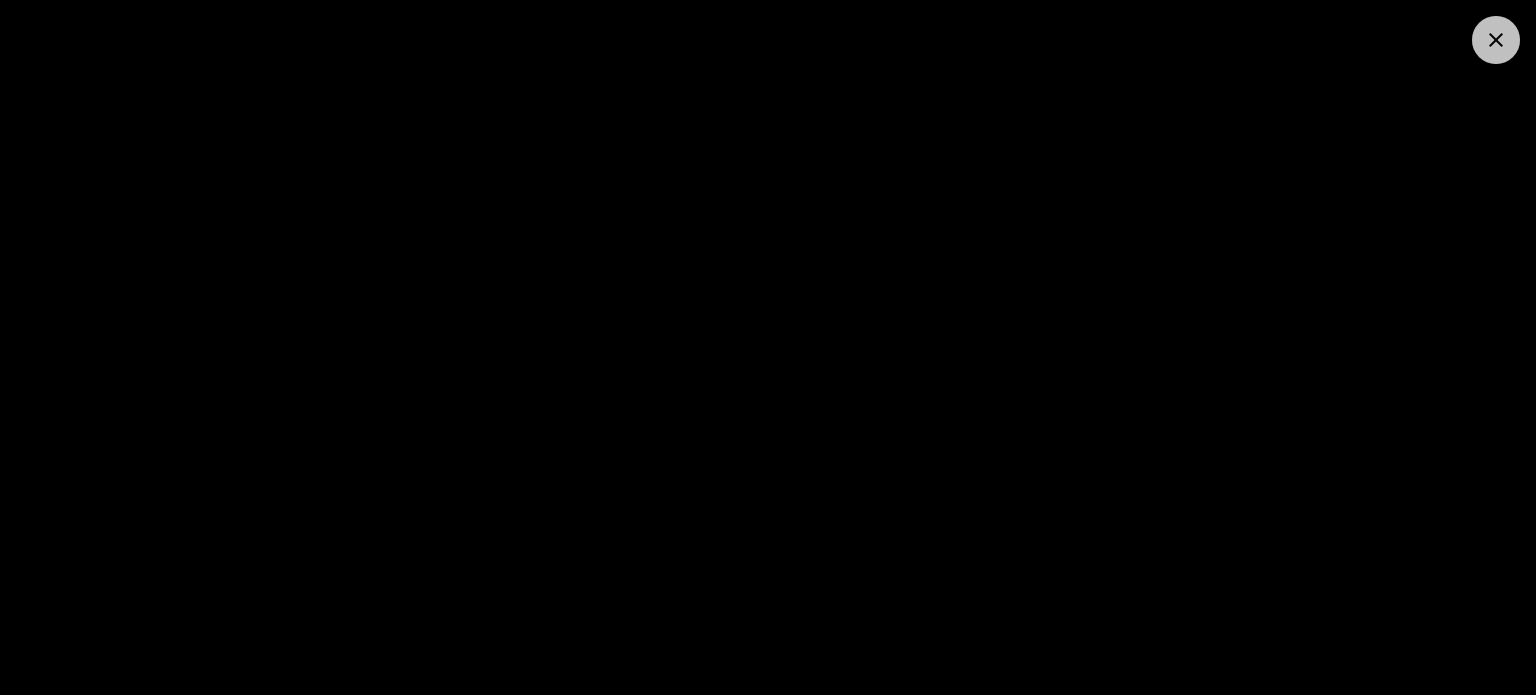 click 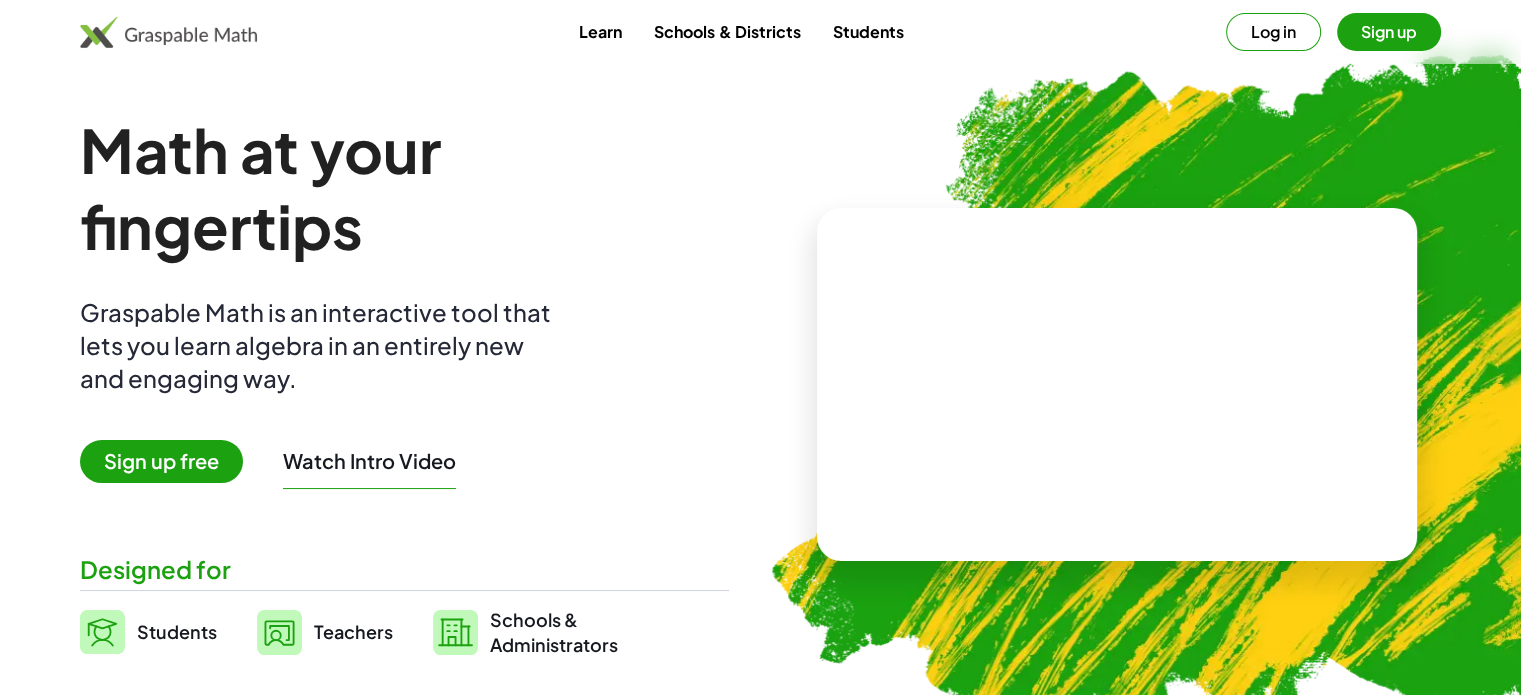click on "Sign up" at bounding box center [1389, 32] 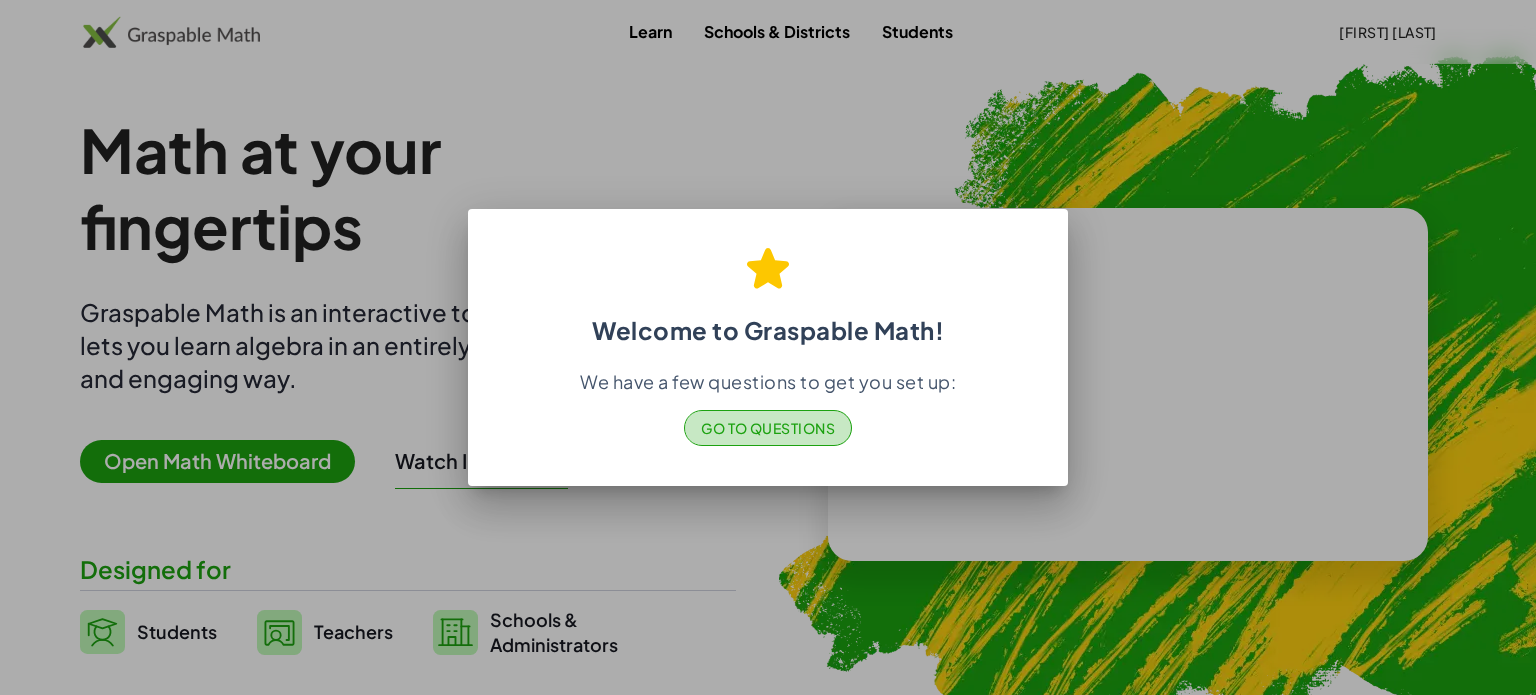 click on "Go to Questions" 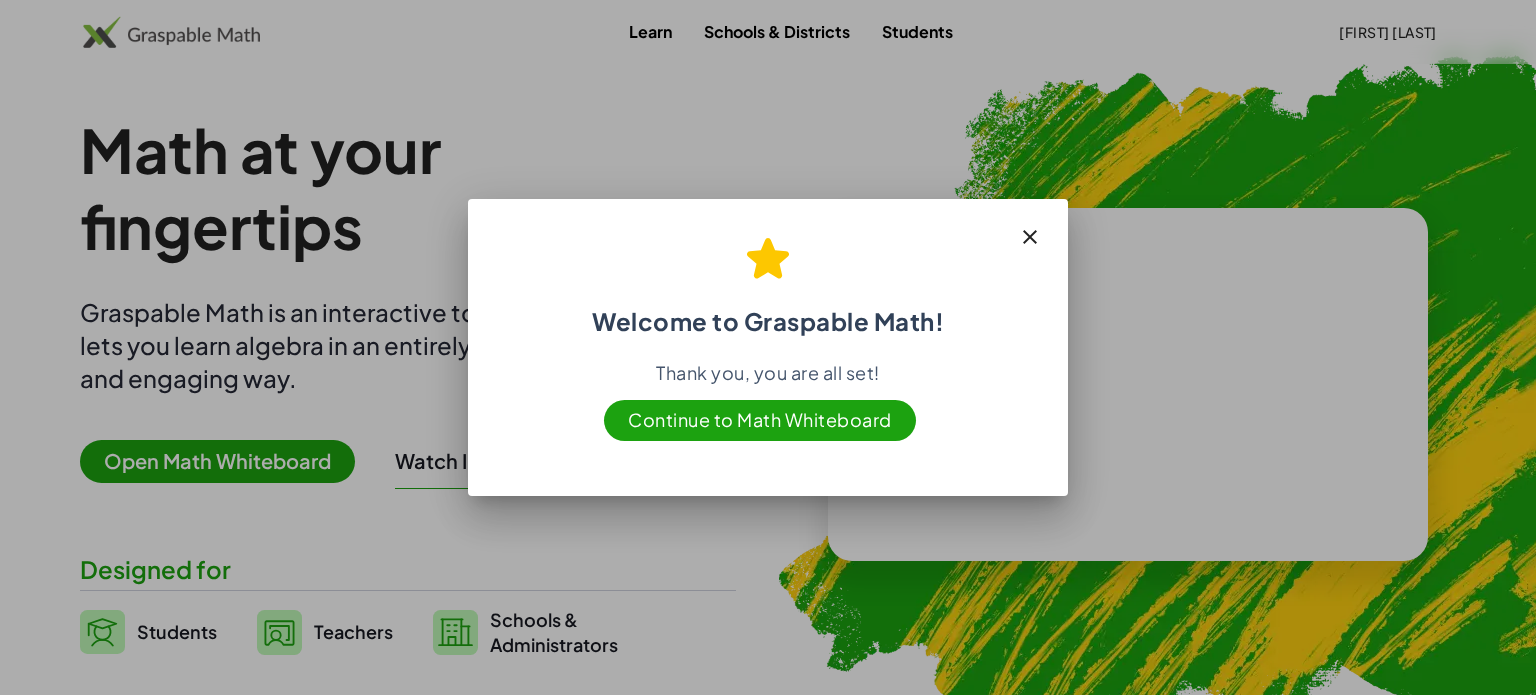 click on "Continue to Math Whiteboard" at bounding box center (760, 420) 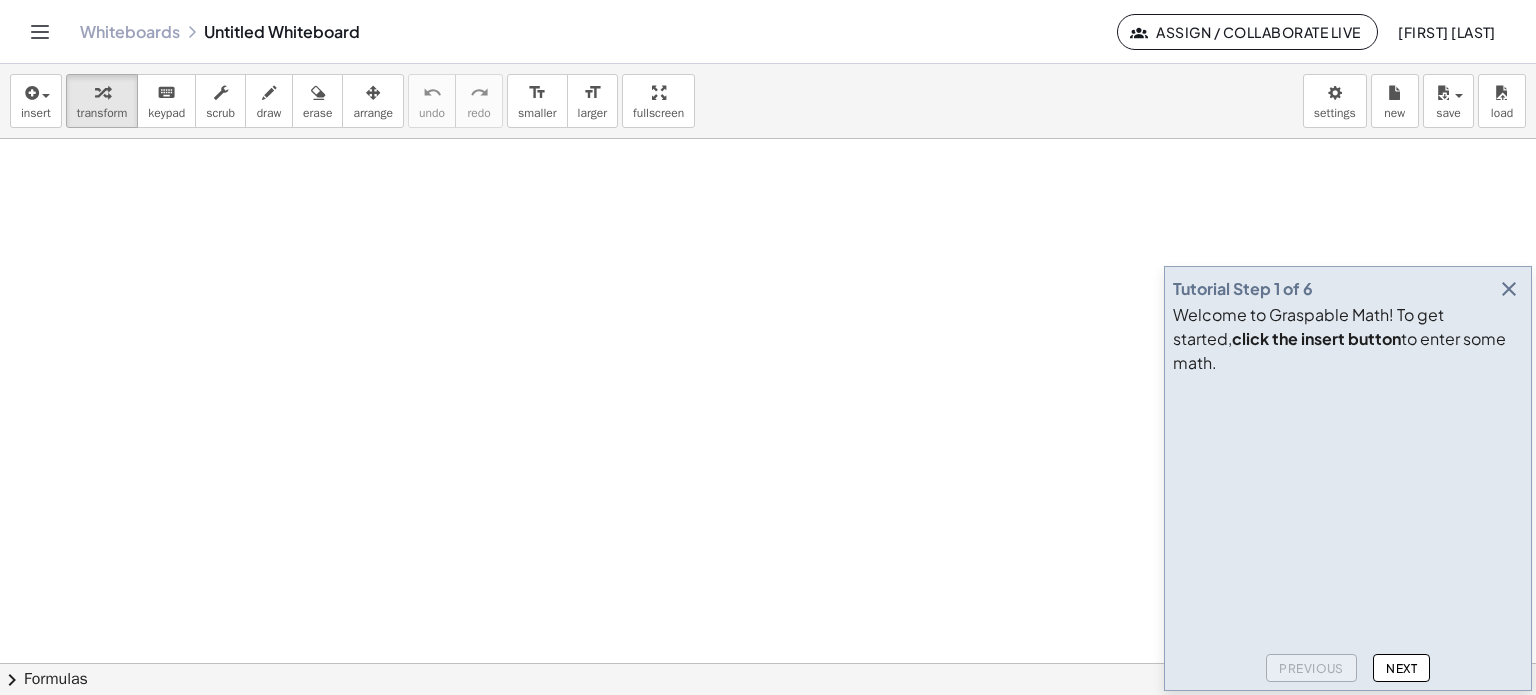 drag, startPoint x: 316, startPoint y: 392, endPoint x: 494, endPoint y: 390, distance: 178.01123 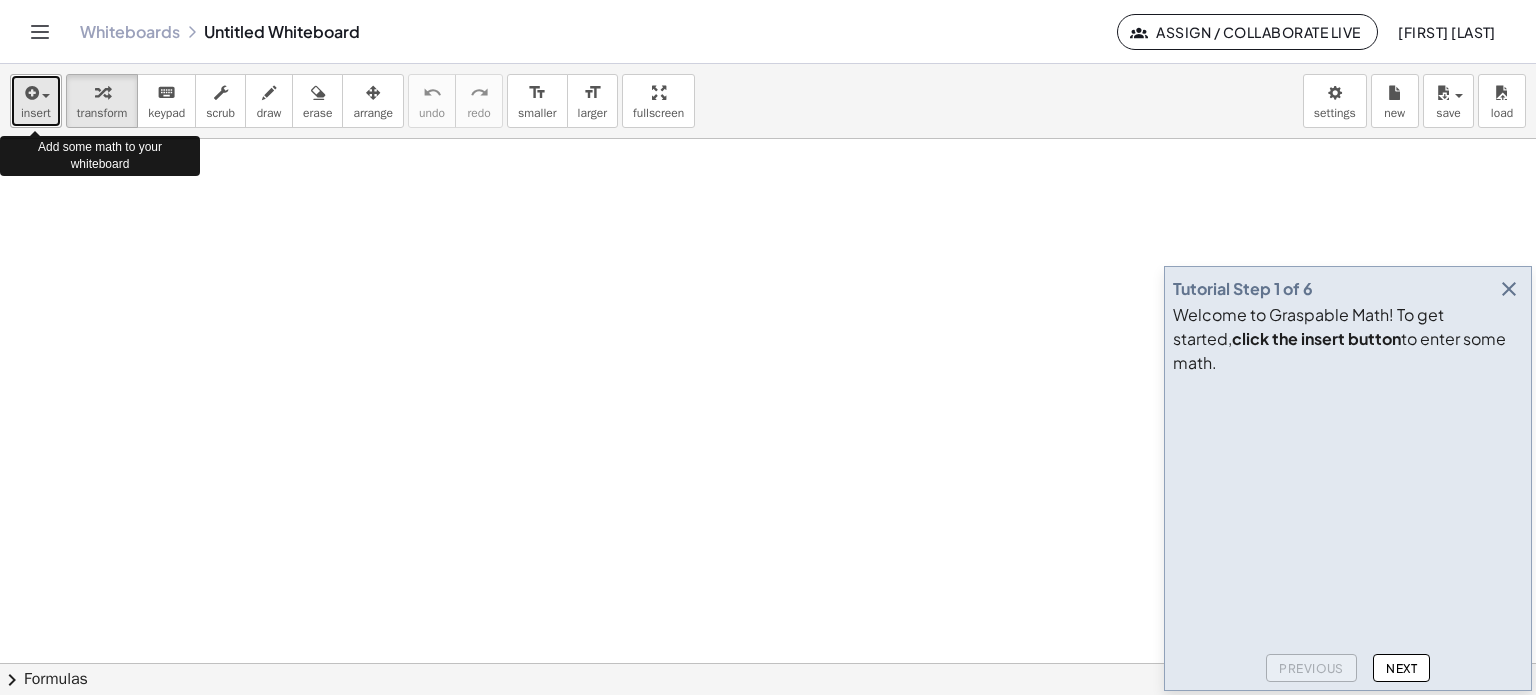 click at bounding box center (30, 93) 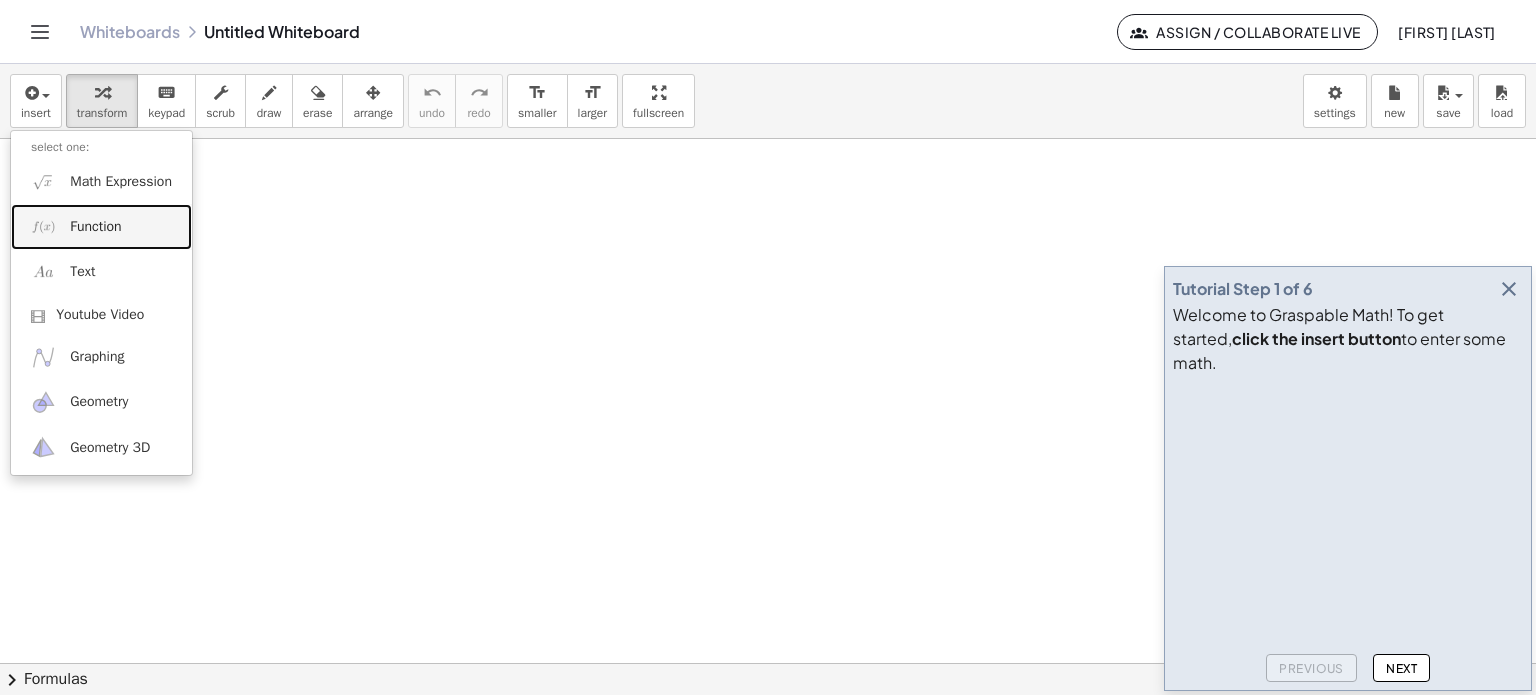 click on "Function" at bounding box center [95, 227] 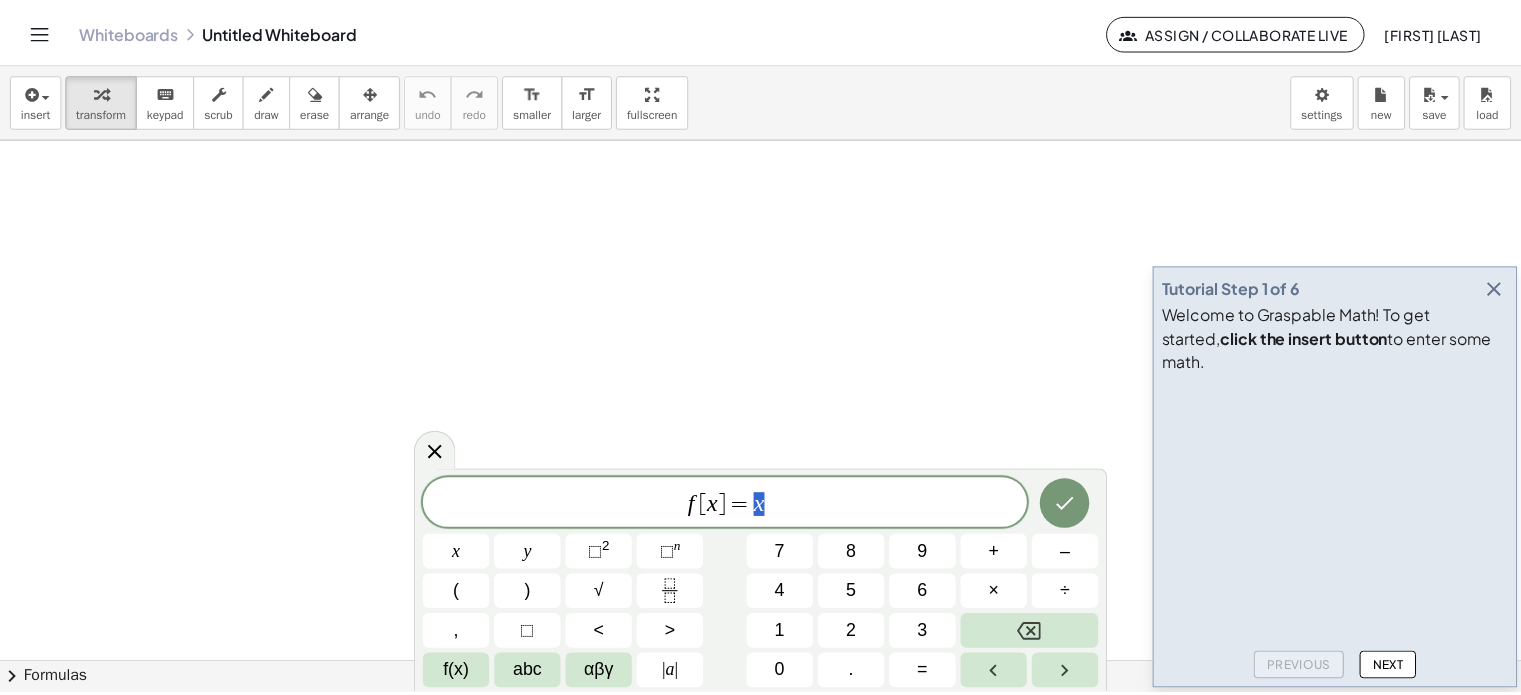 scroll, scrollTop: 100, scrollLeft: 0, axis: vertical 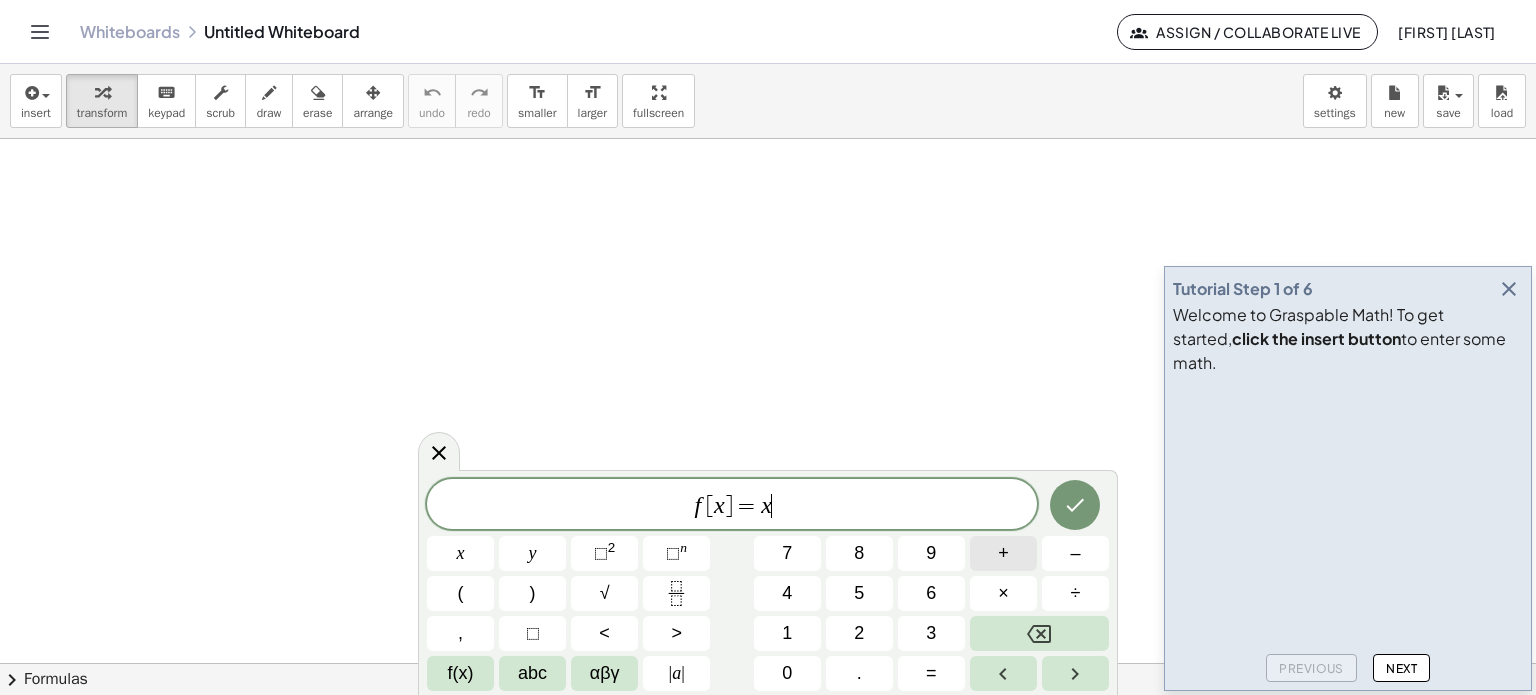 click on "+" at bounding box center (1003, 553) 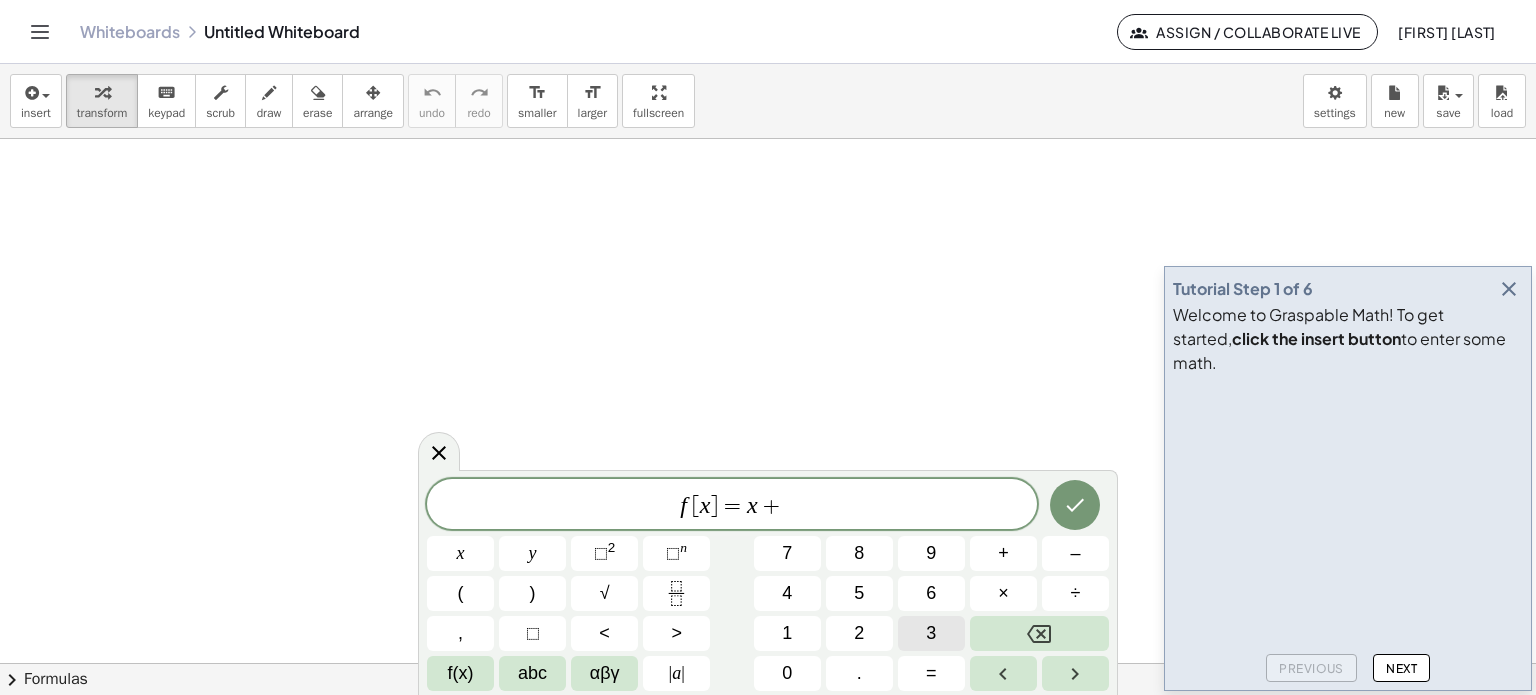 click on "3" at bounding box center [931, 633] 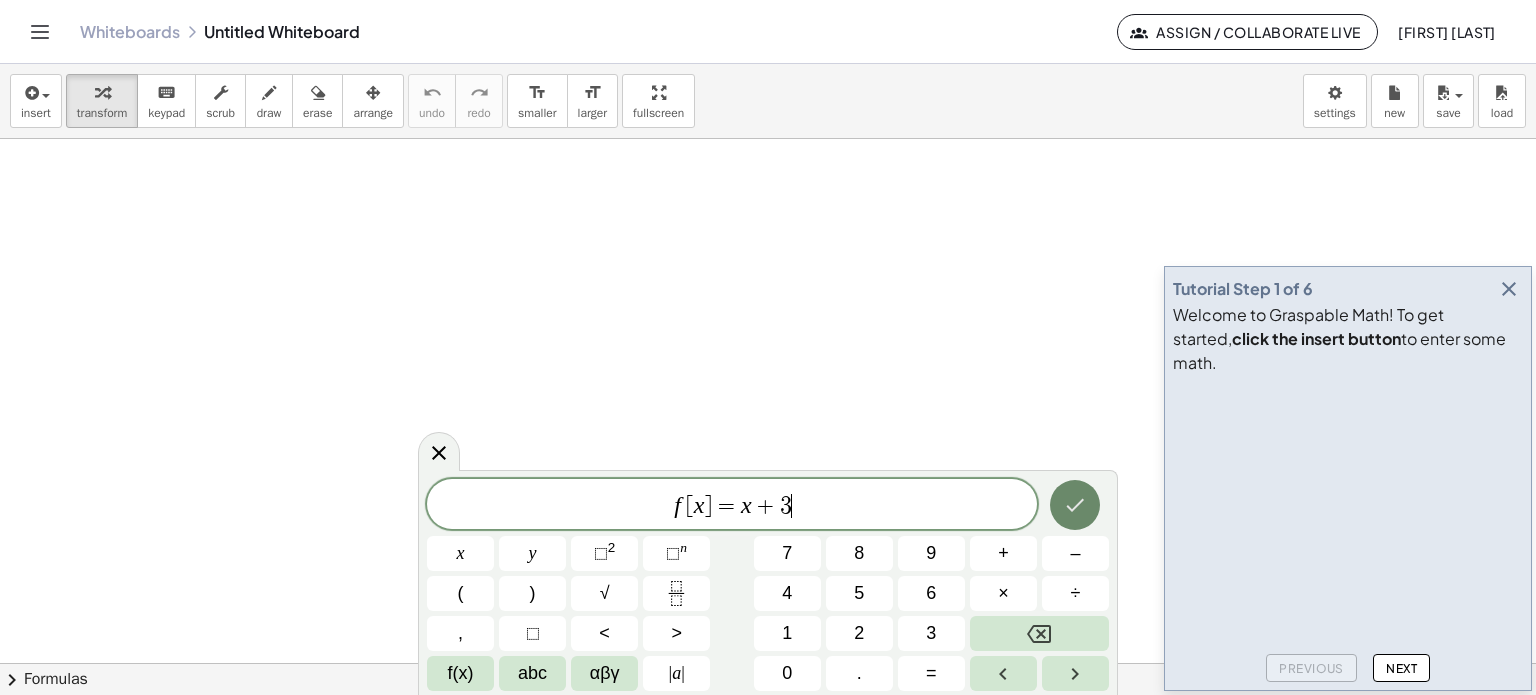 click 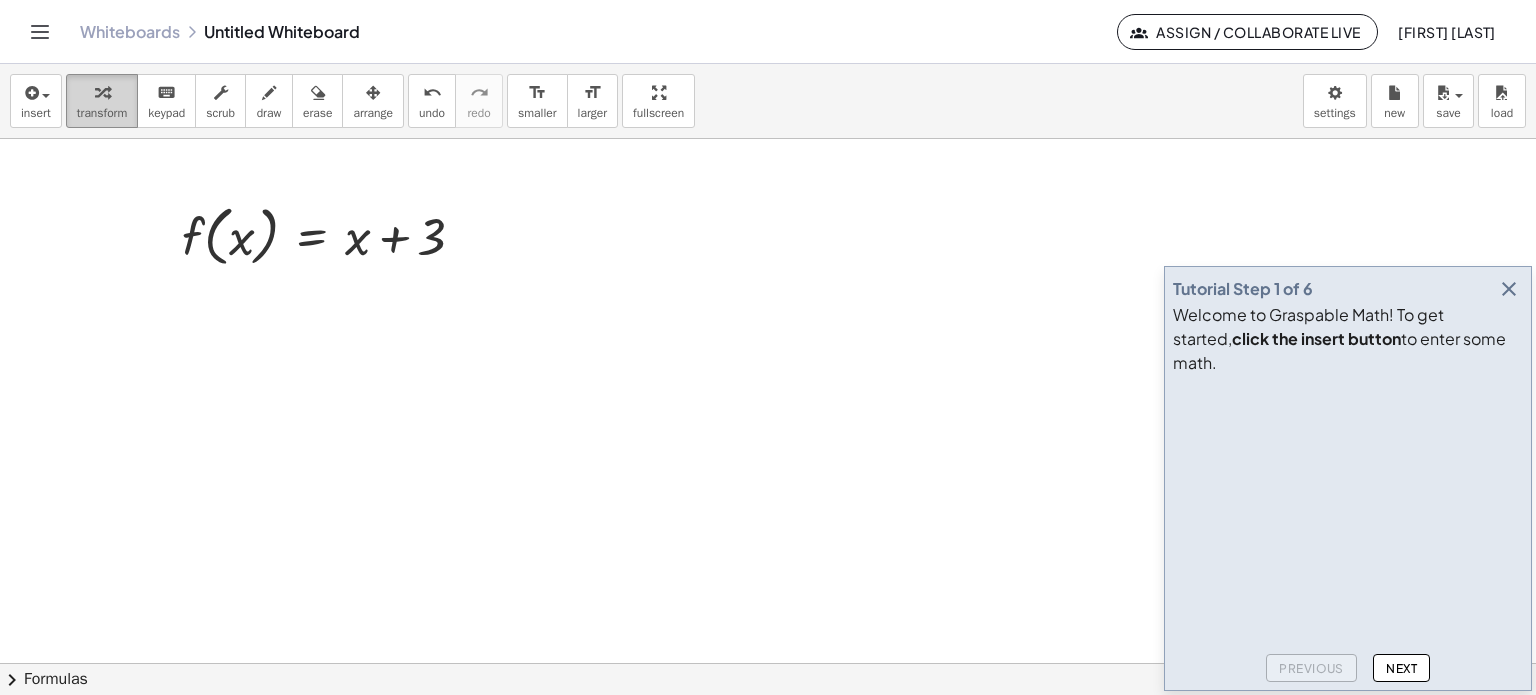 click at bounding box center (102, 92) 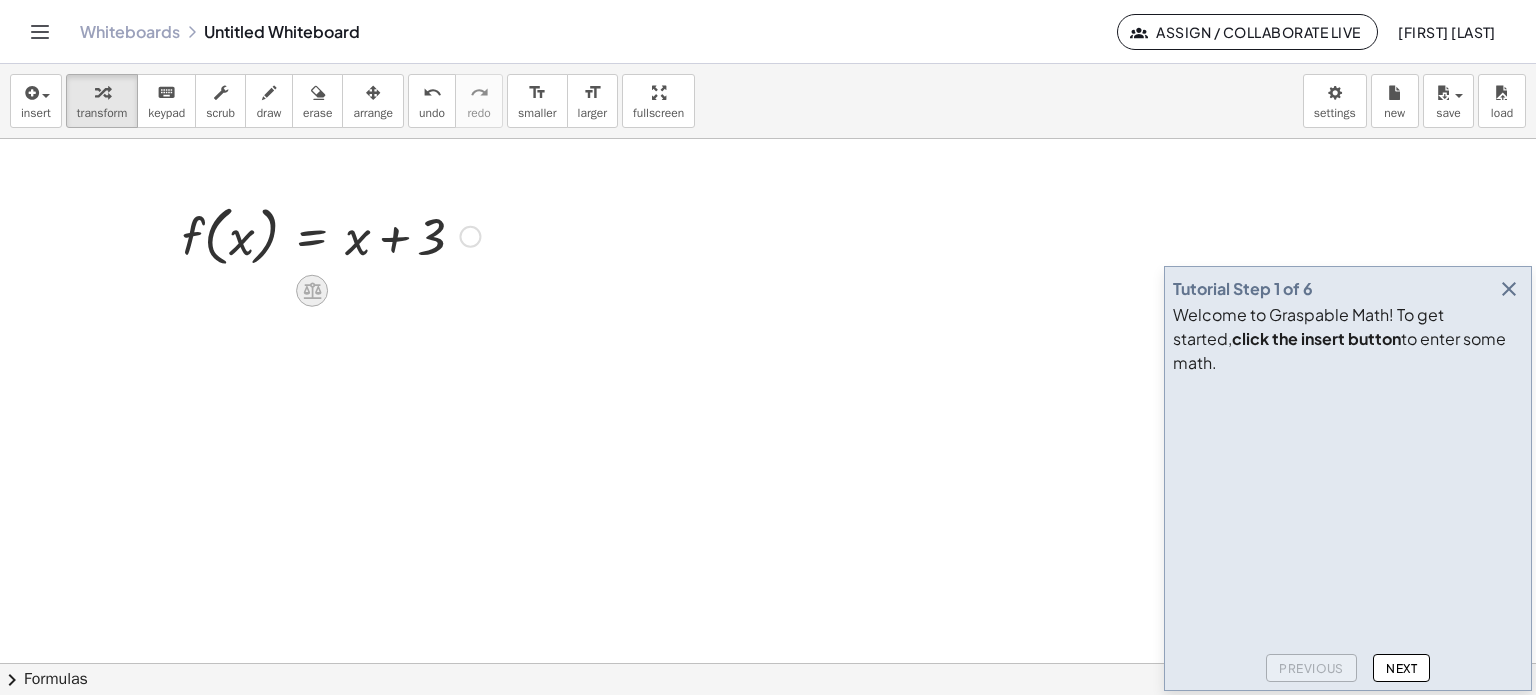 click 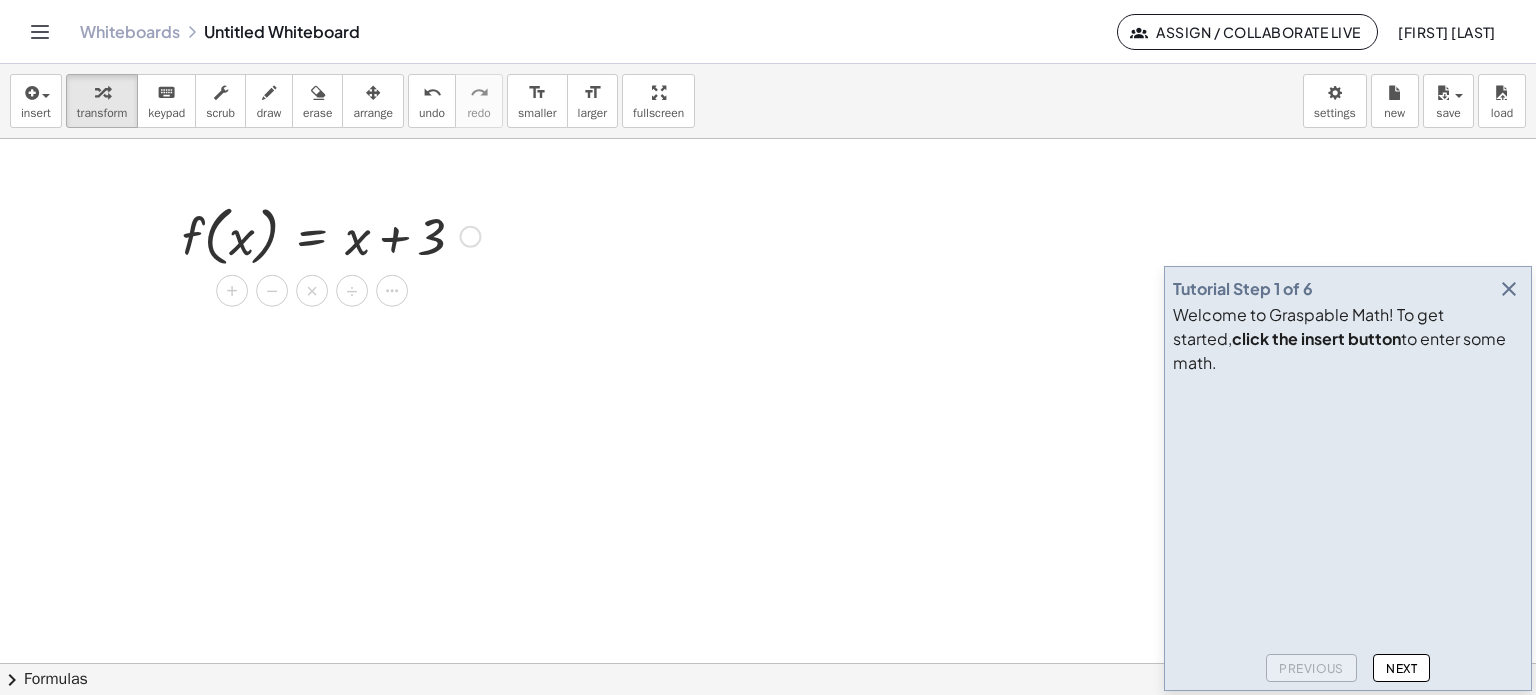 click on "×" at bounding box center [312, 291] 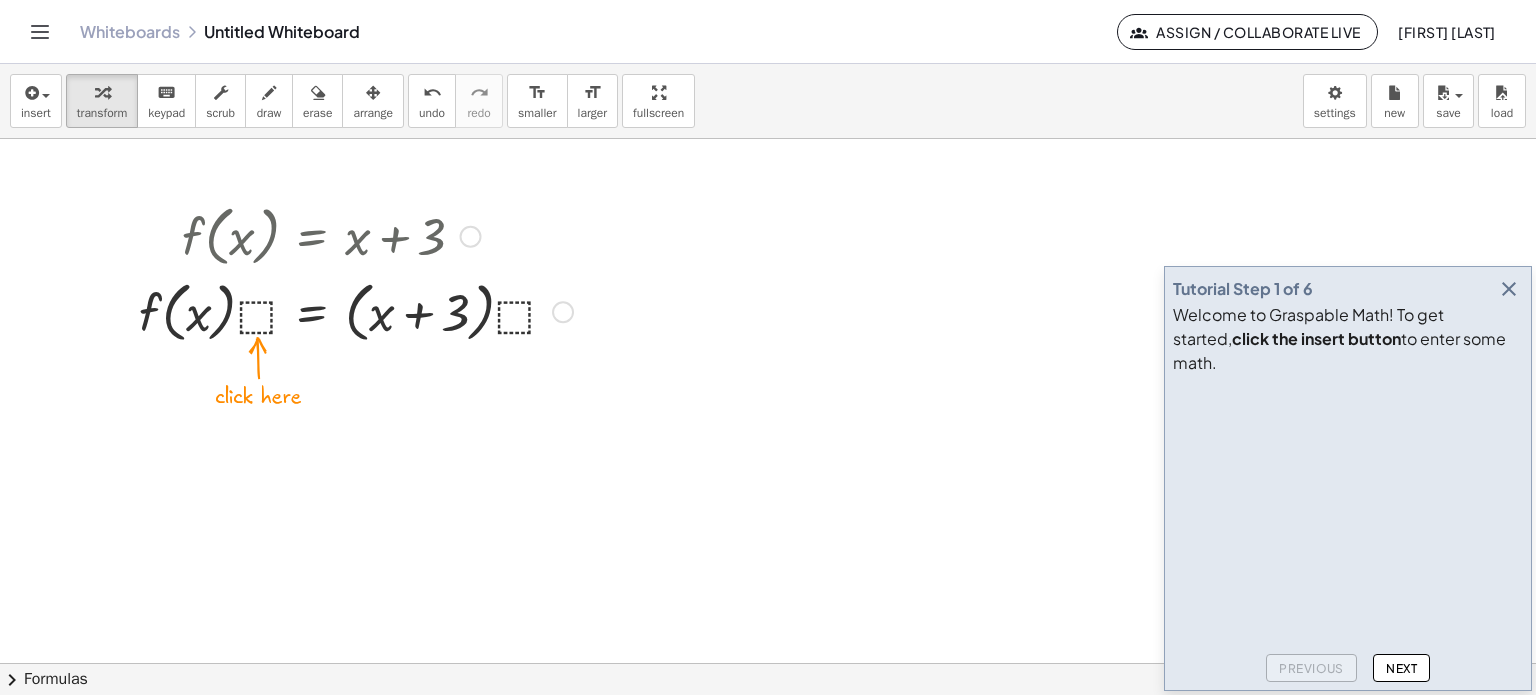 click at bounding box center (356, 311) 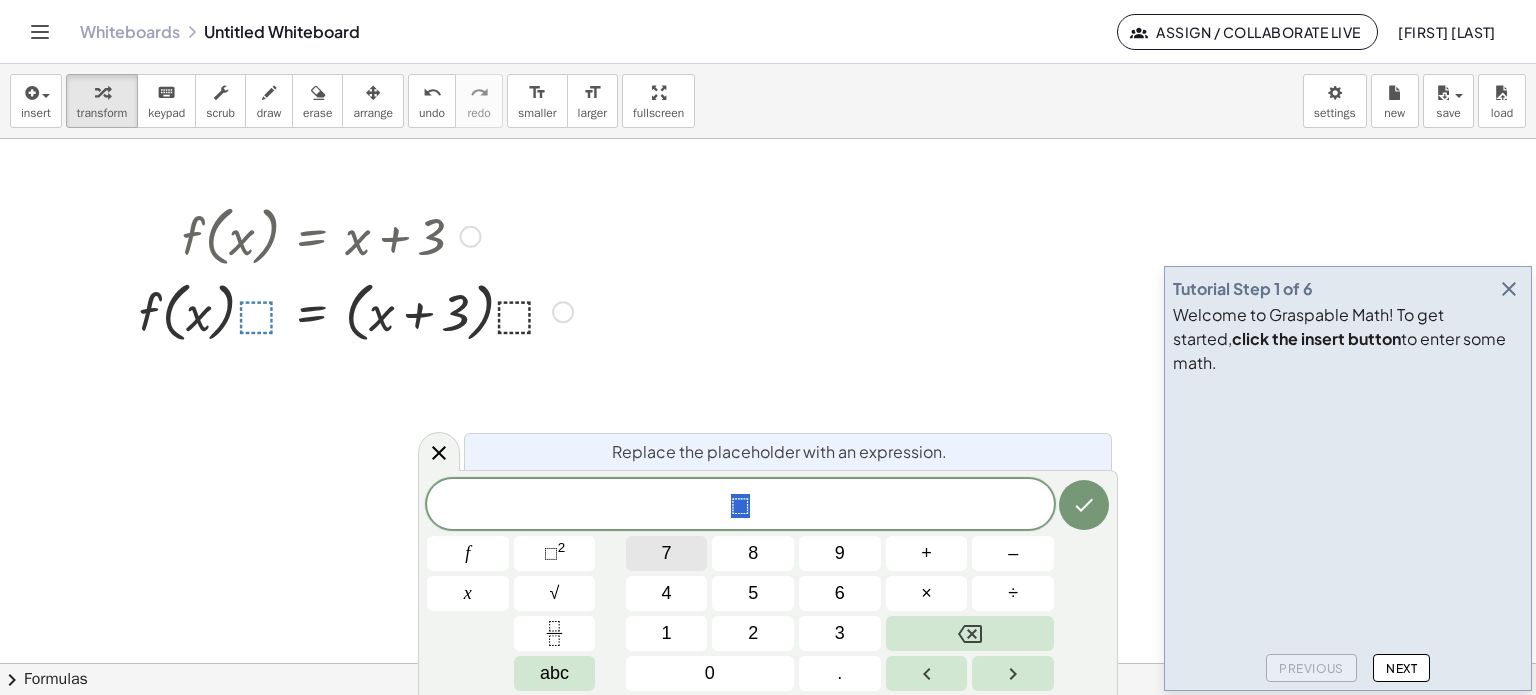 click on "7" at bounding box center [667, 553] 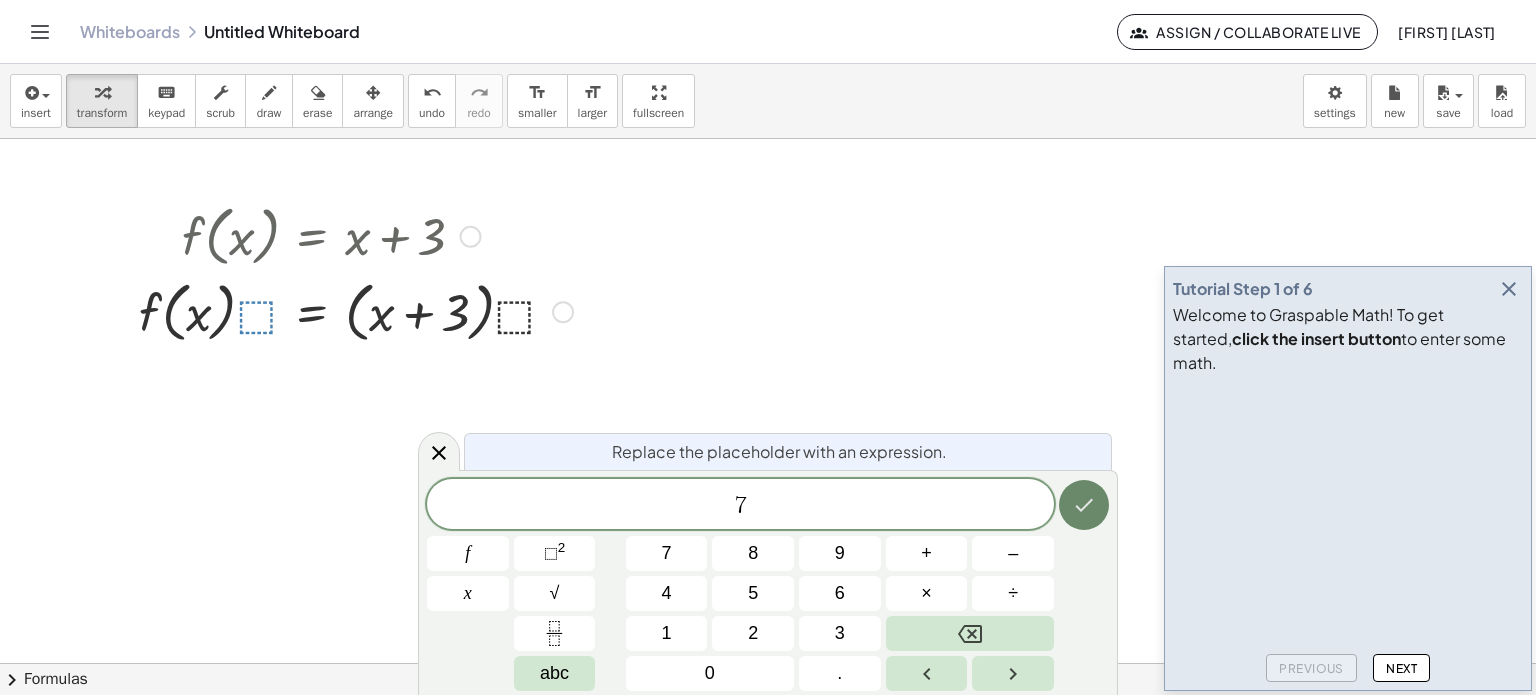 click 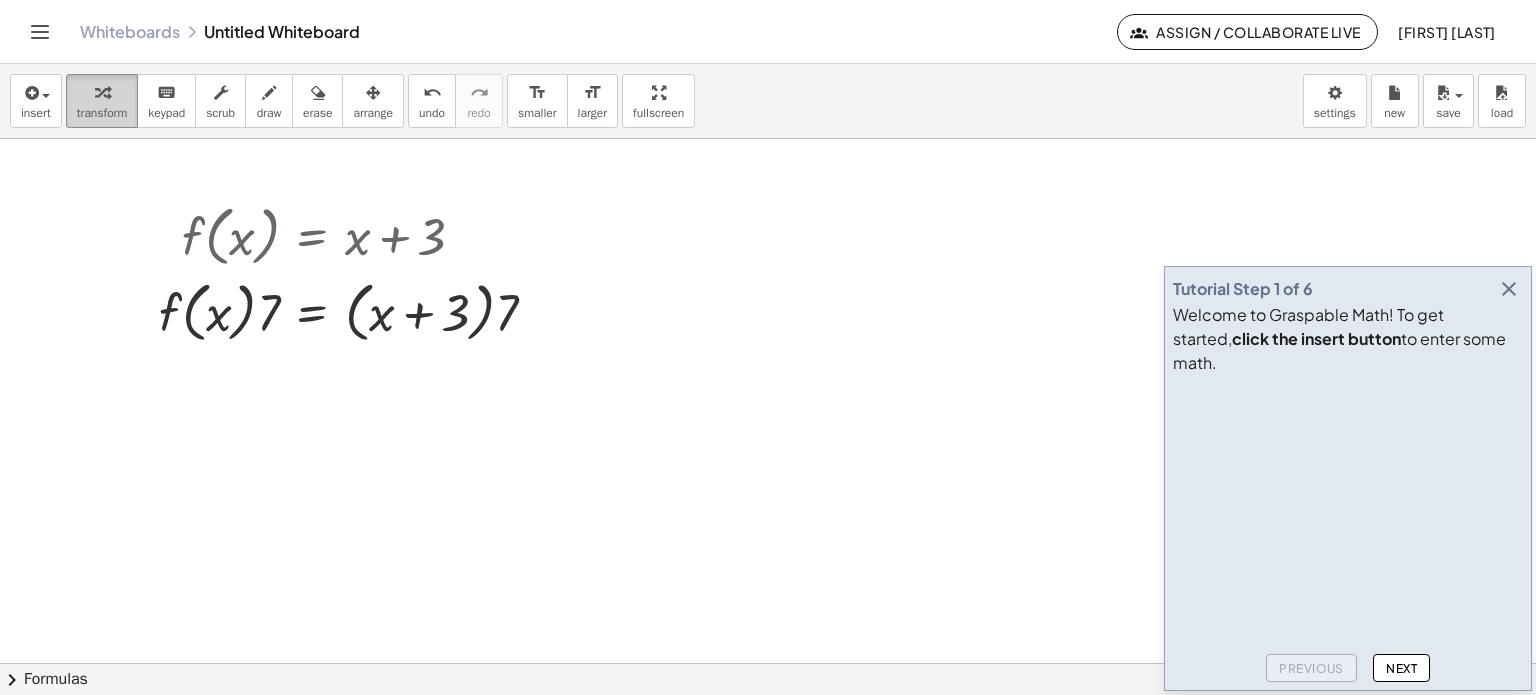 click at bounding box center (102, 93) 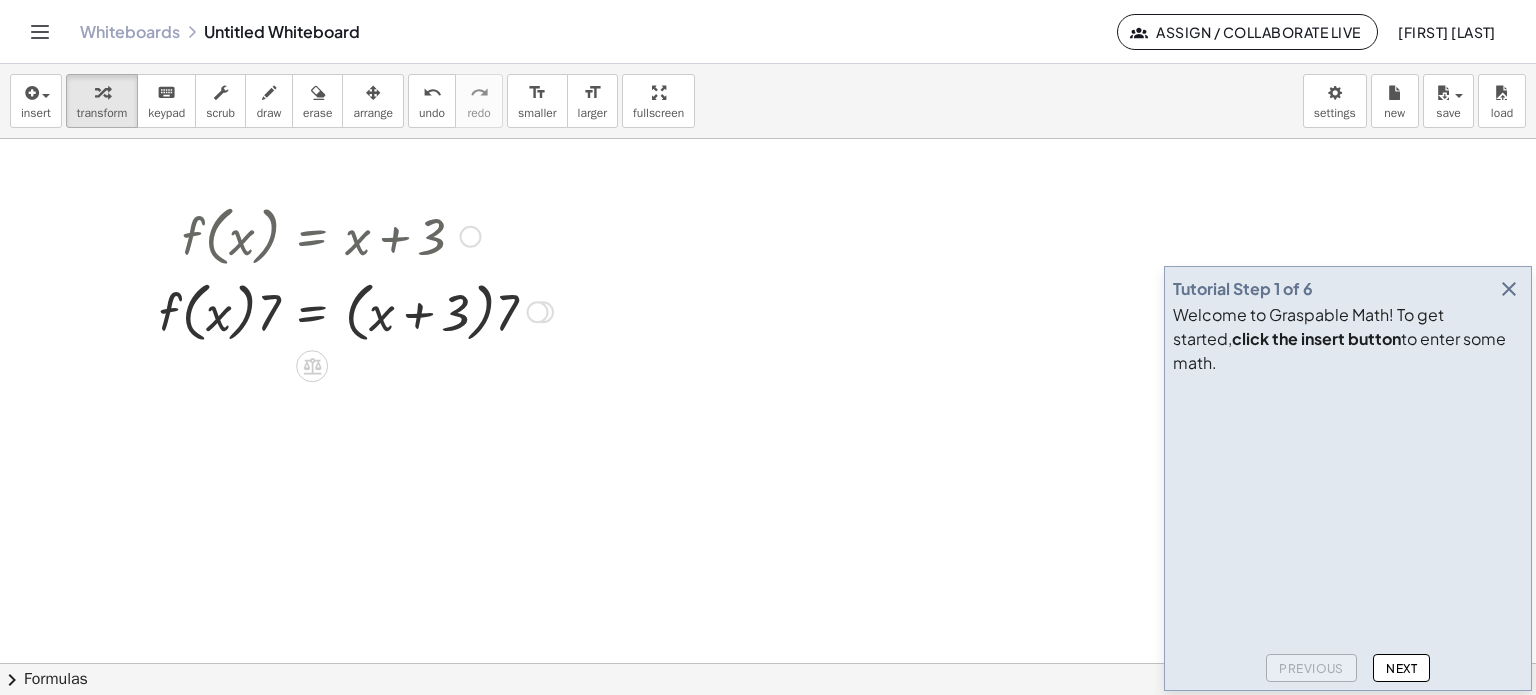 drag, startPoint x: 356, startPoint y: 234, endPoint x: 368, endPoint y: 236, distance: 12.165525 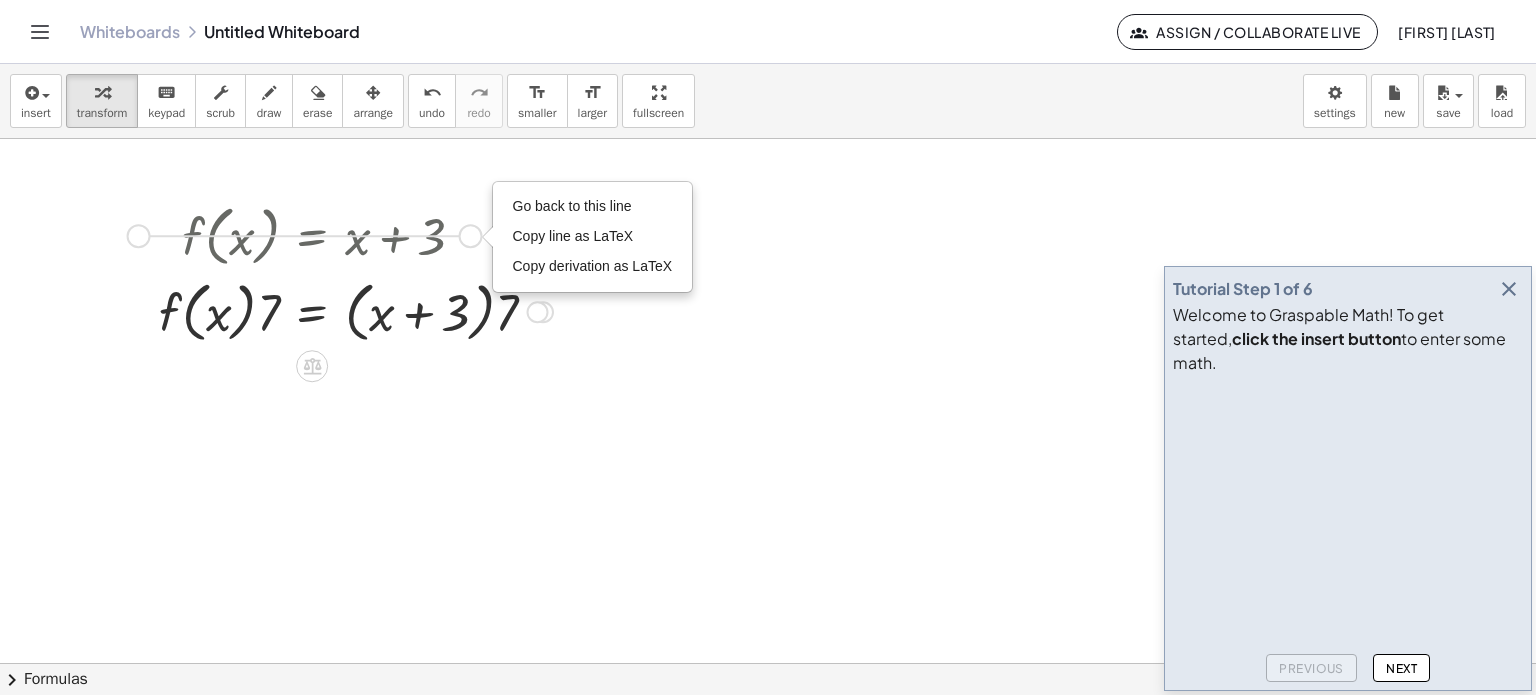 drag, startPoint x: 471, startPoint y: 231, endPoint x: 137, endPoint y: 231, distance: 334 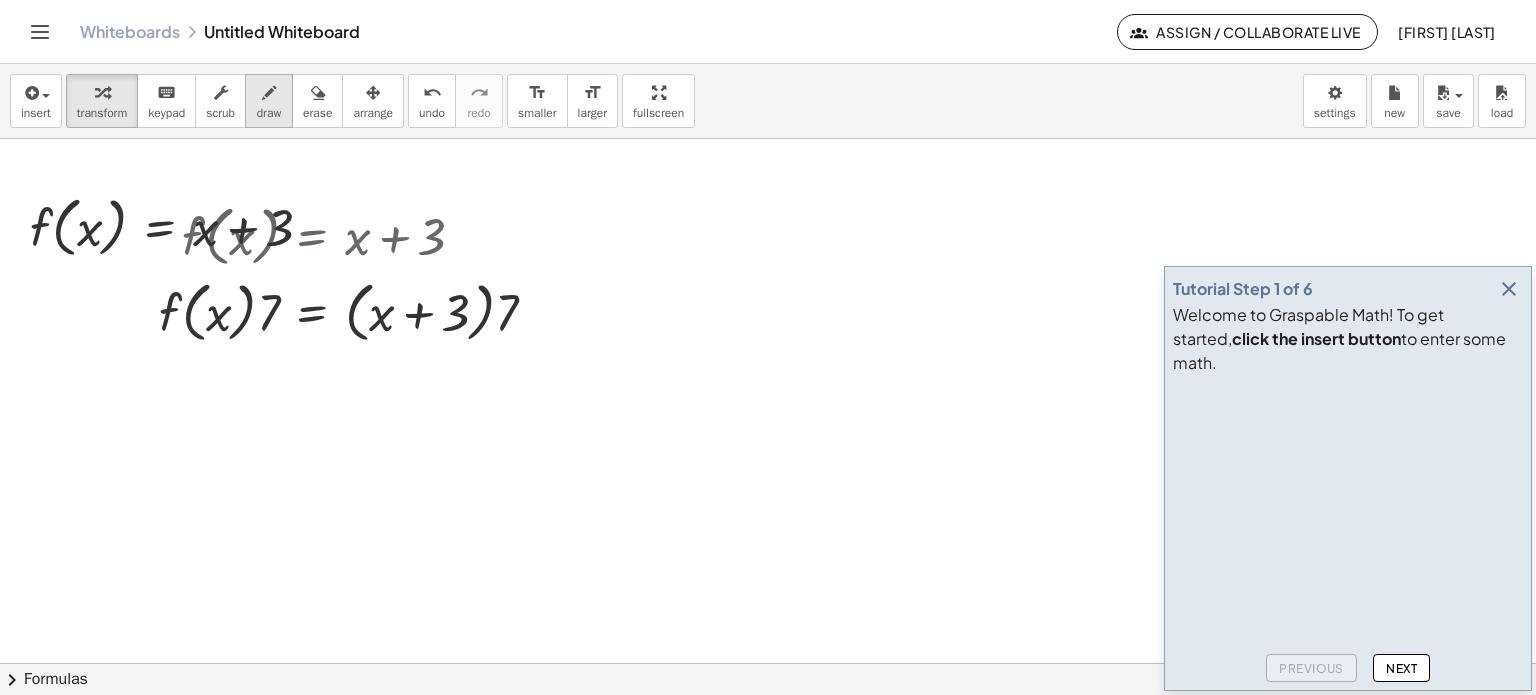 click on "draw" at bounding box center [269, 113] 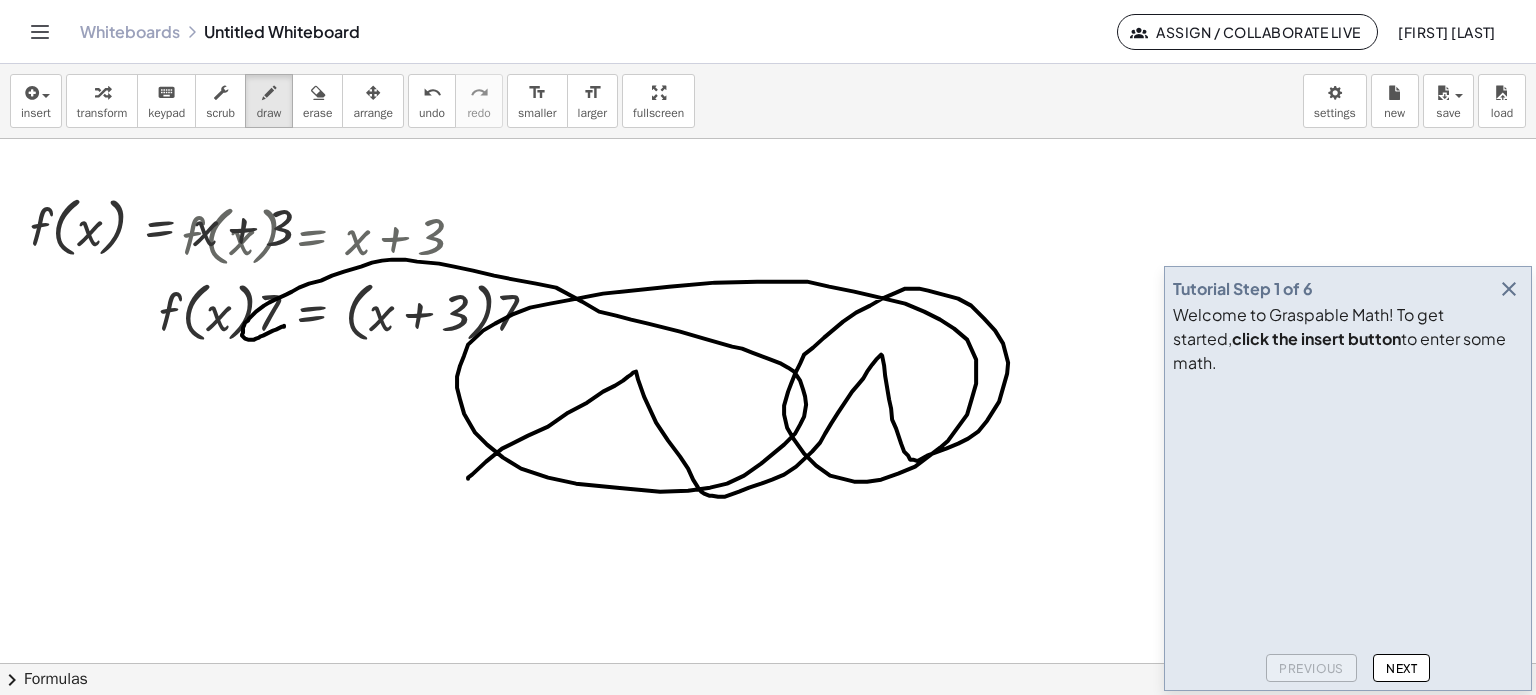 drag, startPoint x: 468, startPoint y: 477, endPoint x: 284, endPoint y: 325, distance: 238.66295 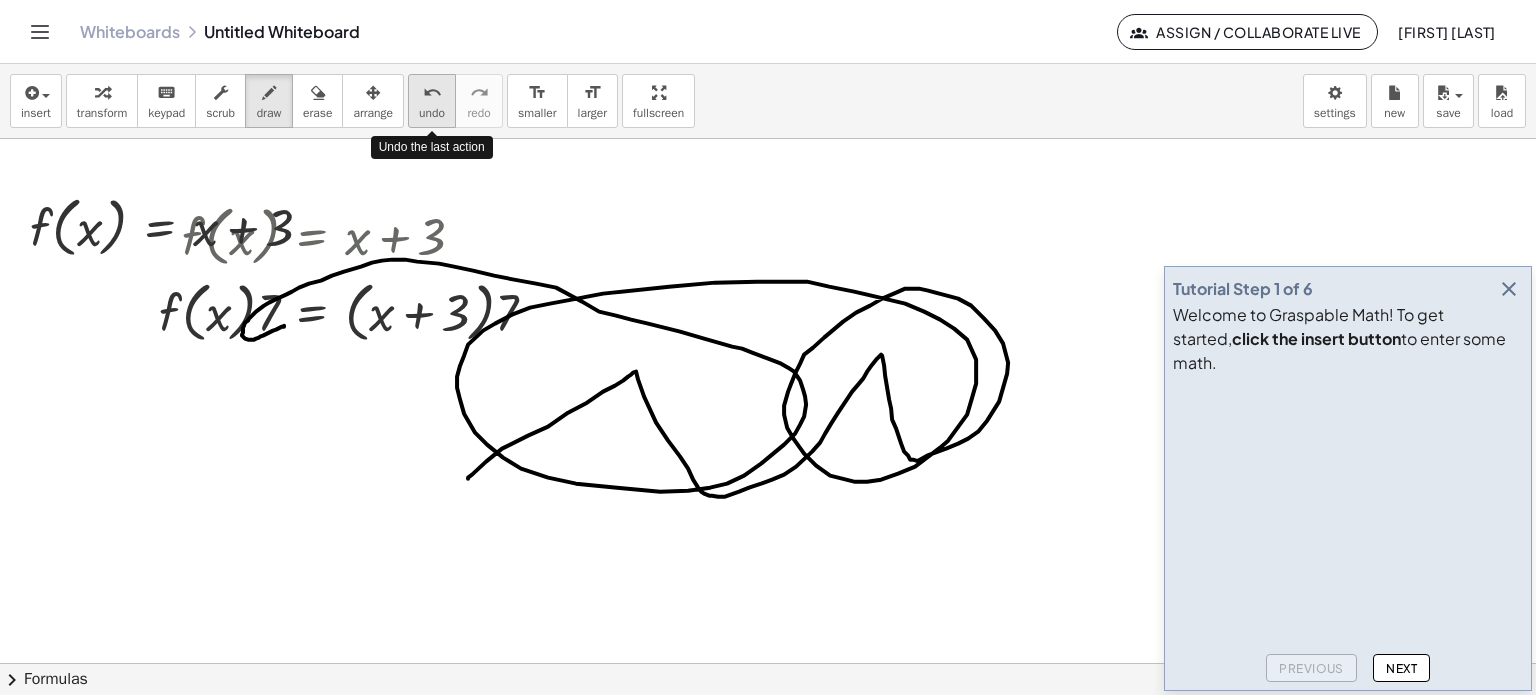 click on "undo" at bounding box center (432, 113) 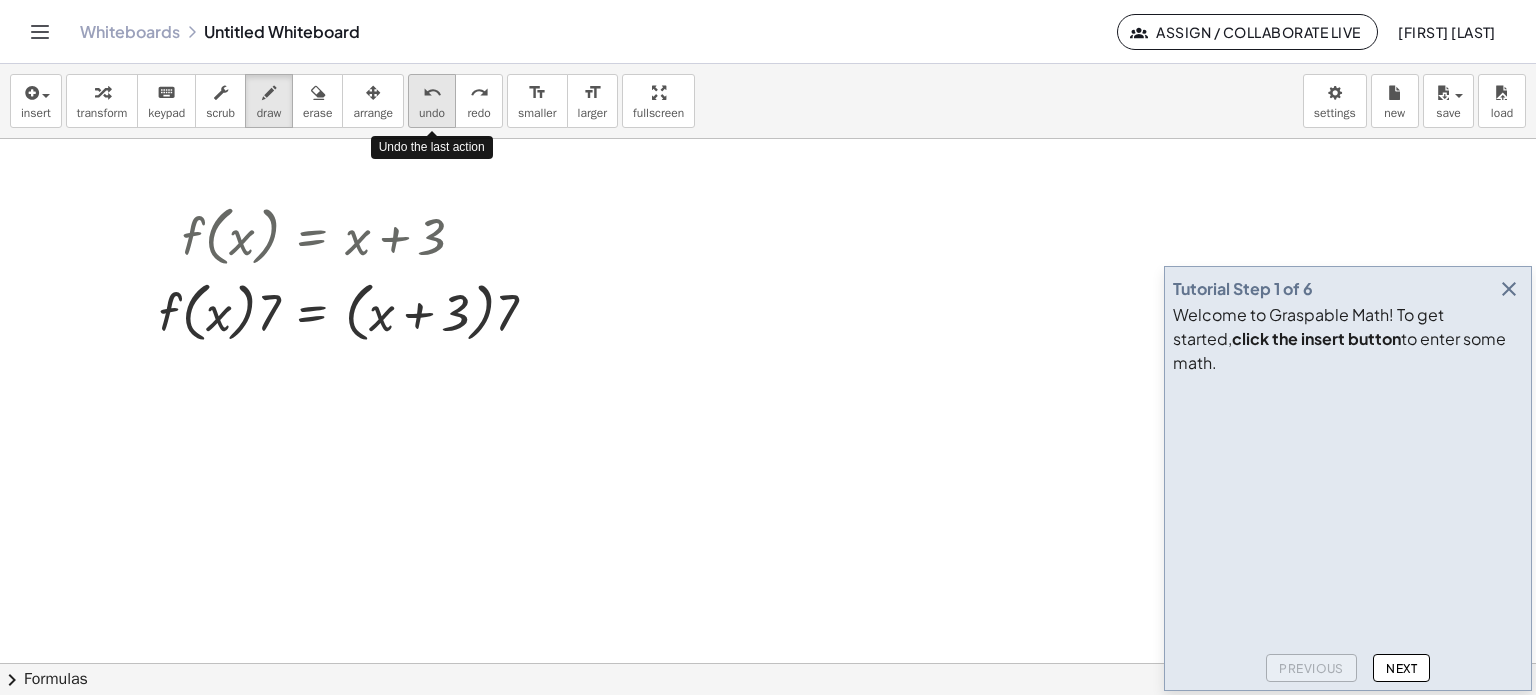 click on "undo" at bounding box center [432, 113] 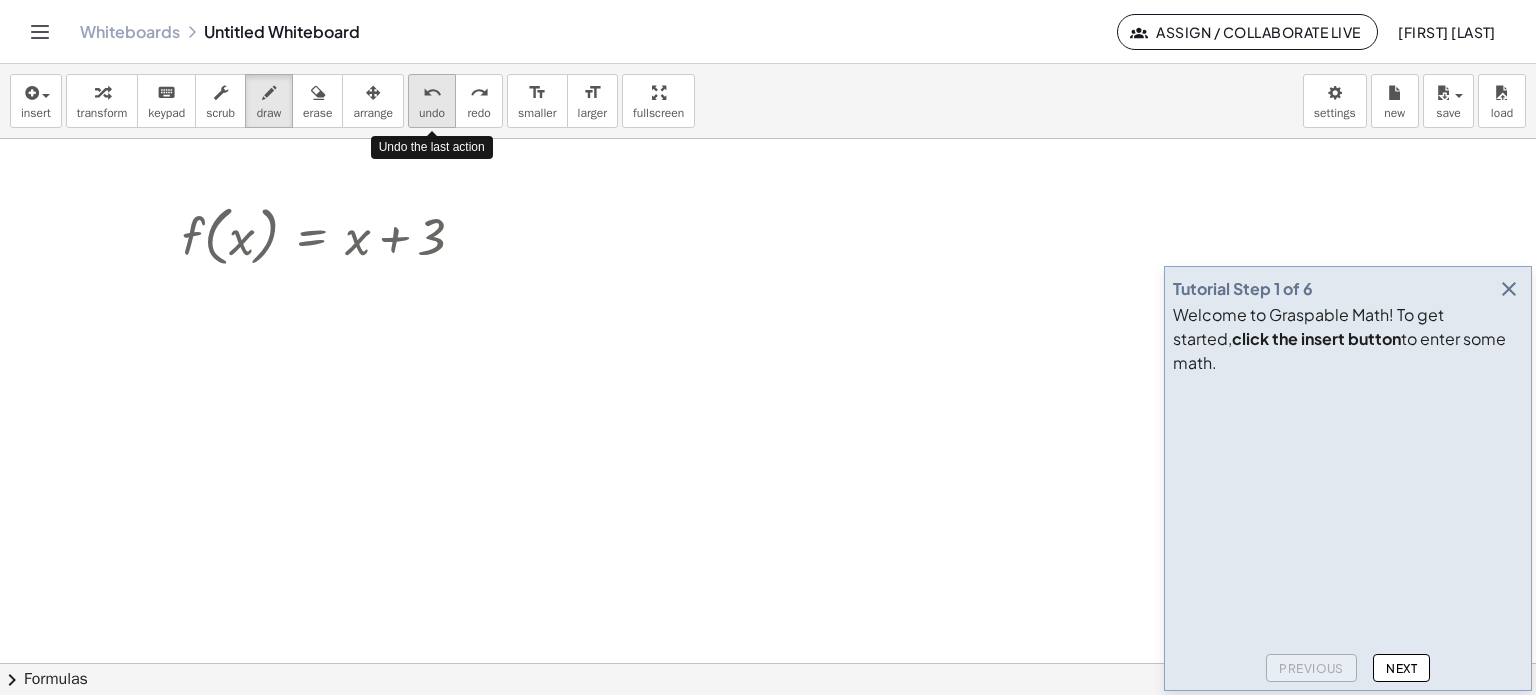 click on "undo" at bounding box center [432, 113] 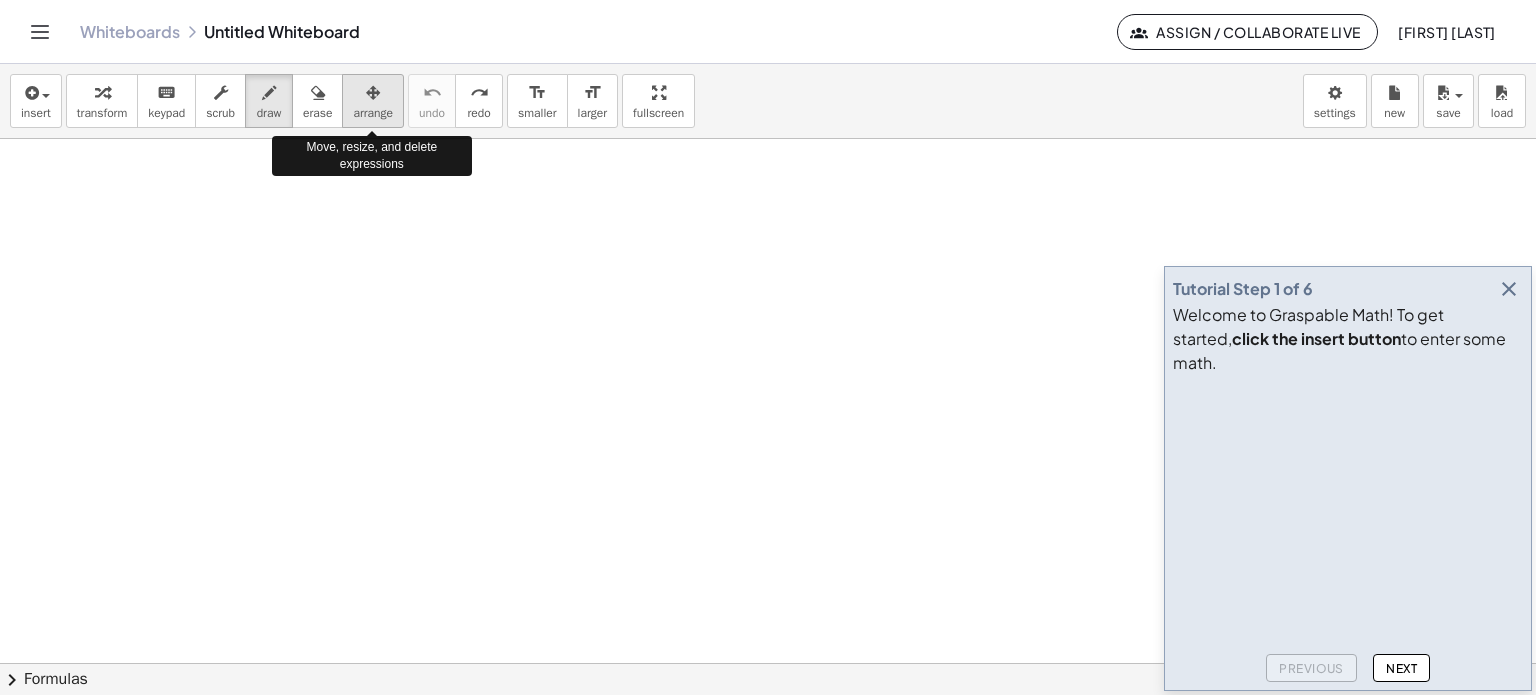 click on "arrange" at bounding box center [373, 113] 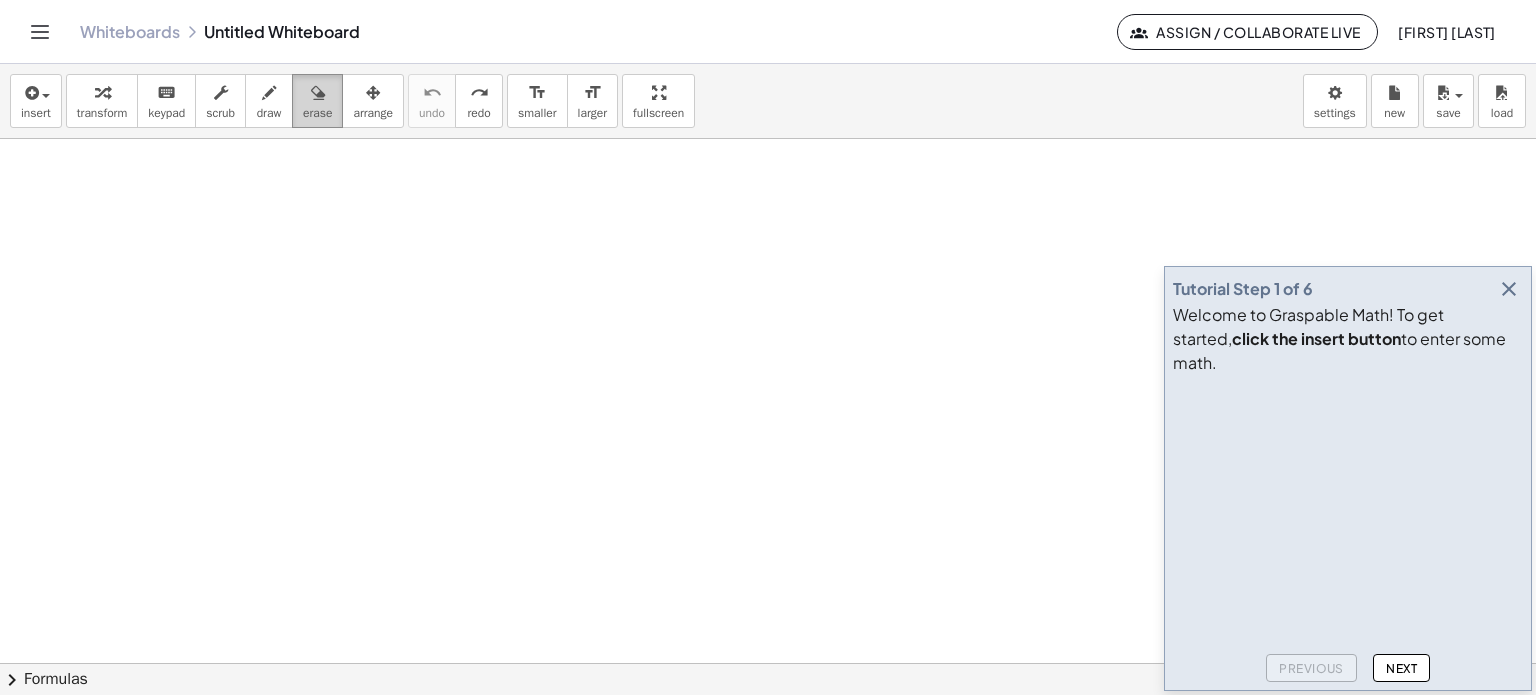 click at bounding box center (318, 93) 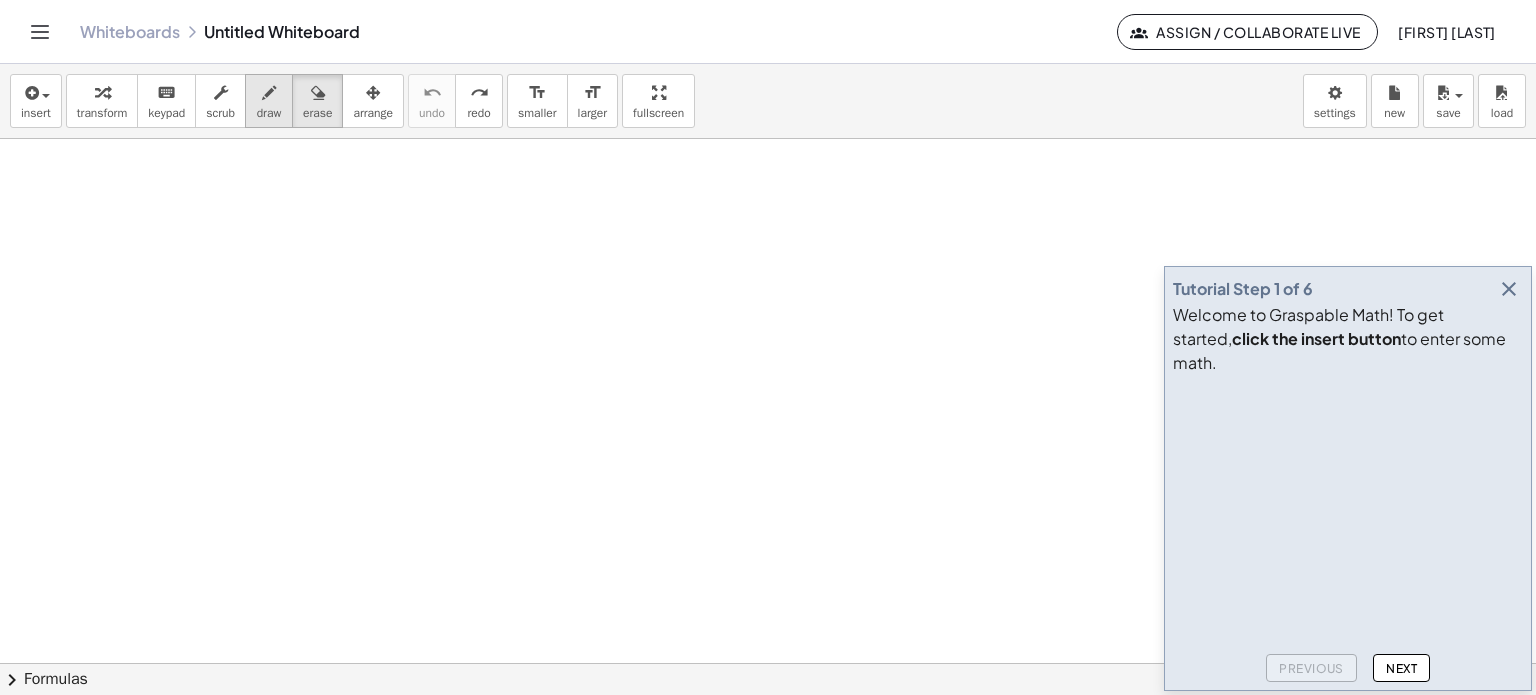 click at bounding box center [269, 93] 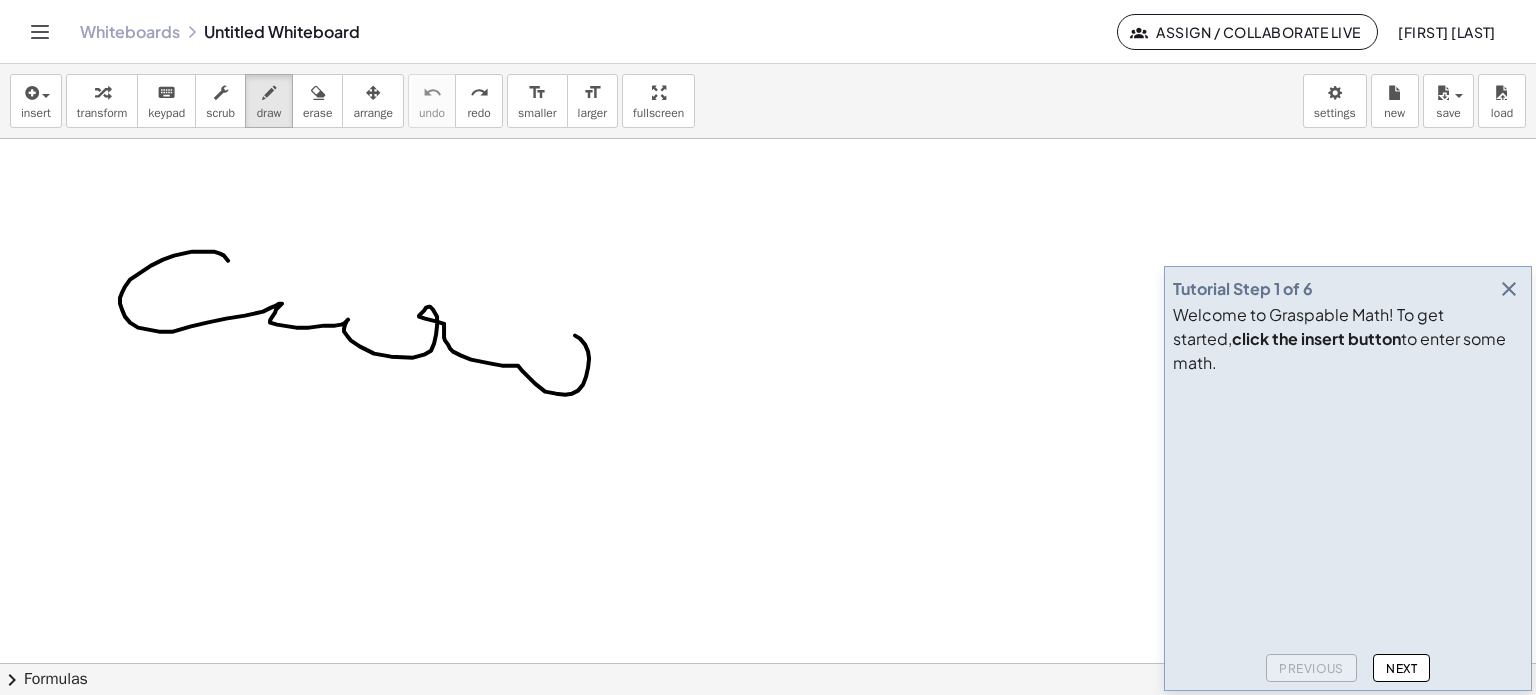 drag, startPoint x: 228, startPoint y: 260, endPoint x: 551, endPoint y: 344, distance: 333.74393 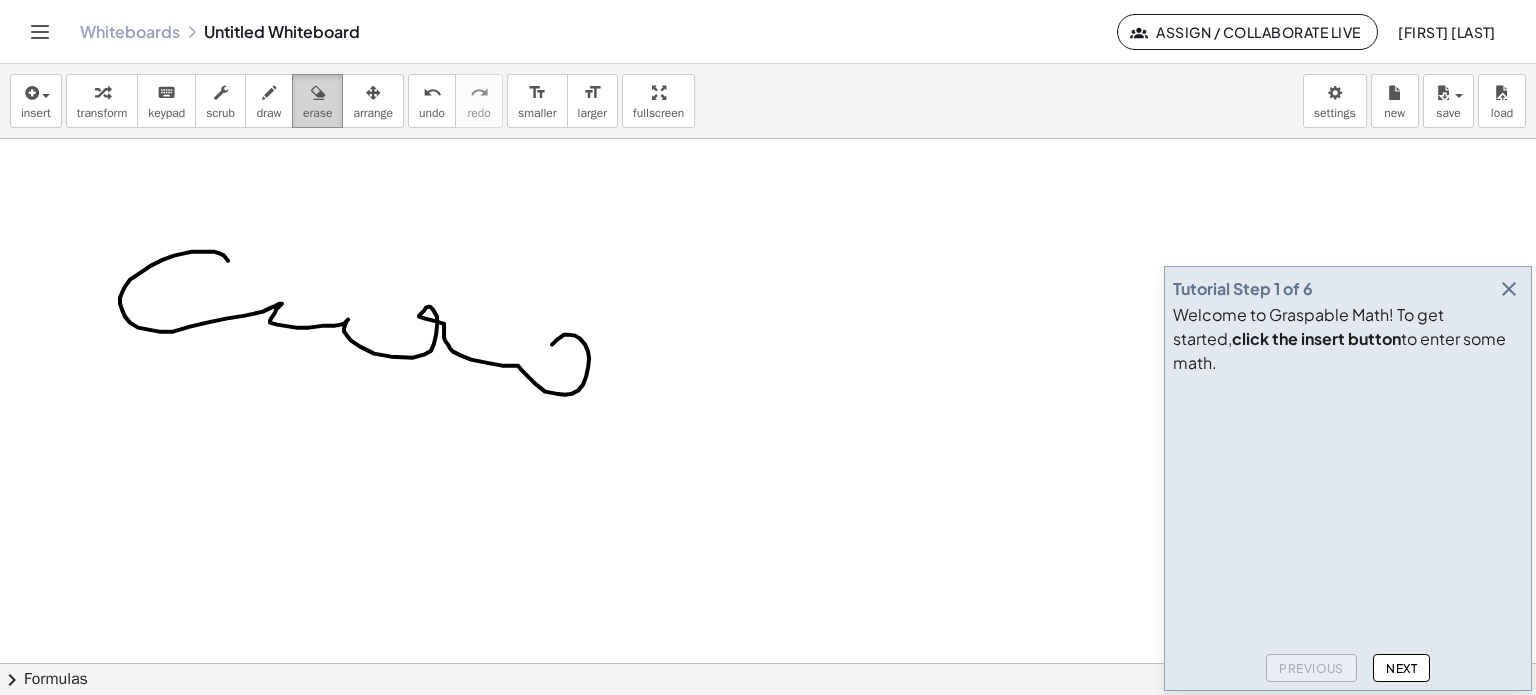 click at bounding box center [318, 93] 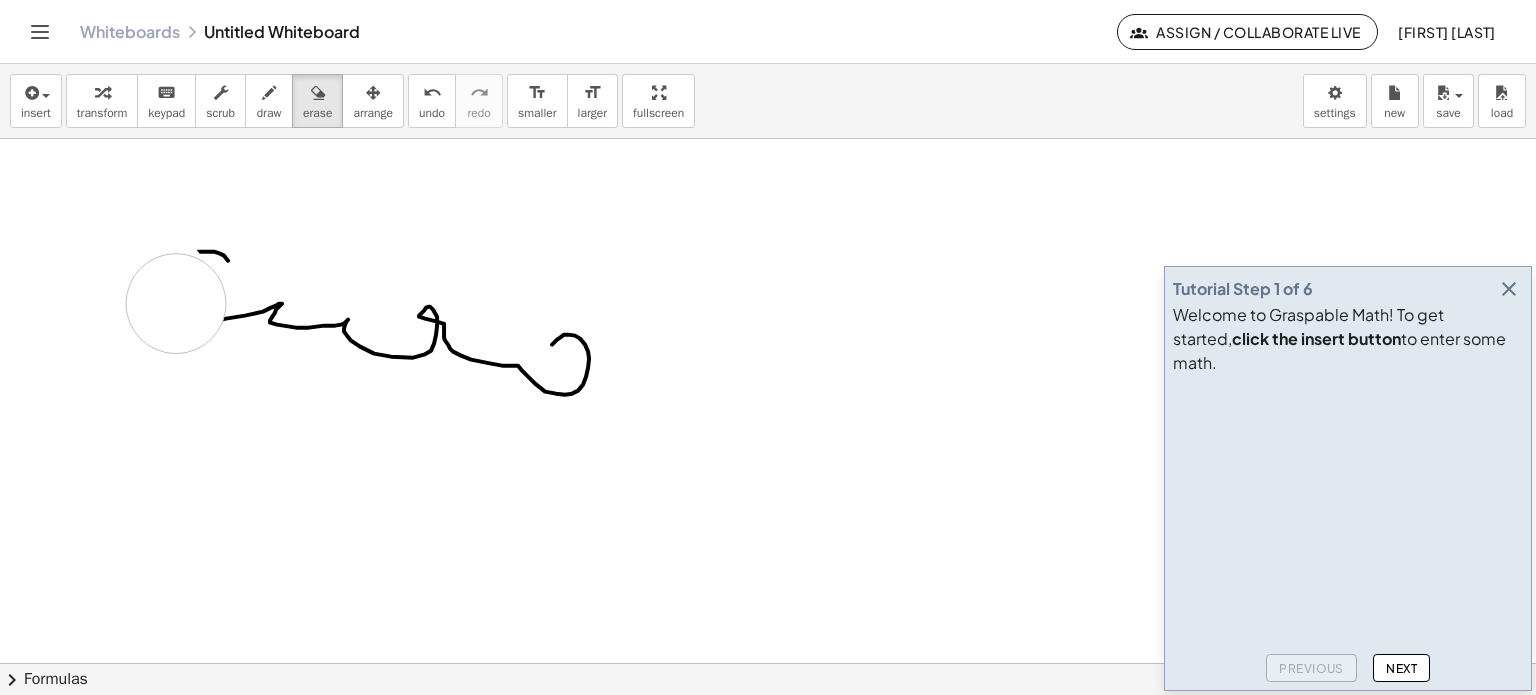 drag, startPoint x: 154, startPoint y: 275, endPoint x: 174, endPoint y: 269, distance: 20.880613 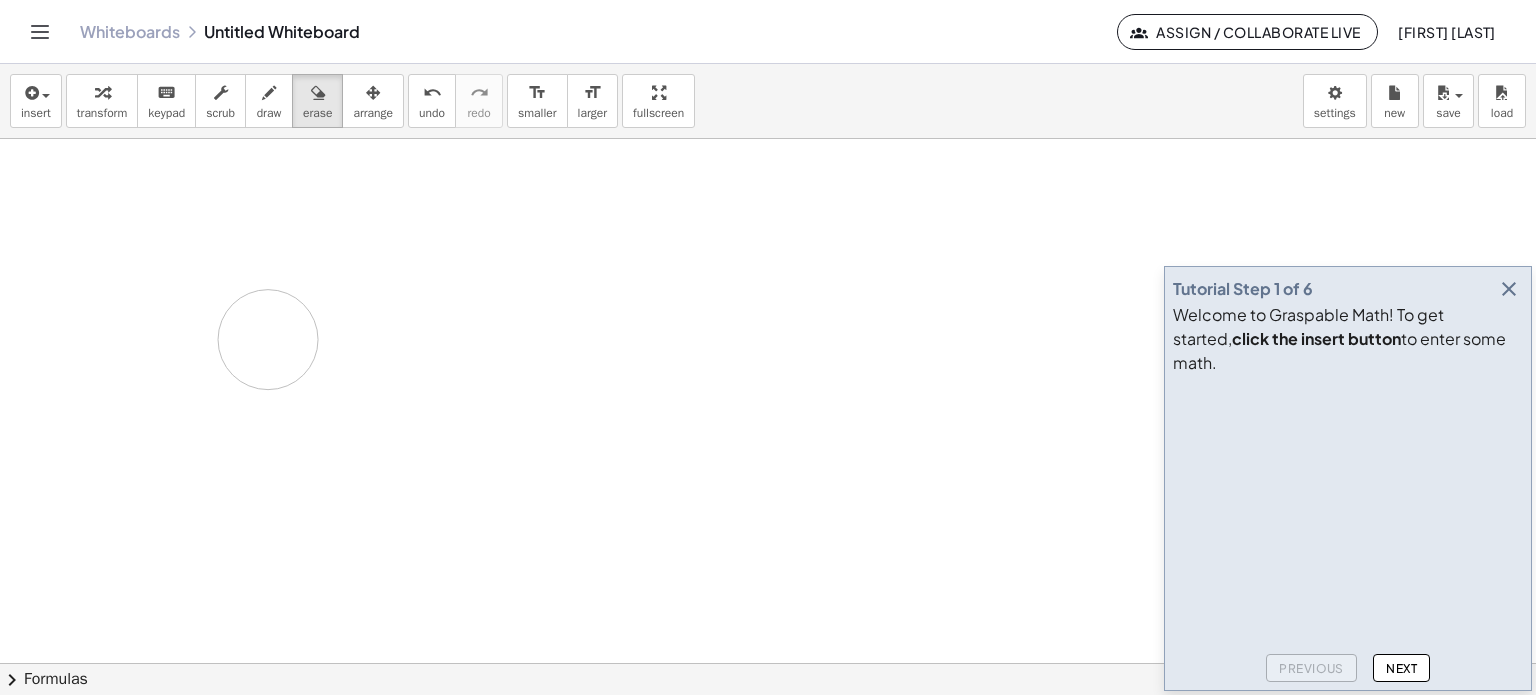 drag, startPoint x: 174, startPoint y: 269, endPoint x: 268, endPoint y: 339, distance: 117.20068 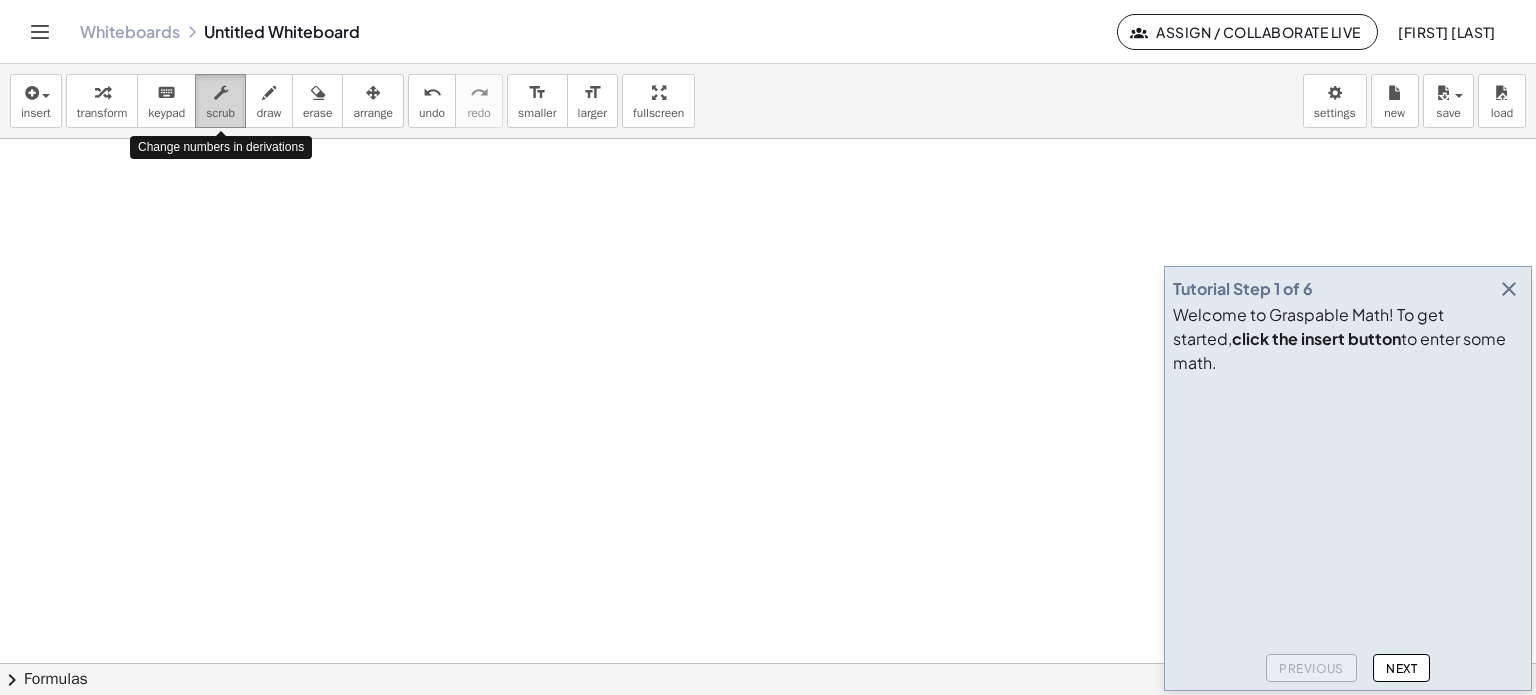 click at bounding box center (221, 93) 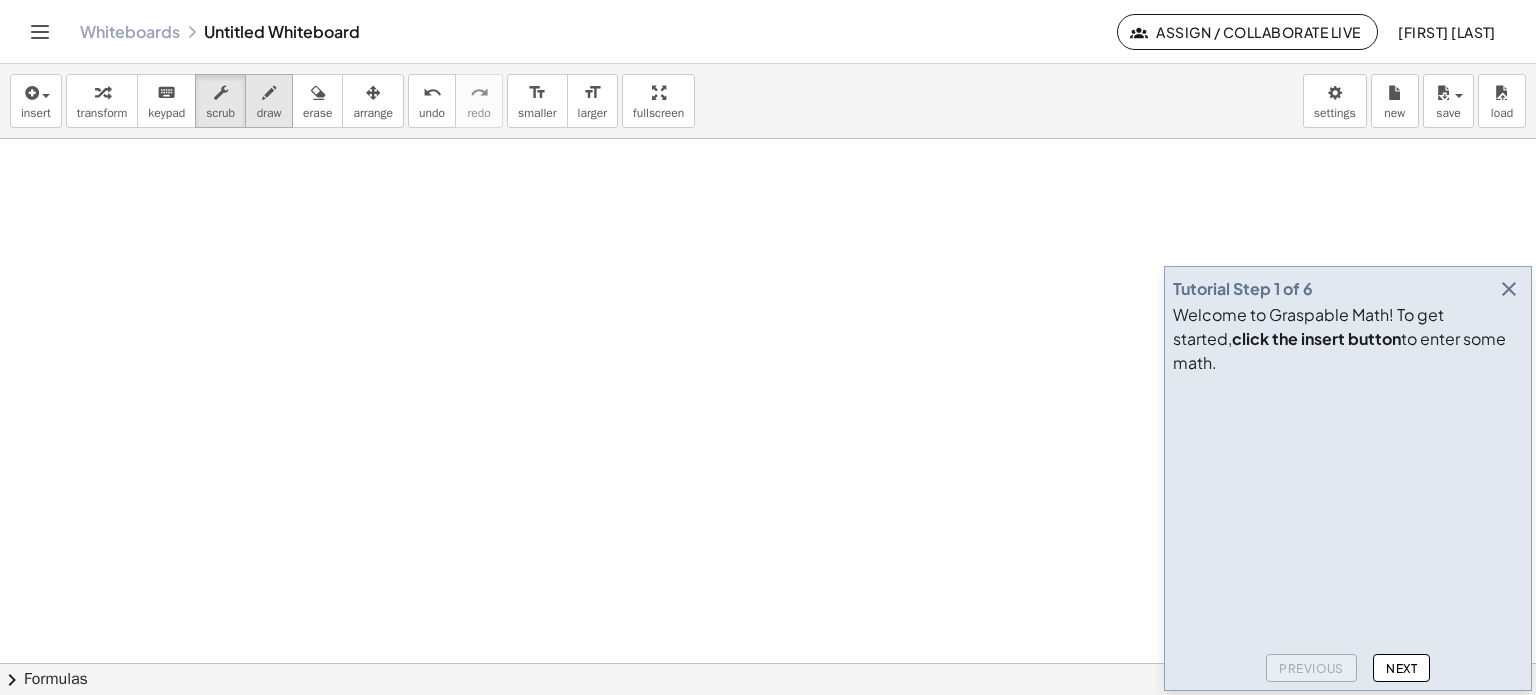 click at bounding box center [269, 93] 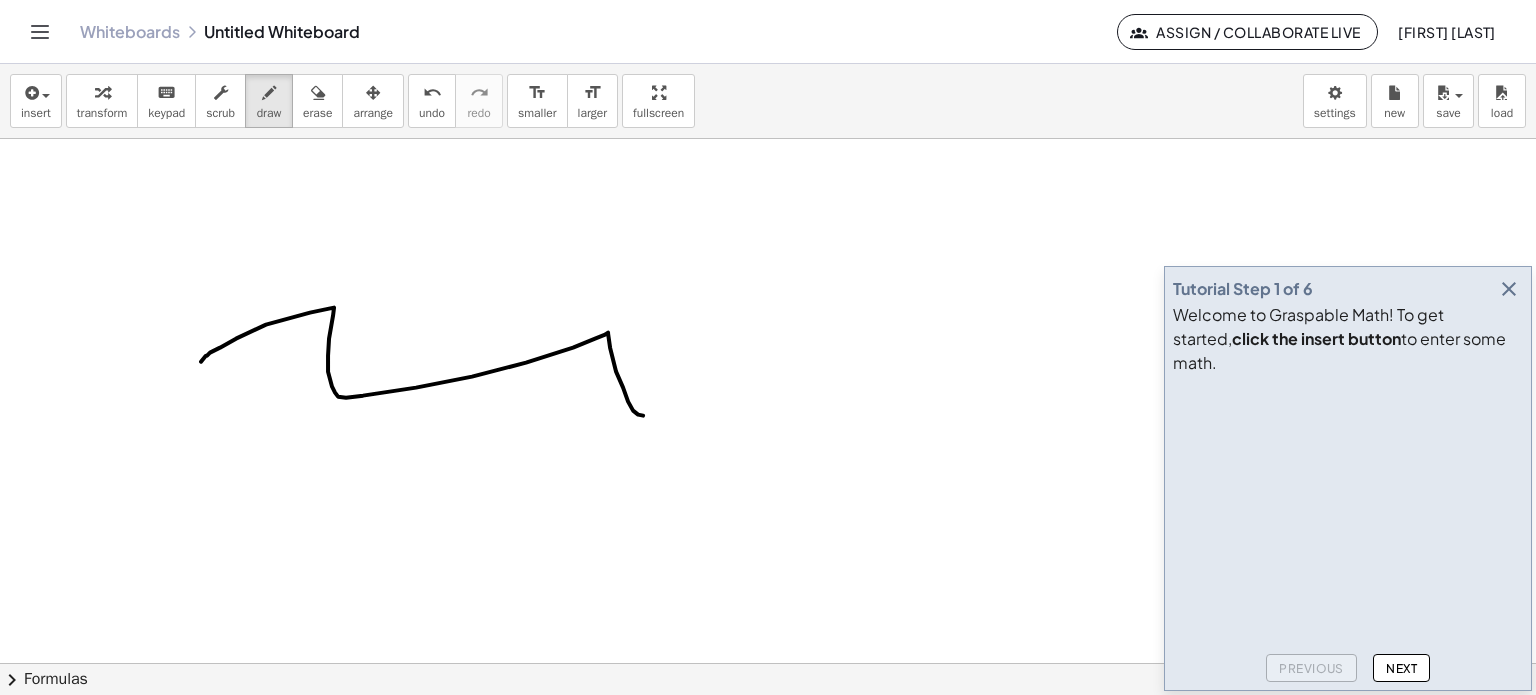 drag, startPoint x: 310, startPoint y: 312, endPoint x: 904, endPoint y: 324, distance: 594.1212 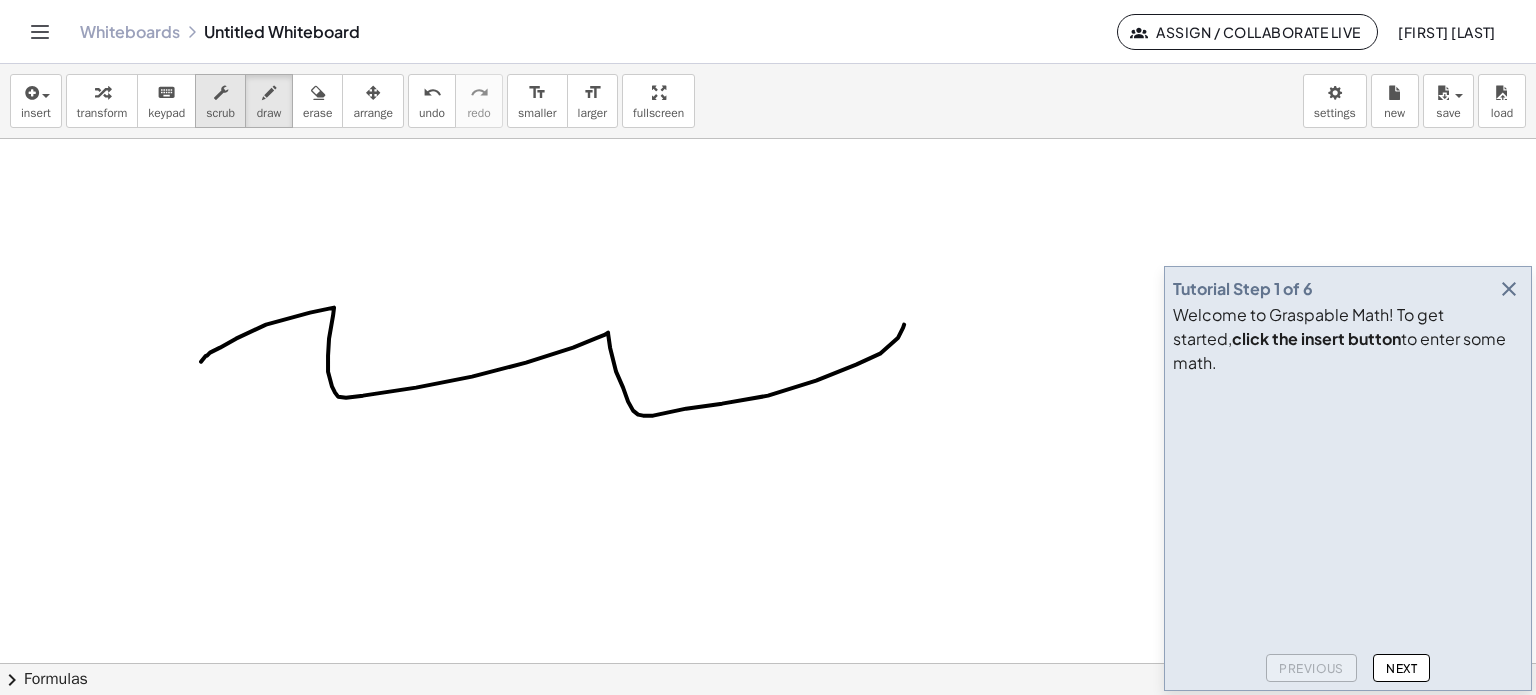 click on "scrub" at bounding box center [220, 101] 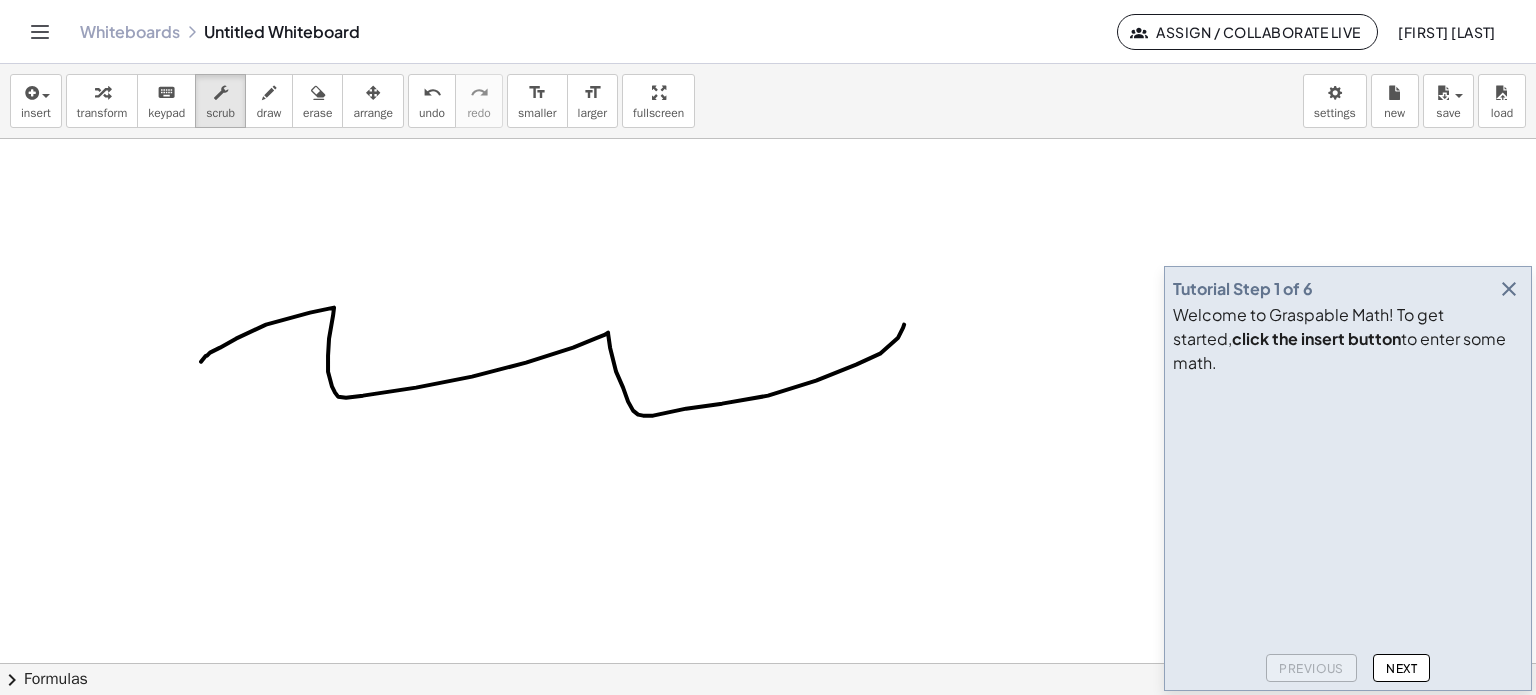 drag, startPoint x: 268, startPoint y: 267, endPoint x: 297, endPoint y: 380, distance: 116.6619 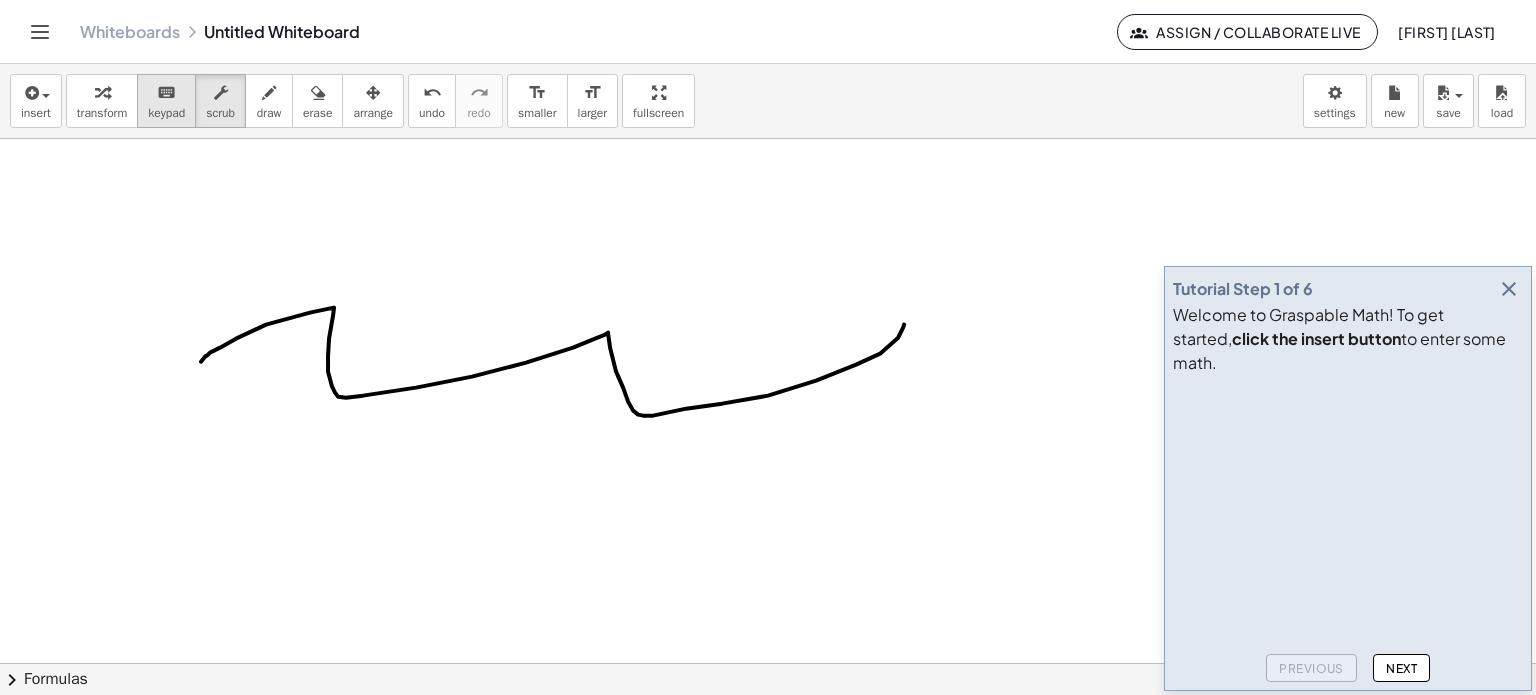 click on "keypad" at bounding box center (166, 113) 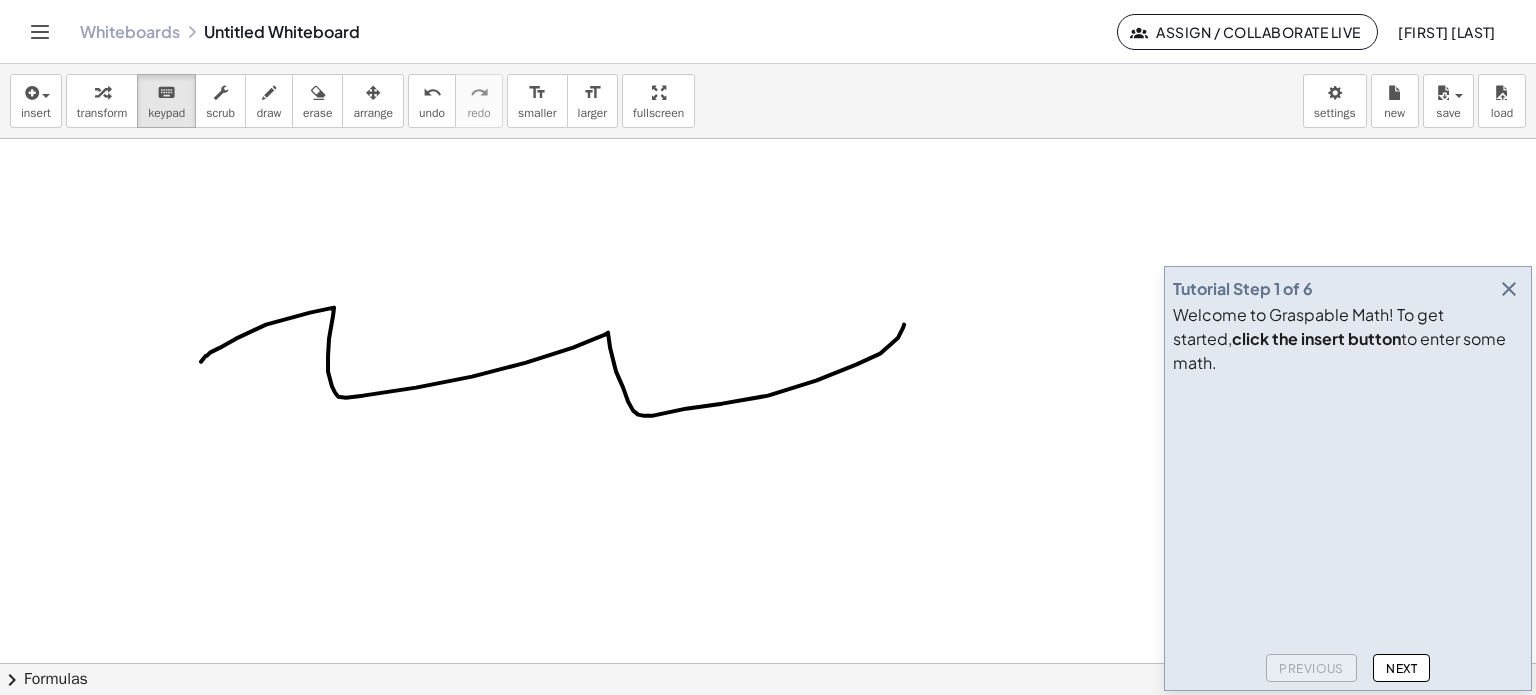 drag, startPoint x: 202, startPoint y: 243, endPoint x: 332, endPoint y: 326, distance: 154.23683 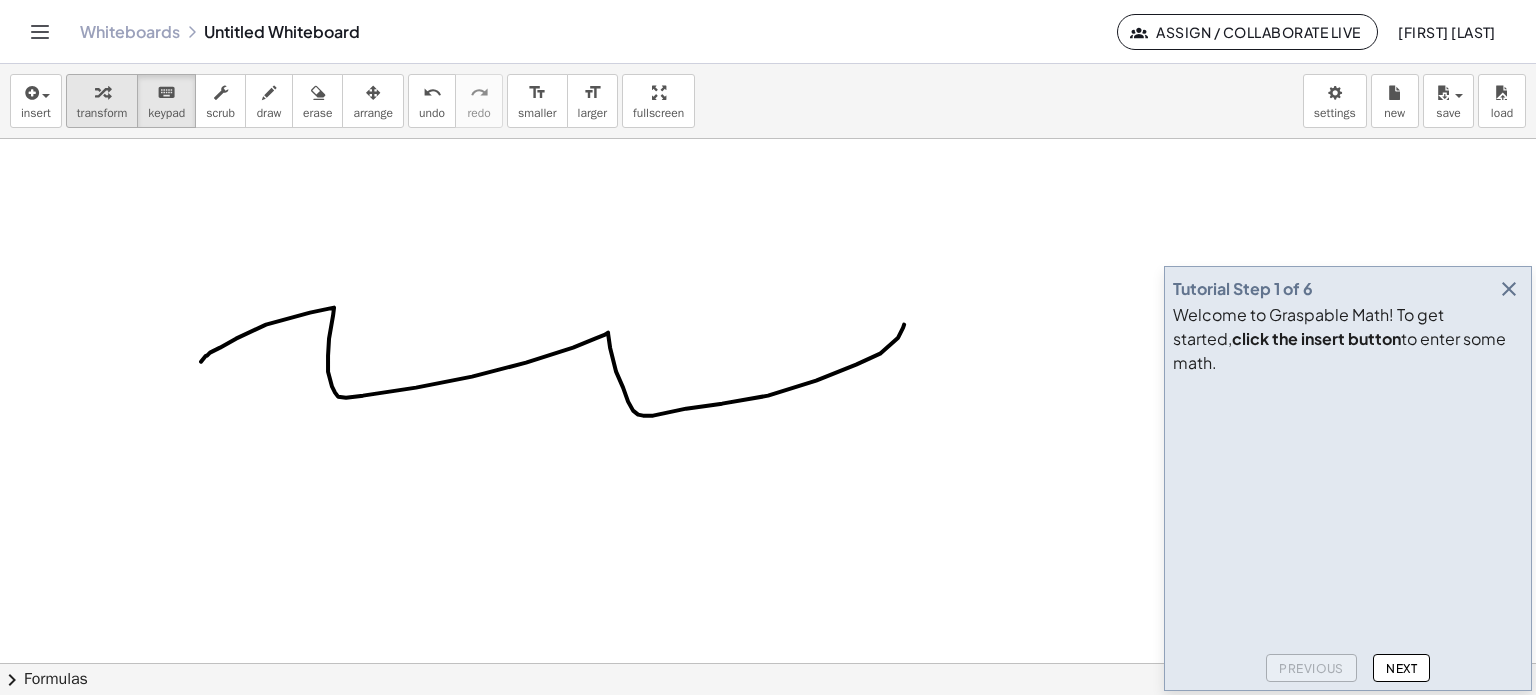 click on "transform" at bounding box center (102, 113) 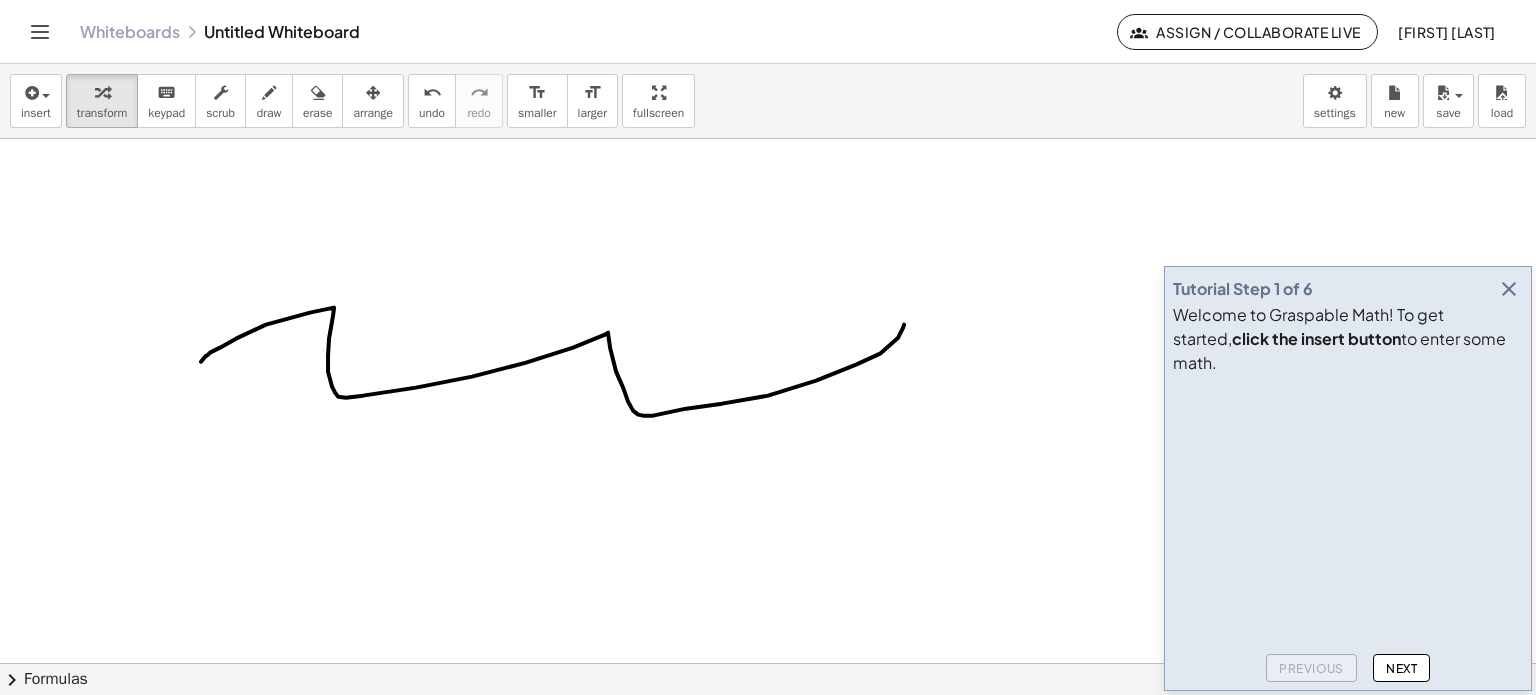 click at bounding box center [768, 564] 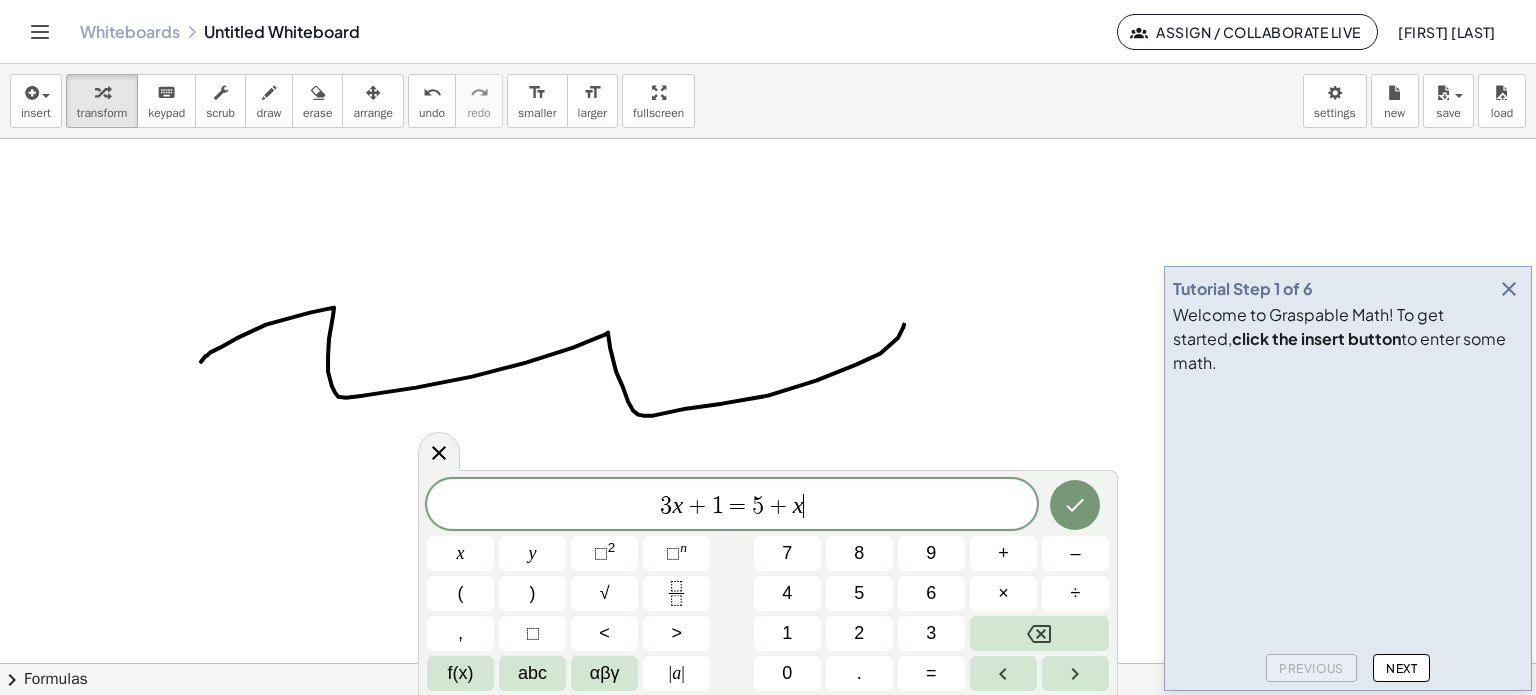 drag, startPoint x: 298, startPoint y: 315, endPoint x: 272, endPoint y: 263, distance: 58.137768 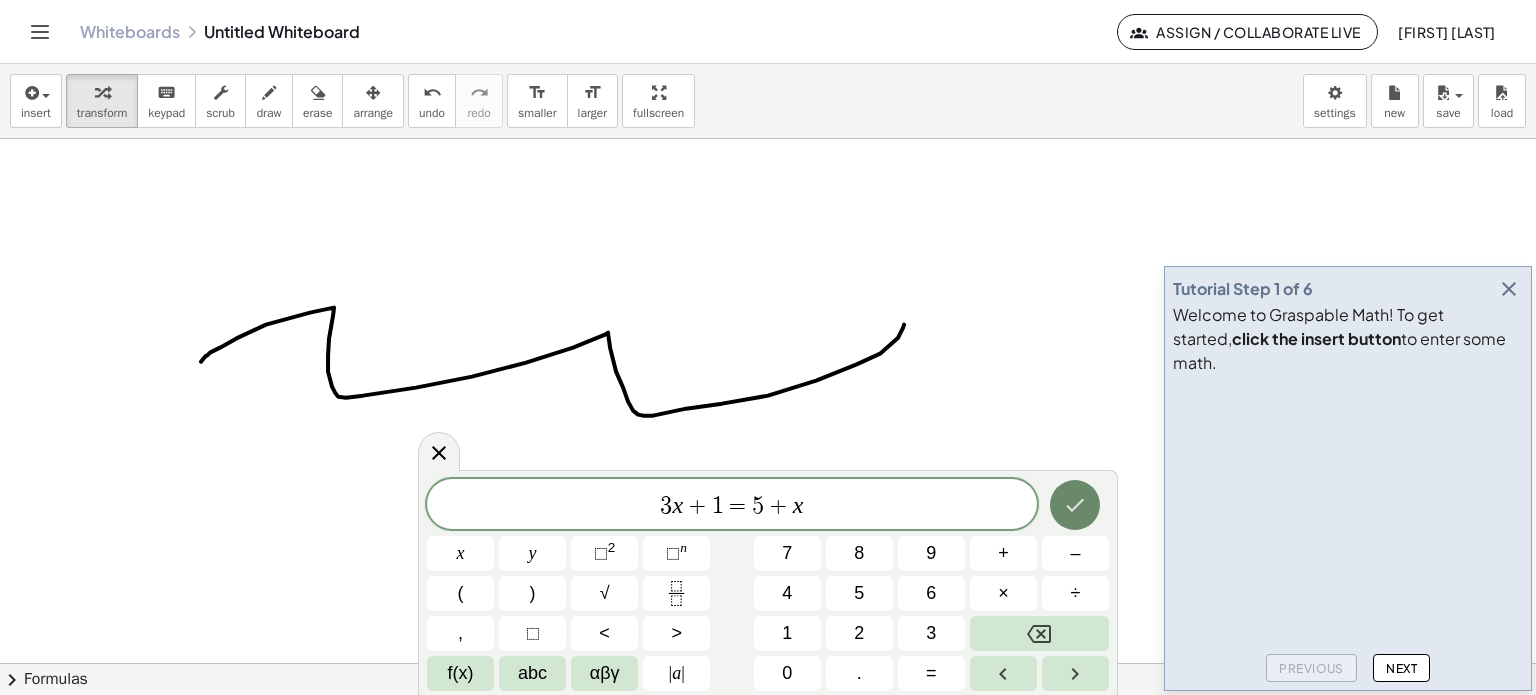 click at bounding box center [1075, 505] 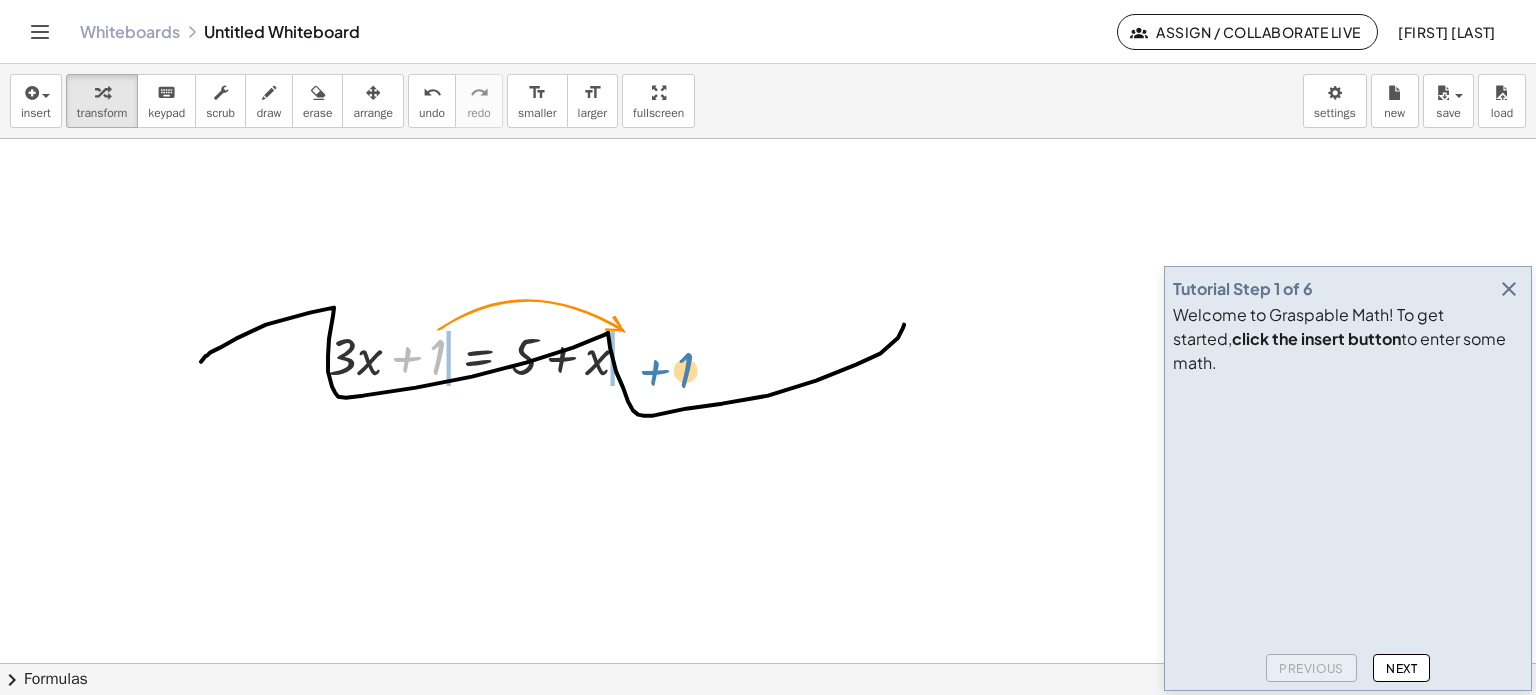 drag, startPoint x: 442, startPoint y: 347, endPoint x: 691, endPoint y: 363, distance: 249.51352 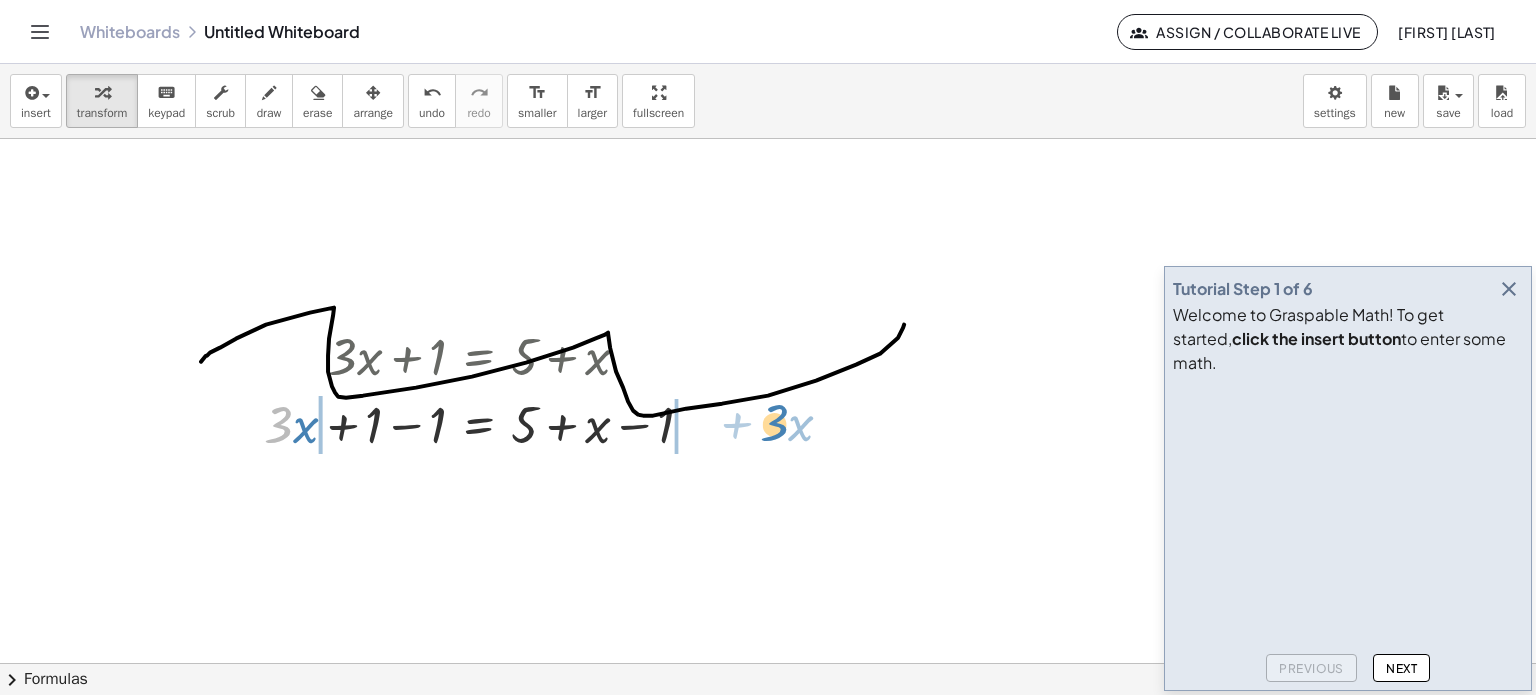 drag, startPoint x: 292, startPoint y: 421, endPoint x: 788, endPoint y: 419, distance: 496.00403 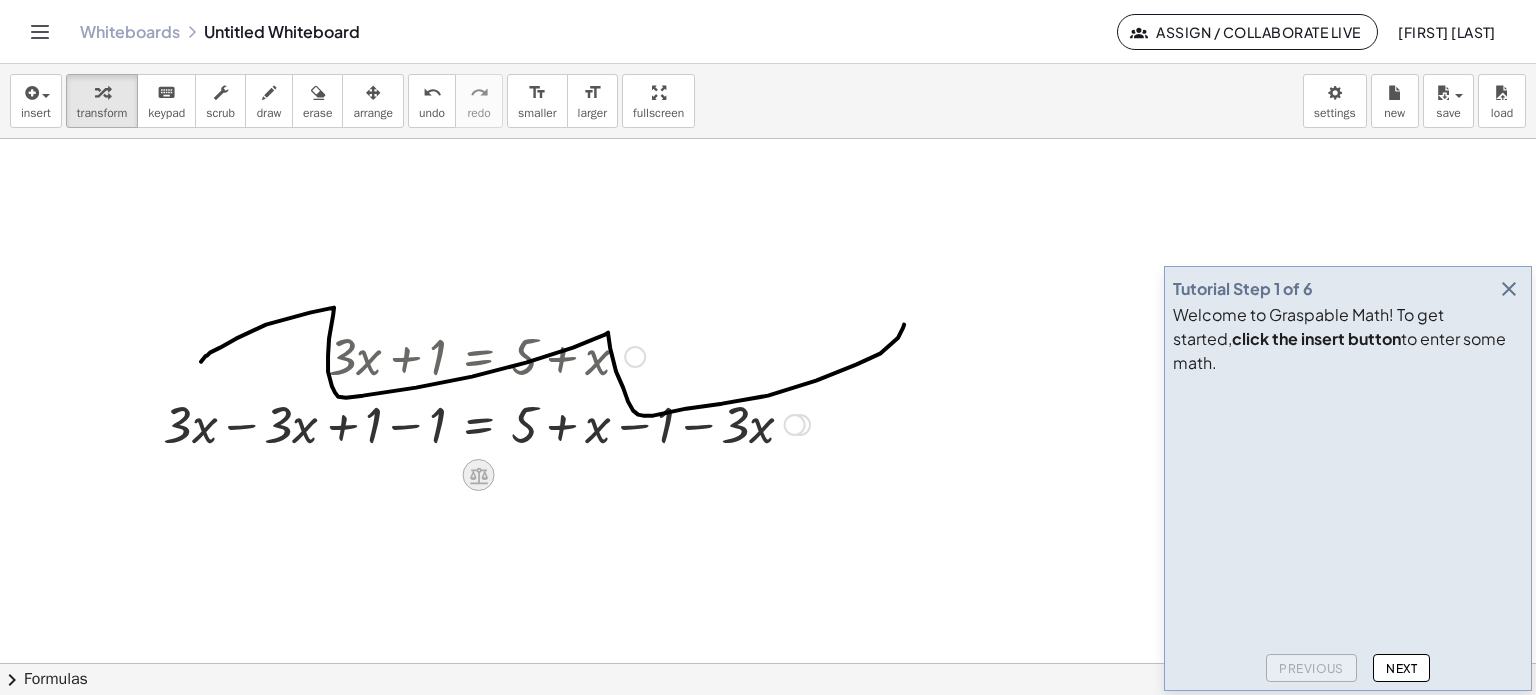 drag, startPoint x: 496, startPoint y: 462, endPoint x: 484, endPoint y: 479, distance: 20.808653 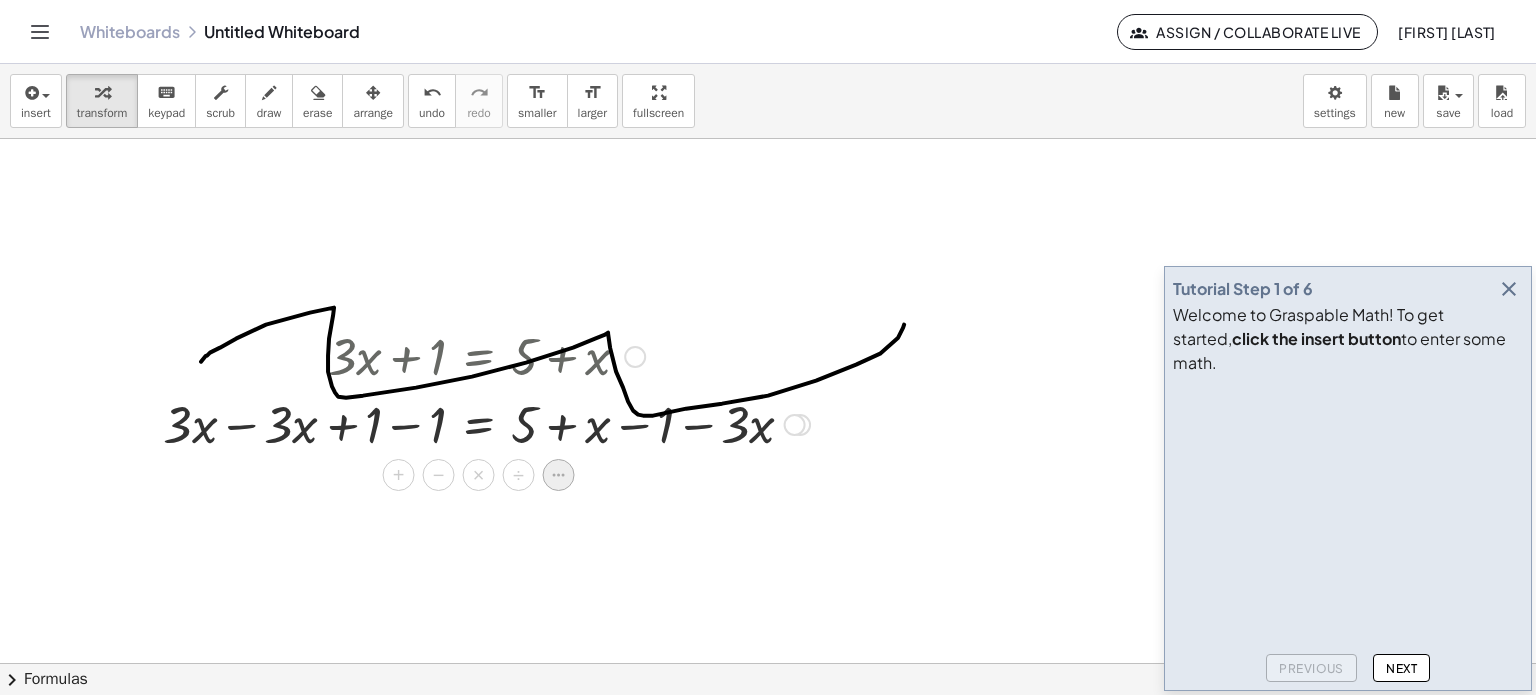 click 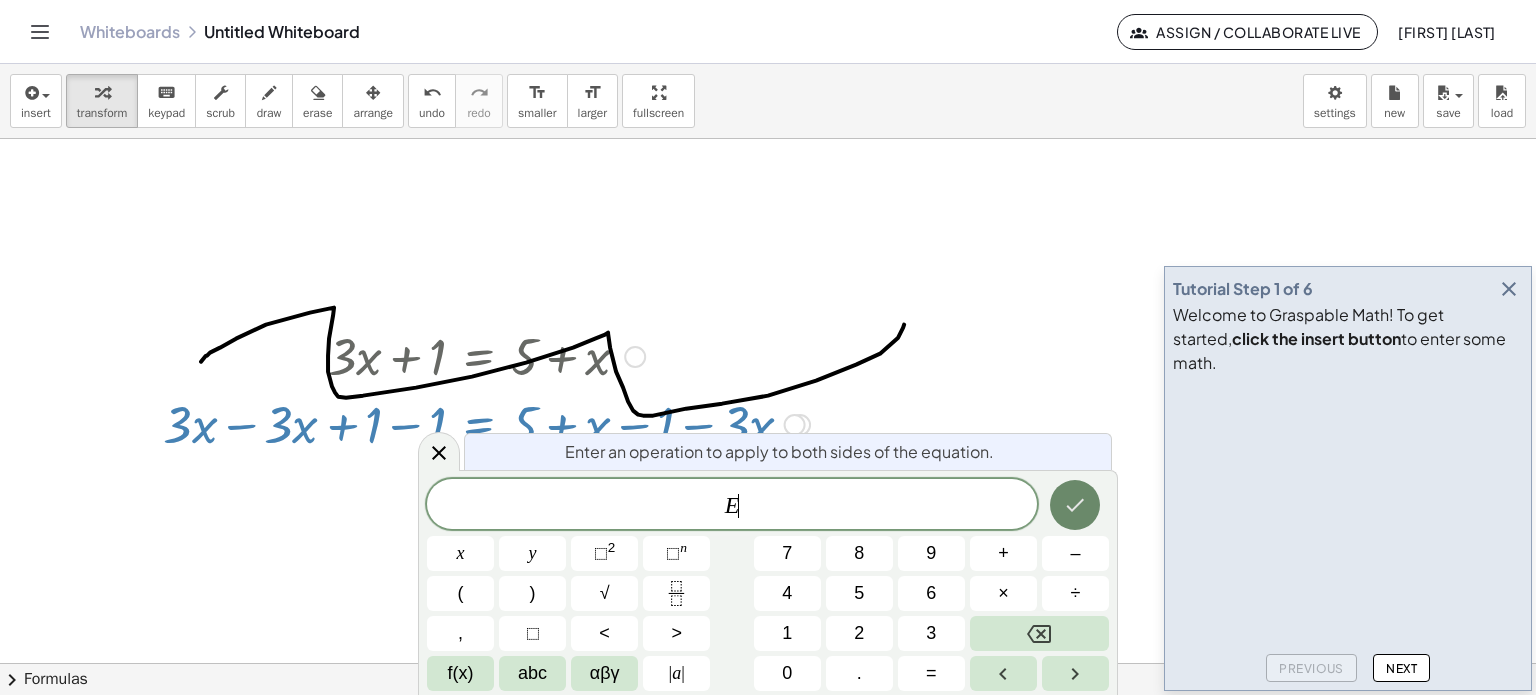 click at bounding box center (1075, 505) 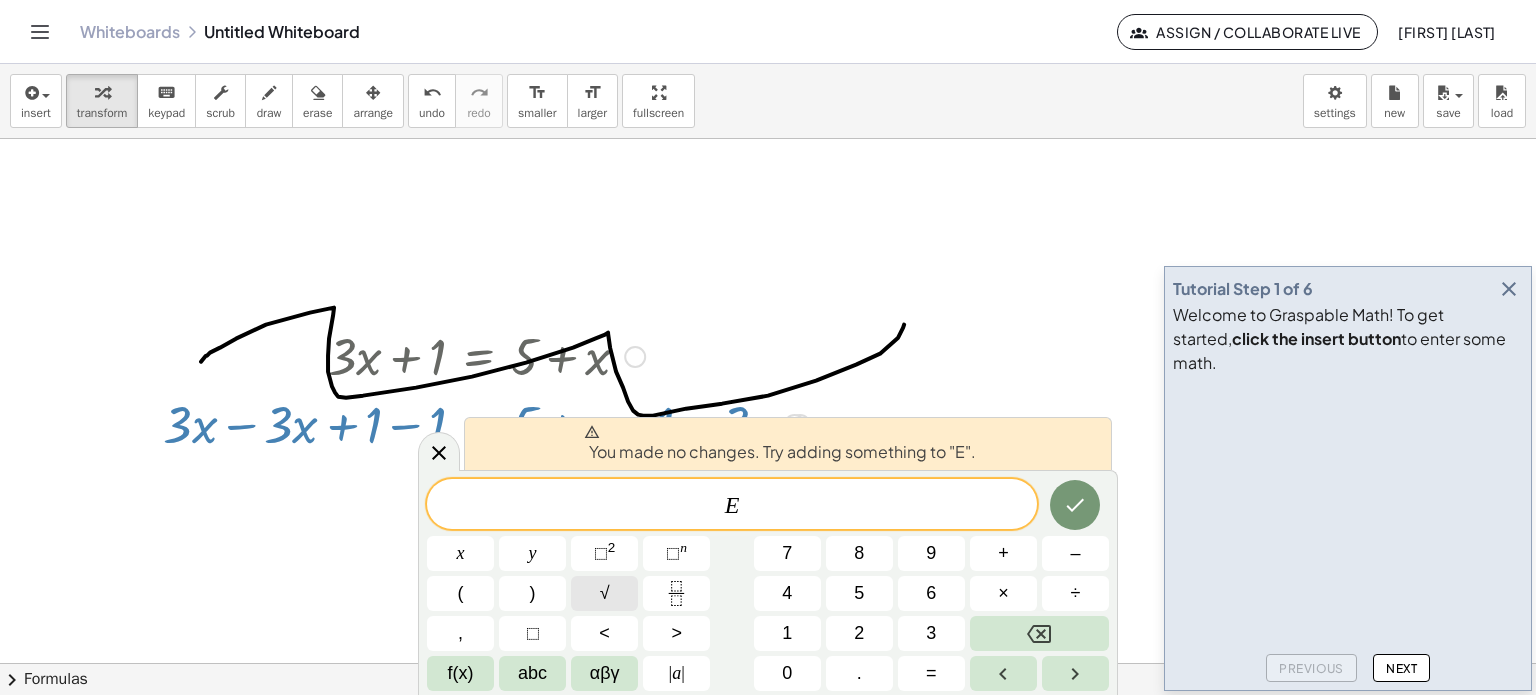 click on "√" at bounding box center [604, 593] 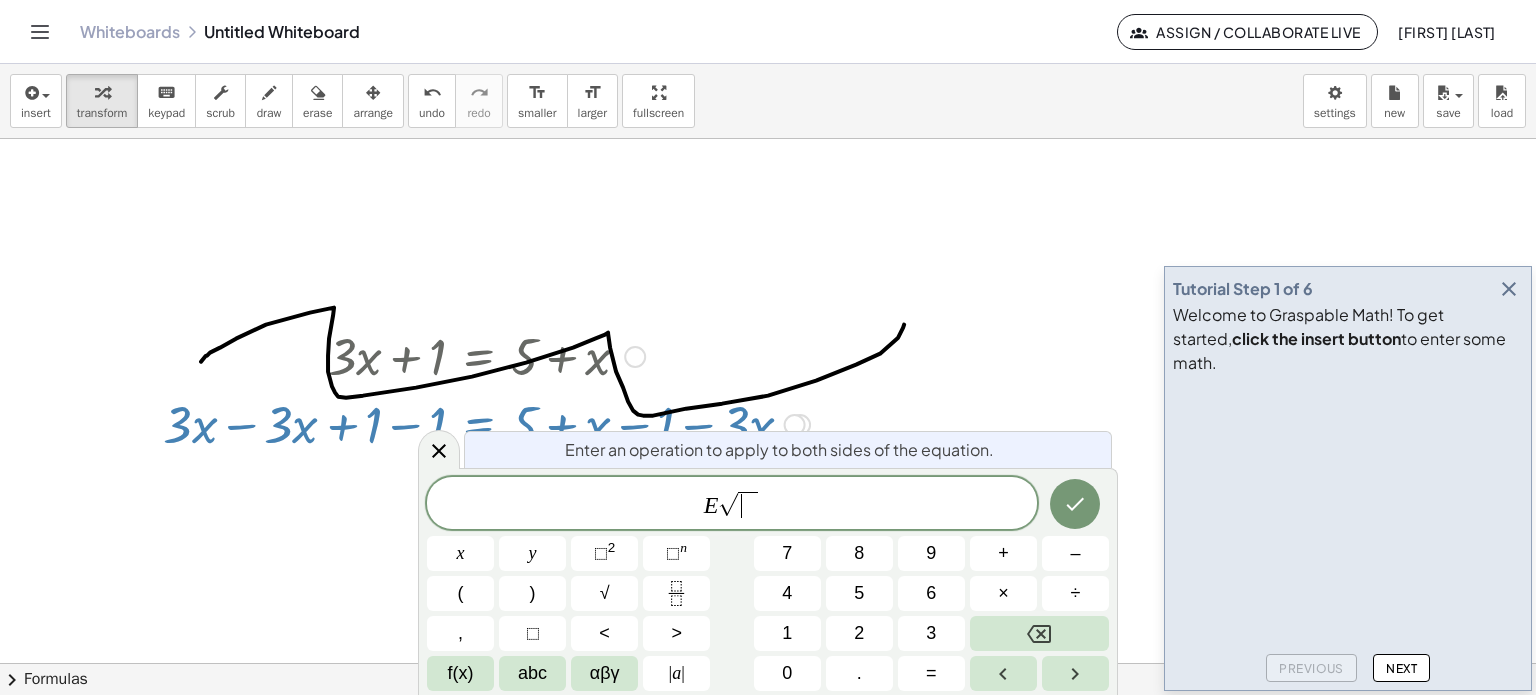 click on "E" at bounding box center (711, 505) 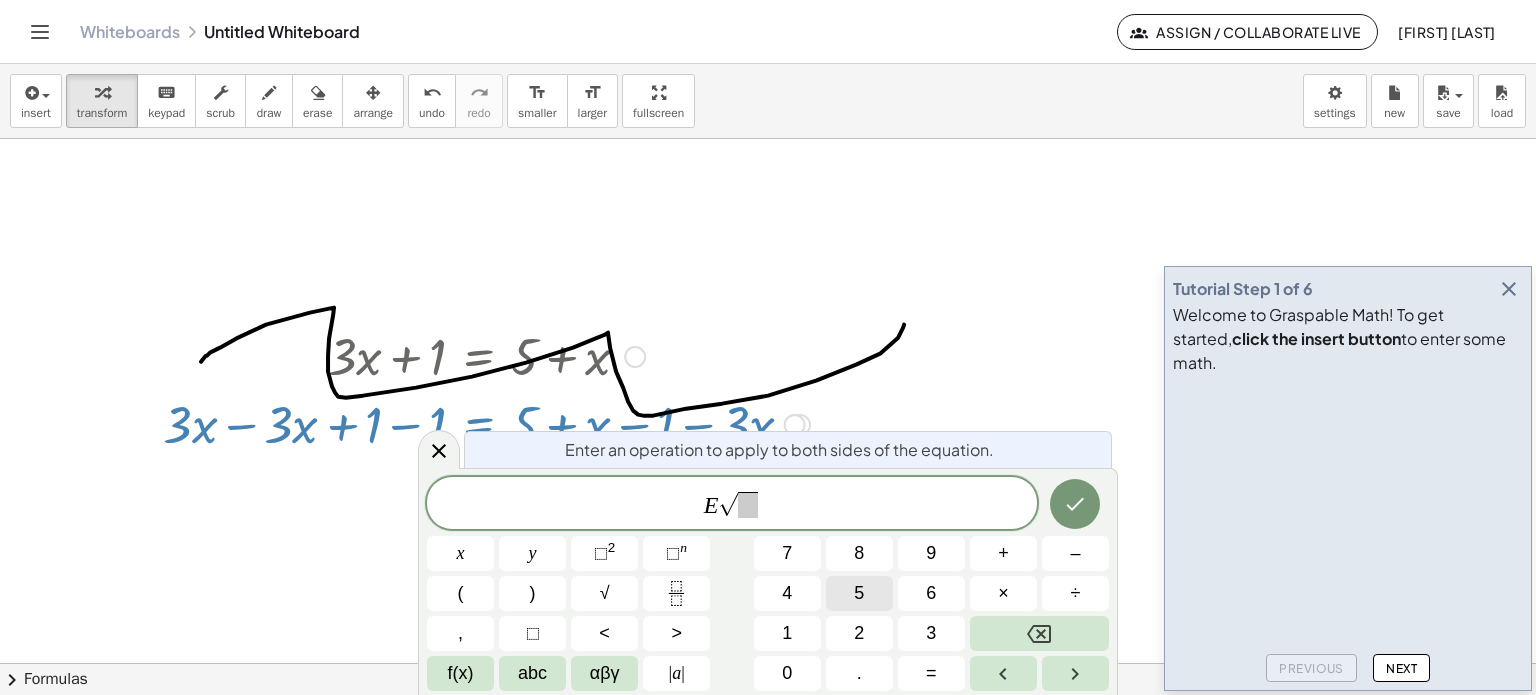click on "5" at bounding box center [859, 593] 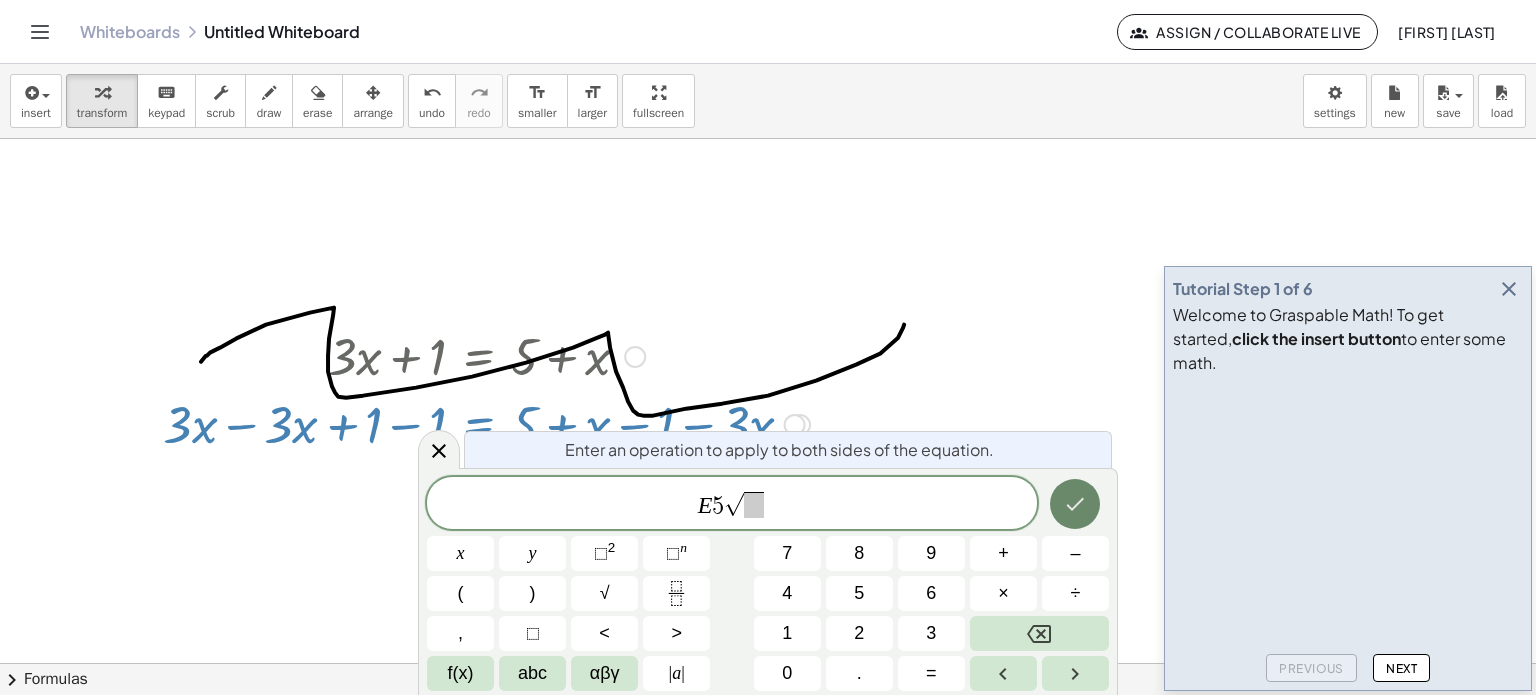 click 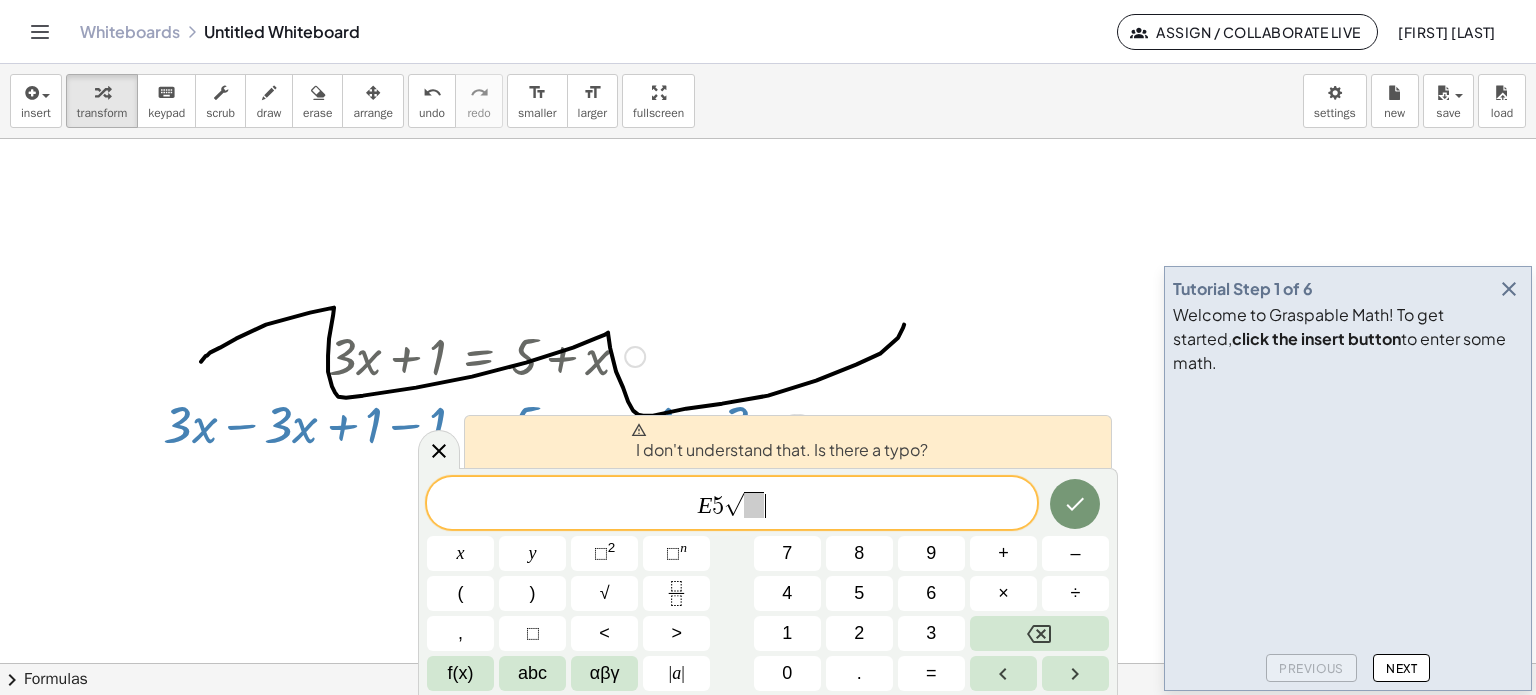 click on "E 5 √ ​" at bounding box center [732, 504] 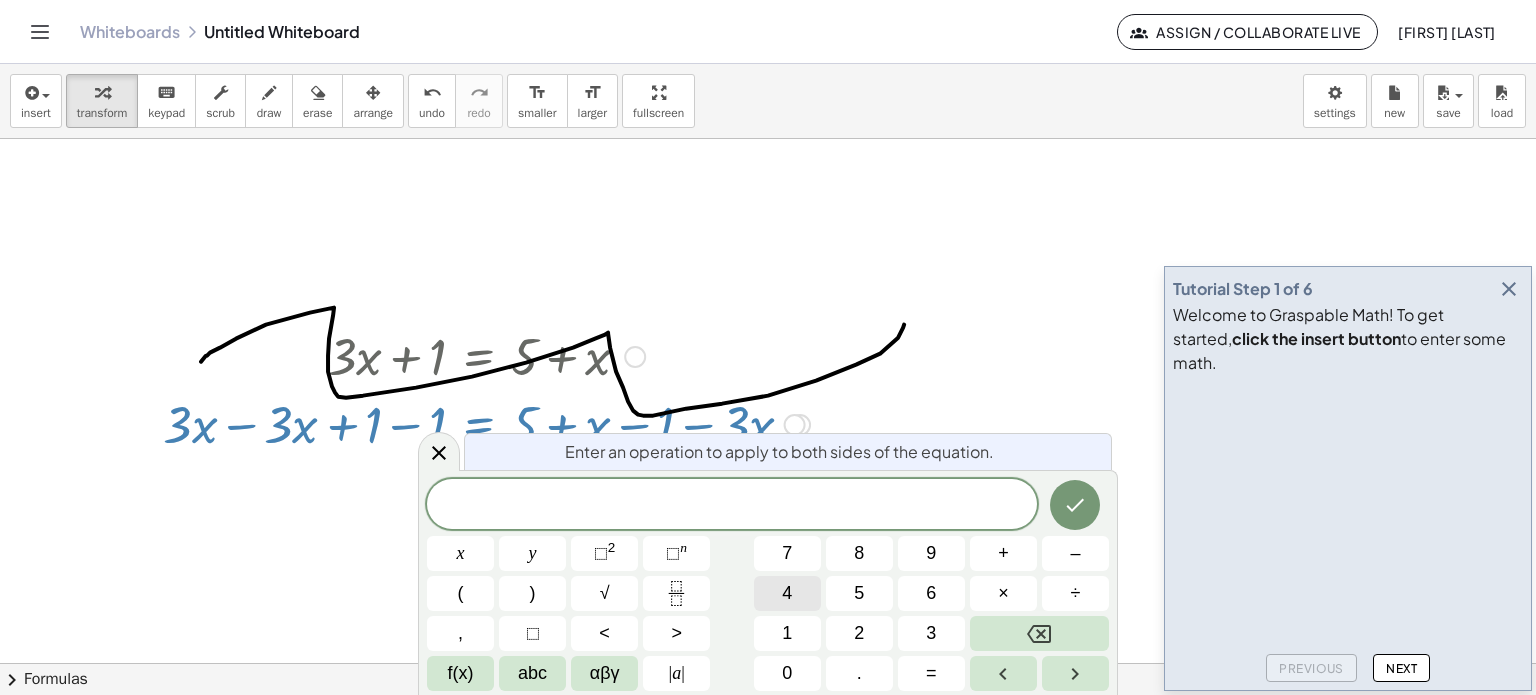 click on "4" at bounding box center [787, 593] 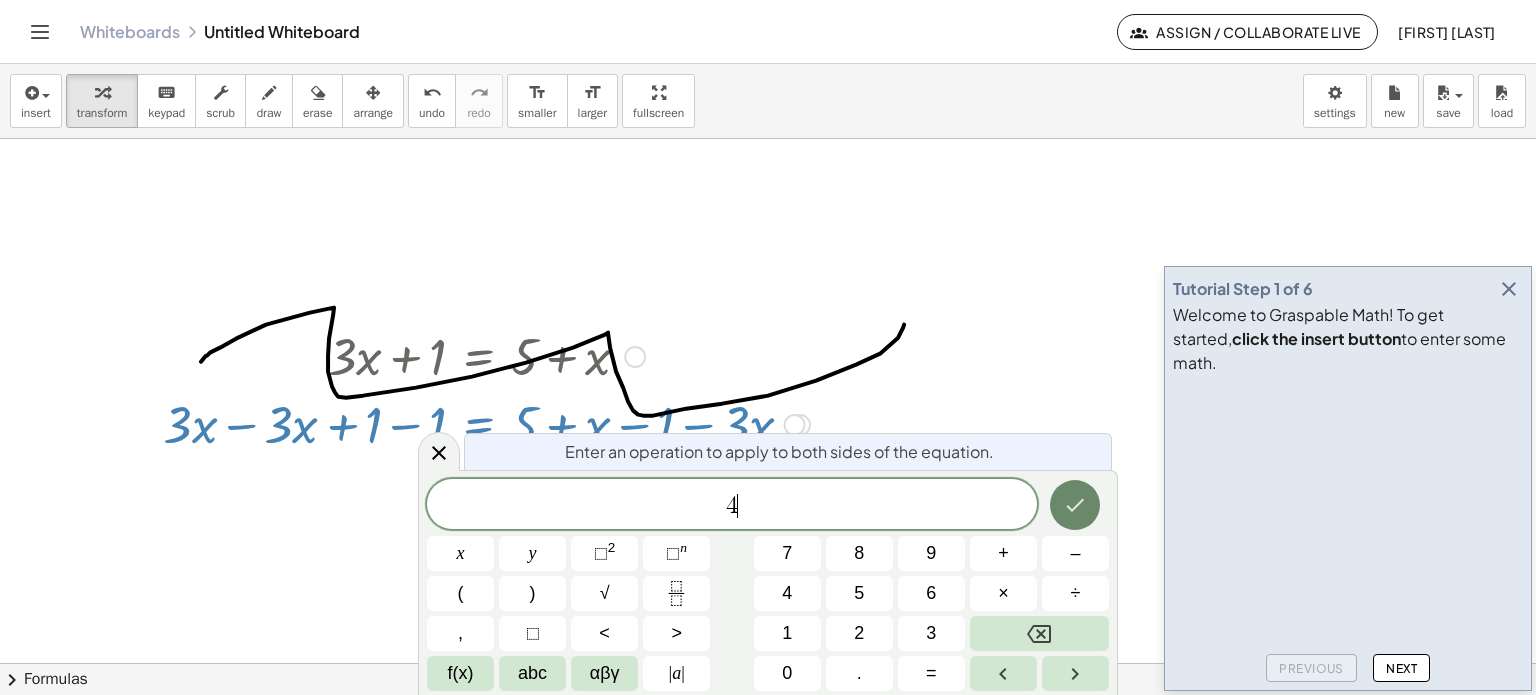 click 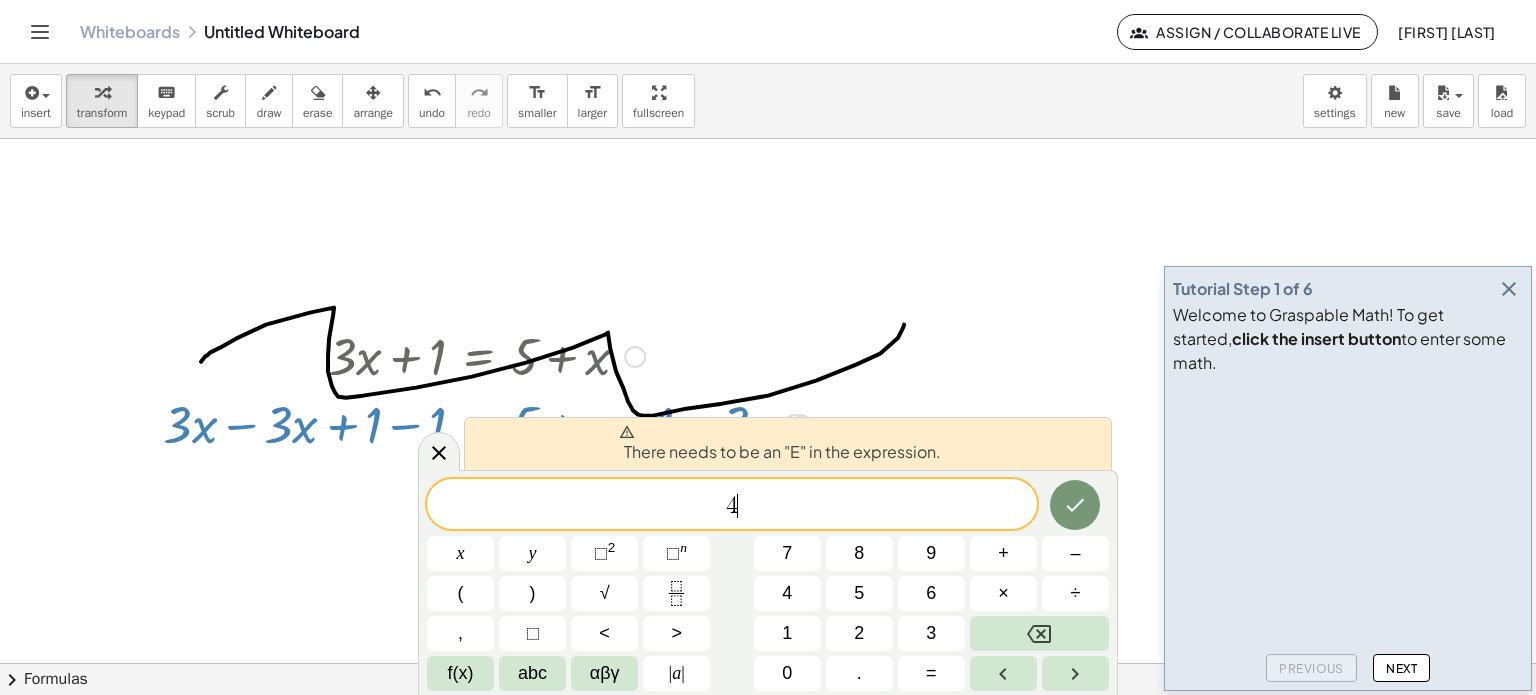 click on "4 ​" at bounding box center (732, 506) 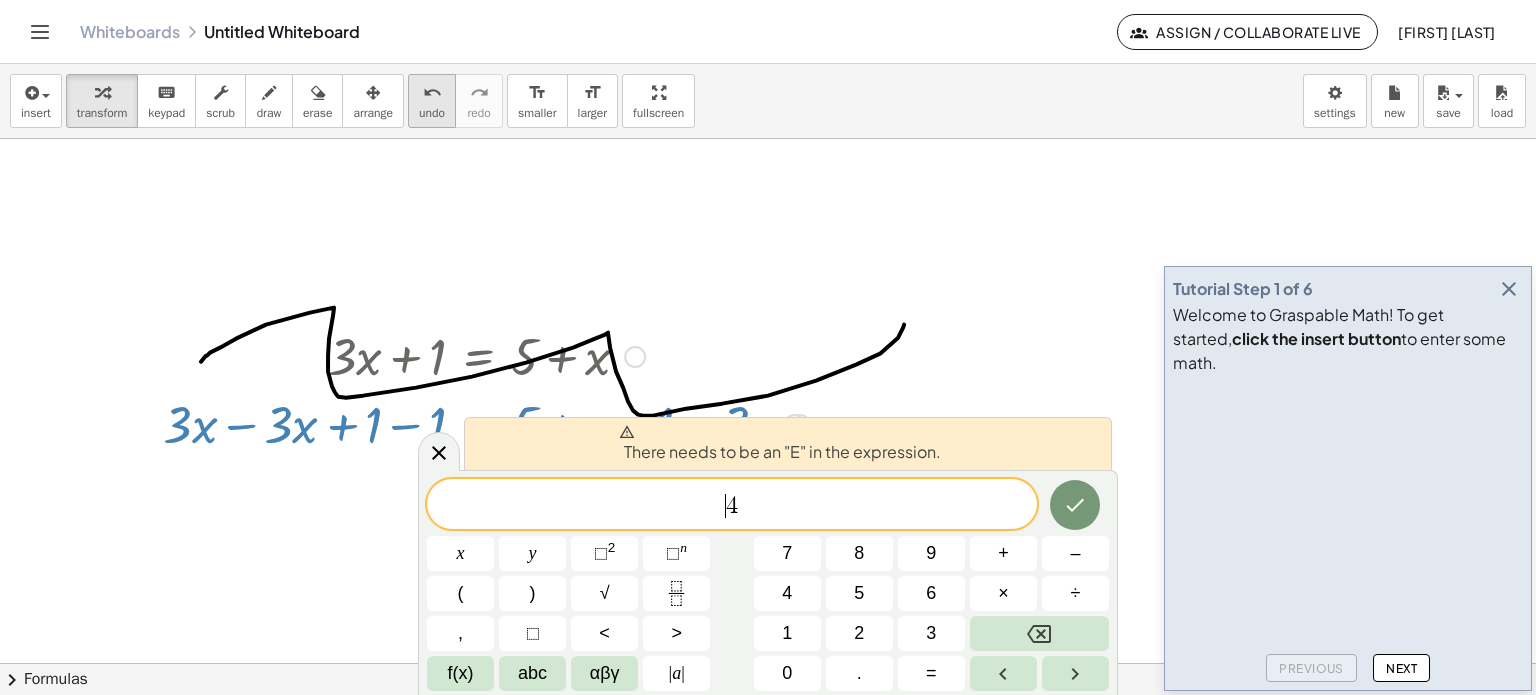 click on "undo" at bounding box center [432, 93] 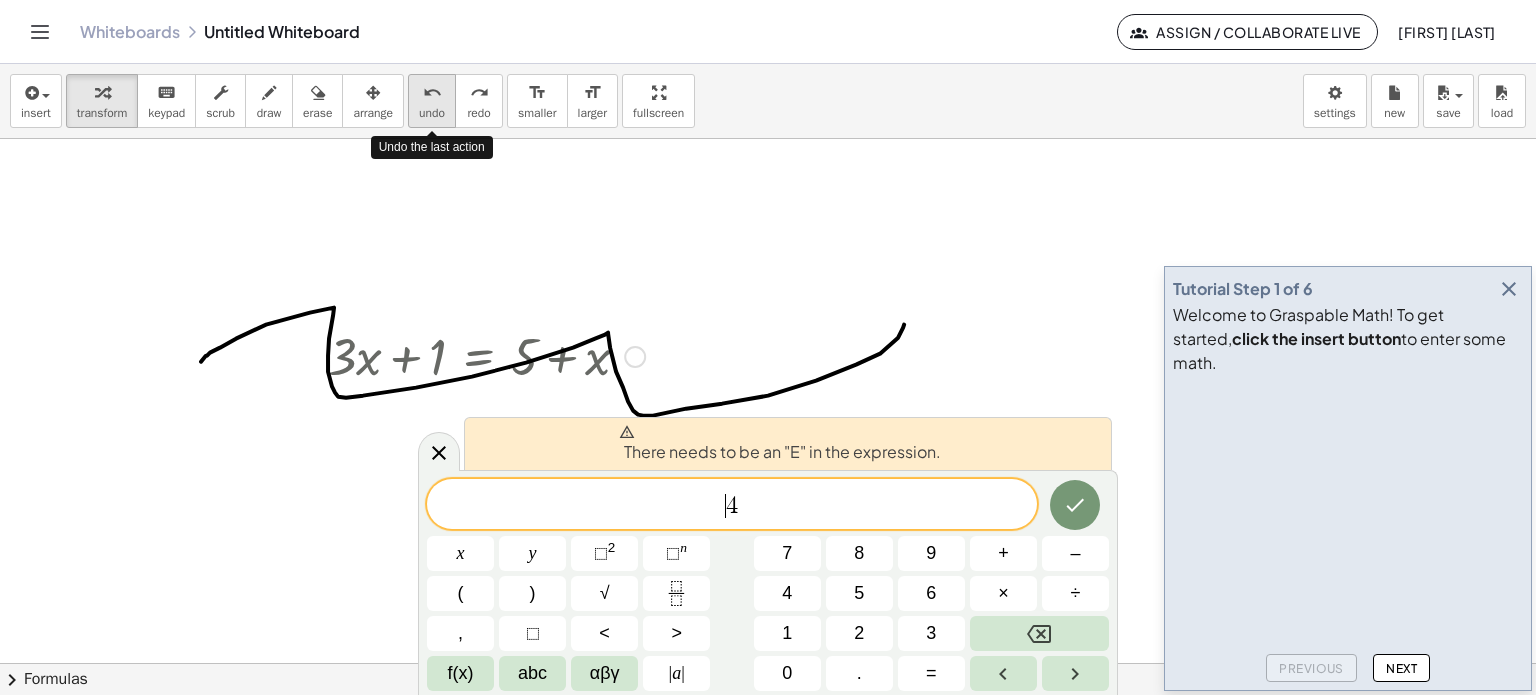 click on "undo" at bounding box center (432, 93) 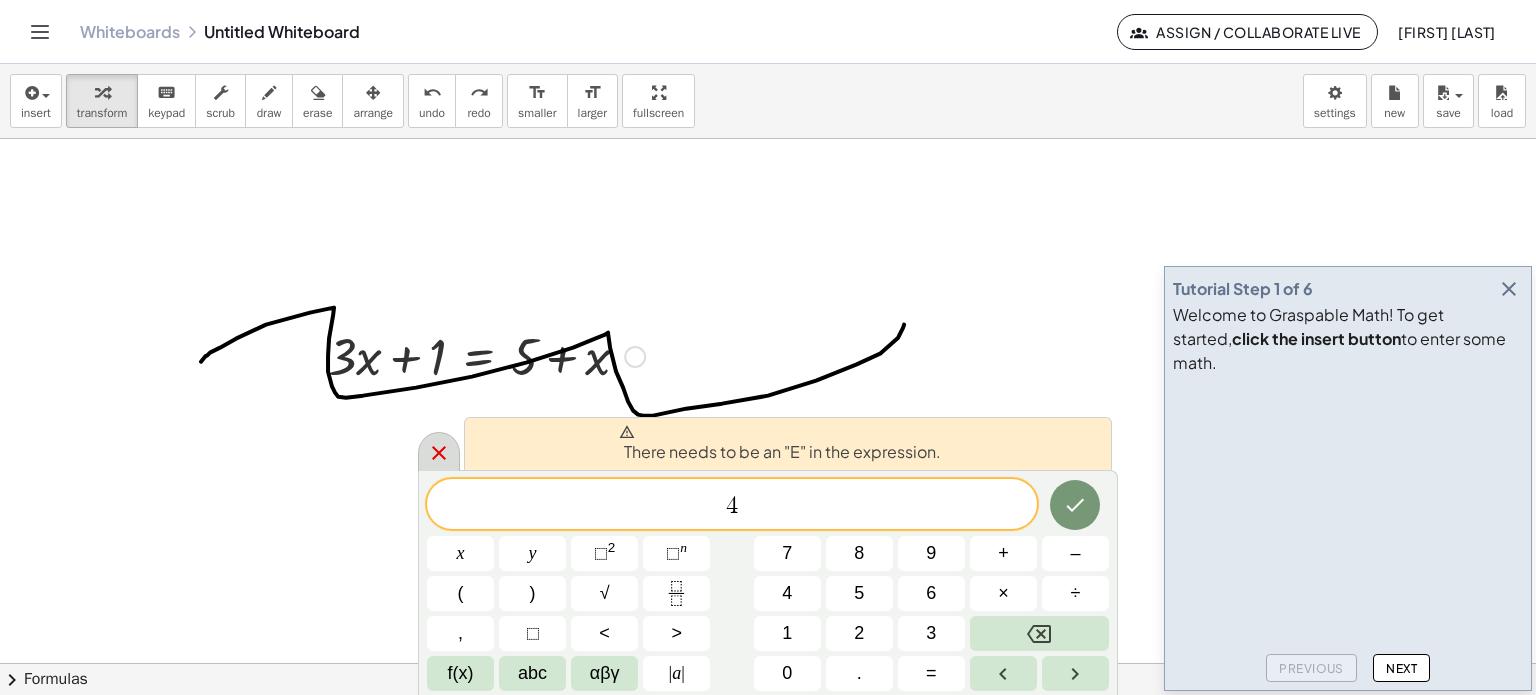 click 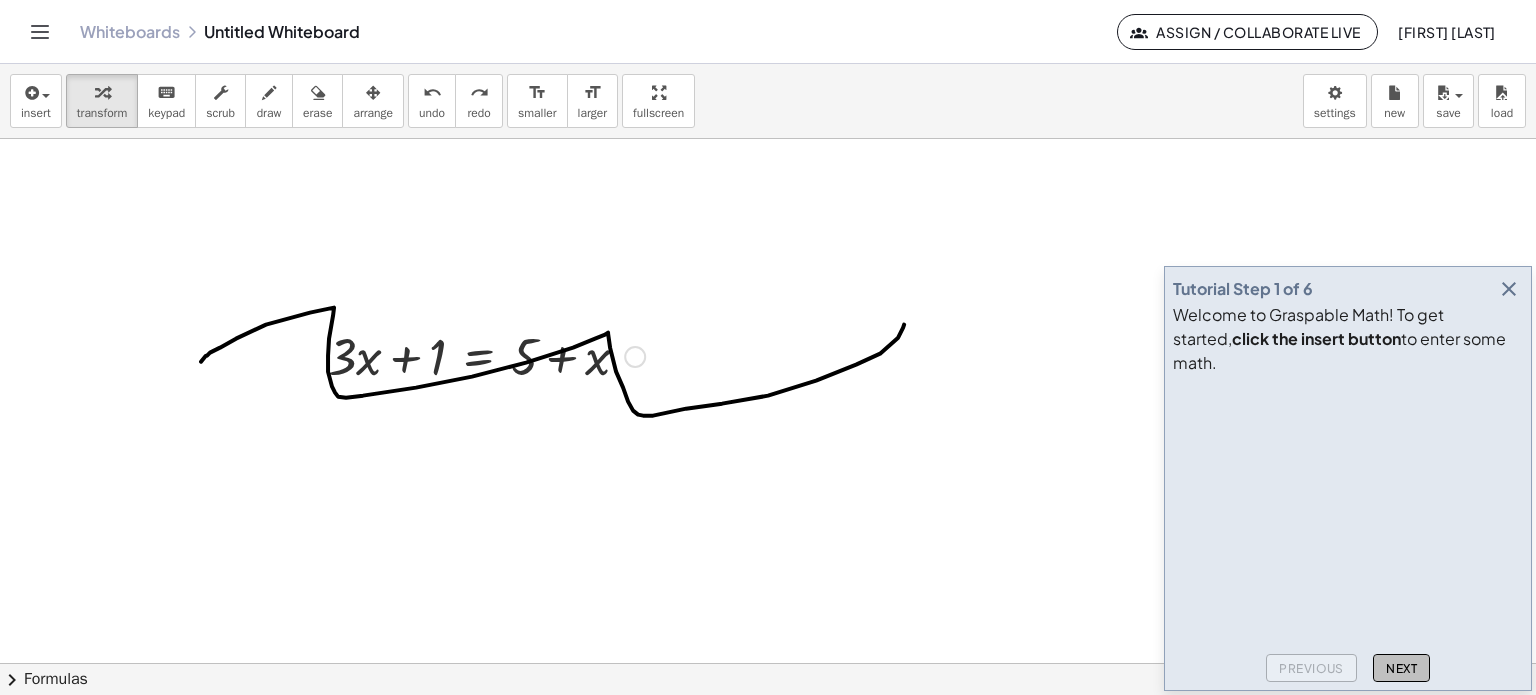 click on "Next" 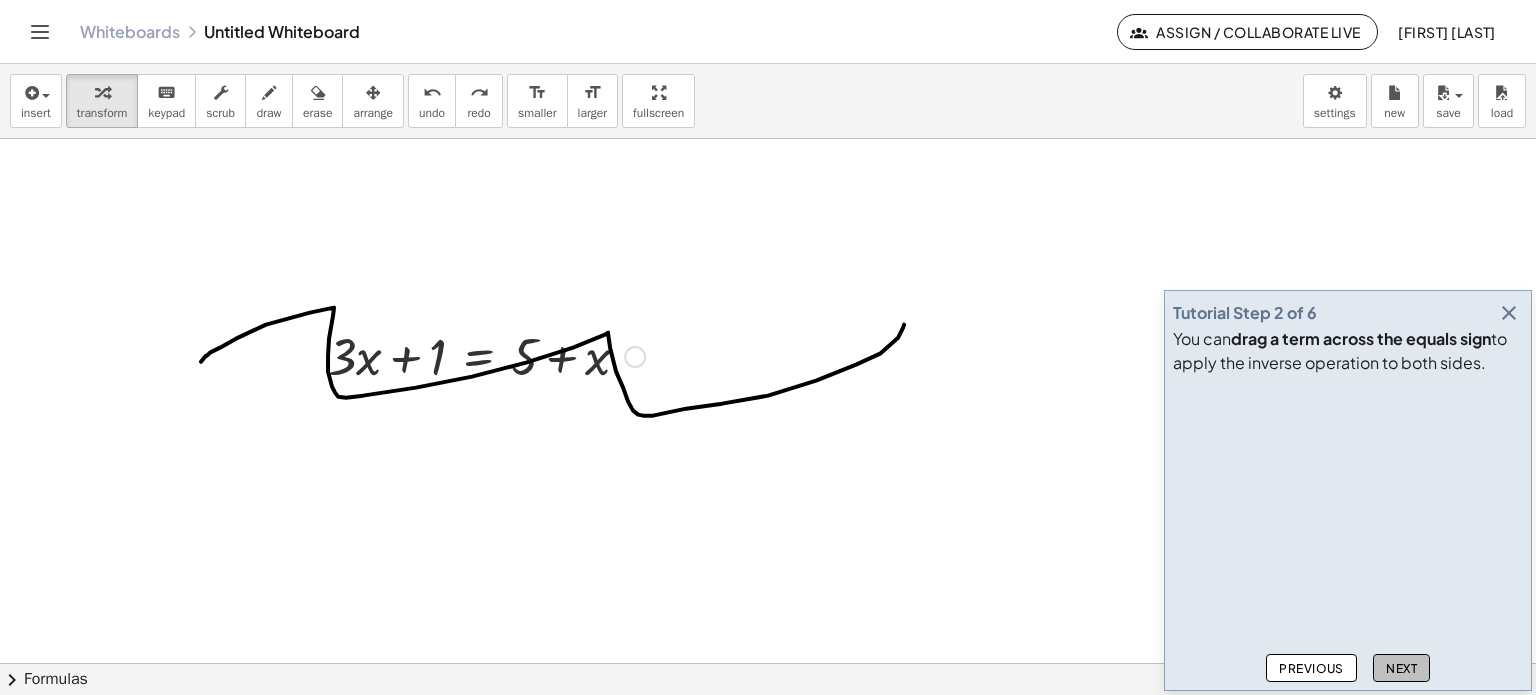 click on "Next" 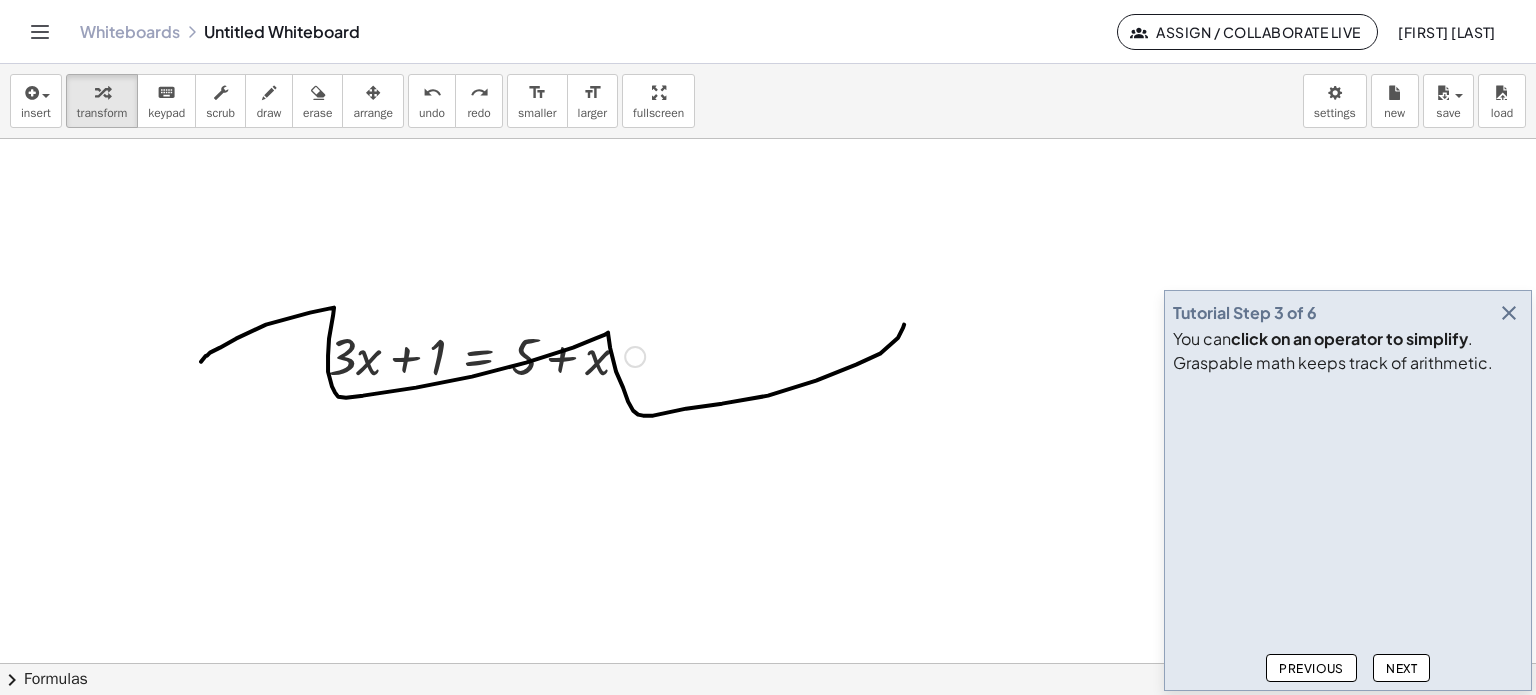 click on "Next" 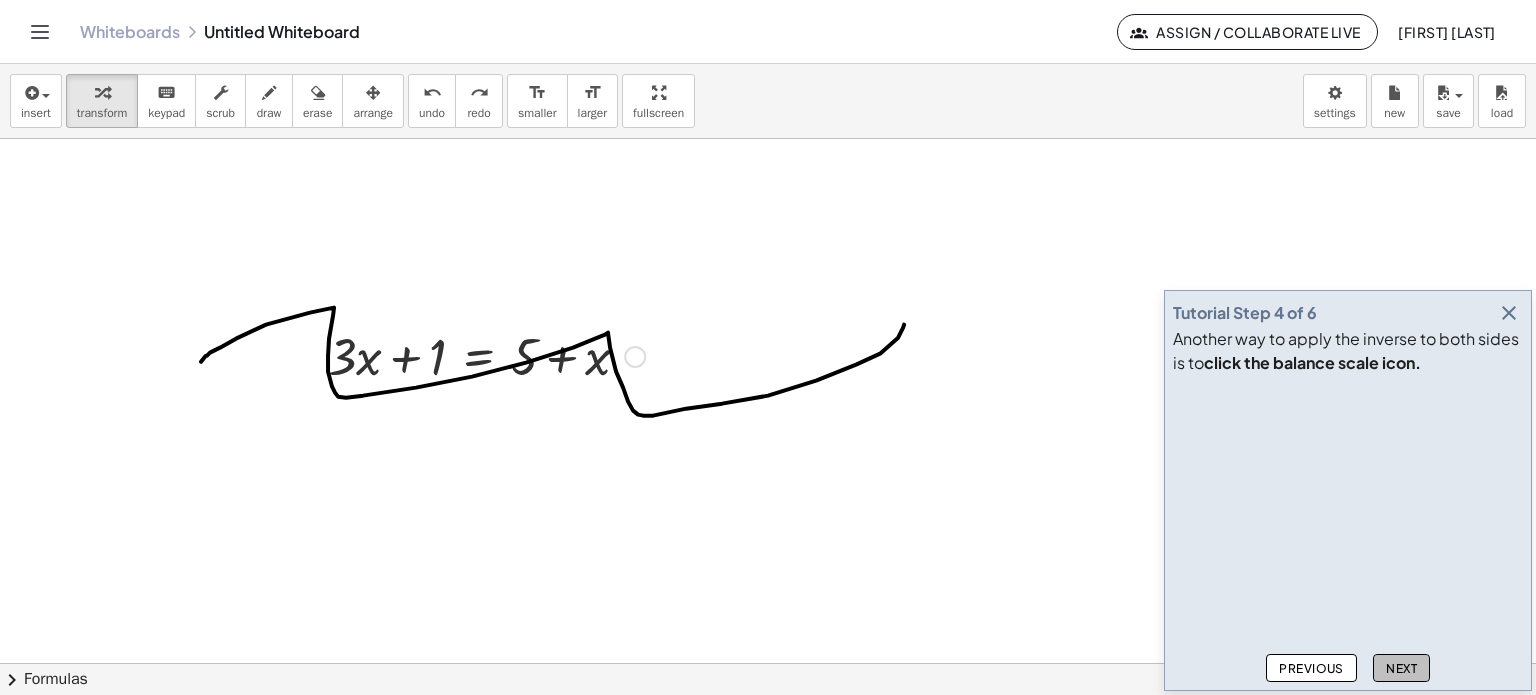 click on "Next" 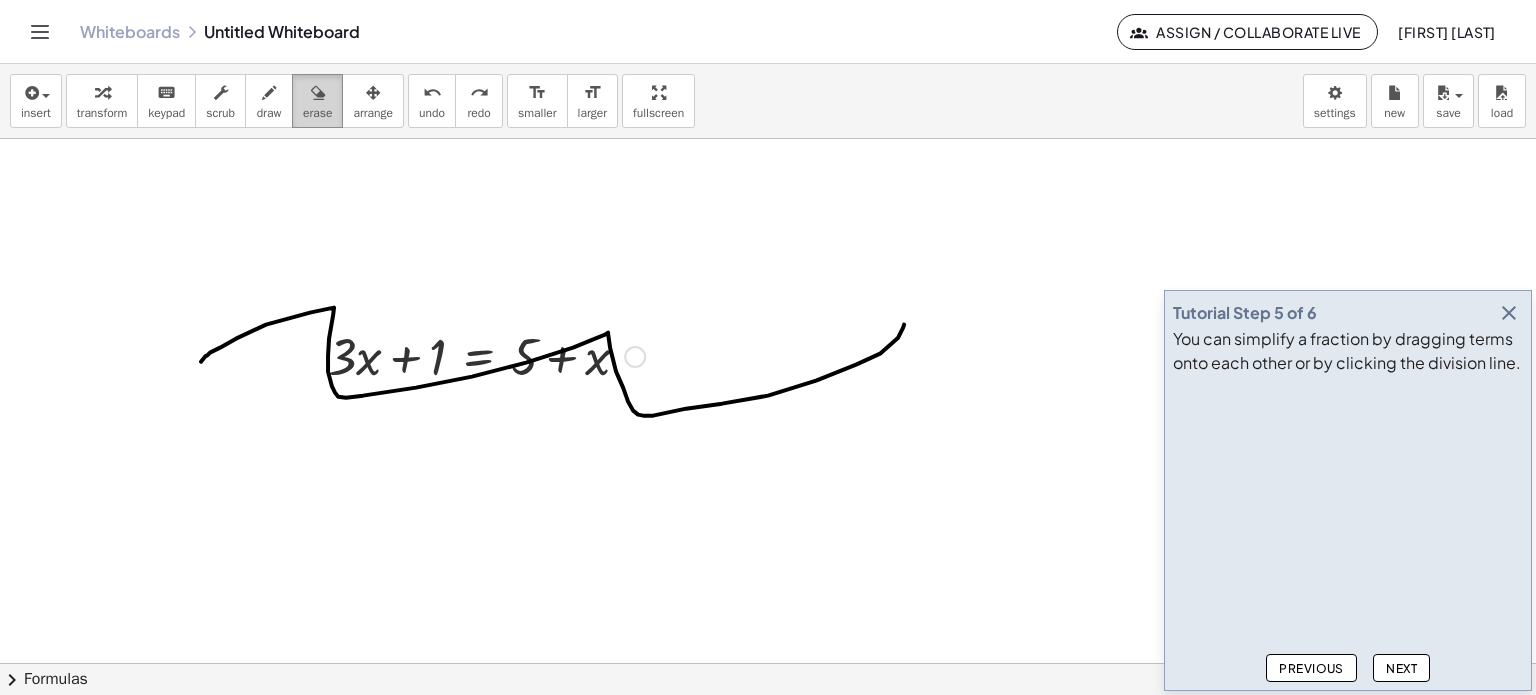 click at bounding box center [318, 93] 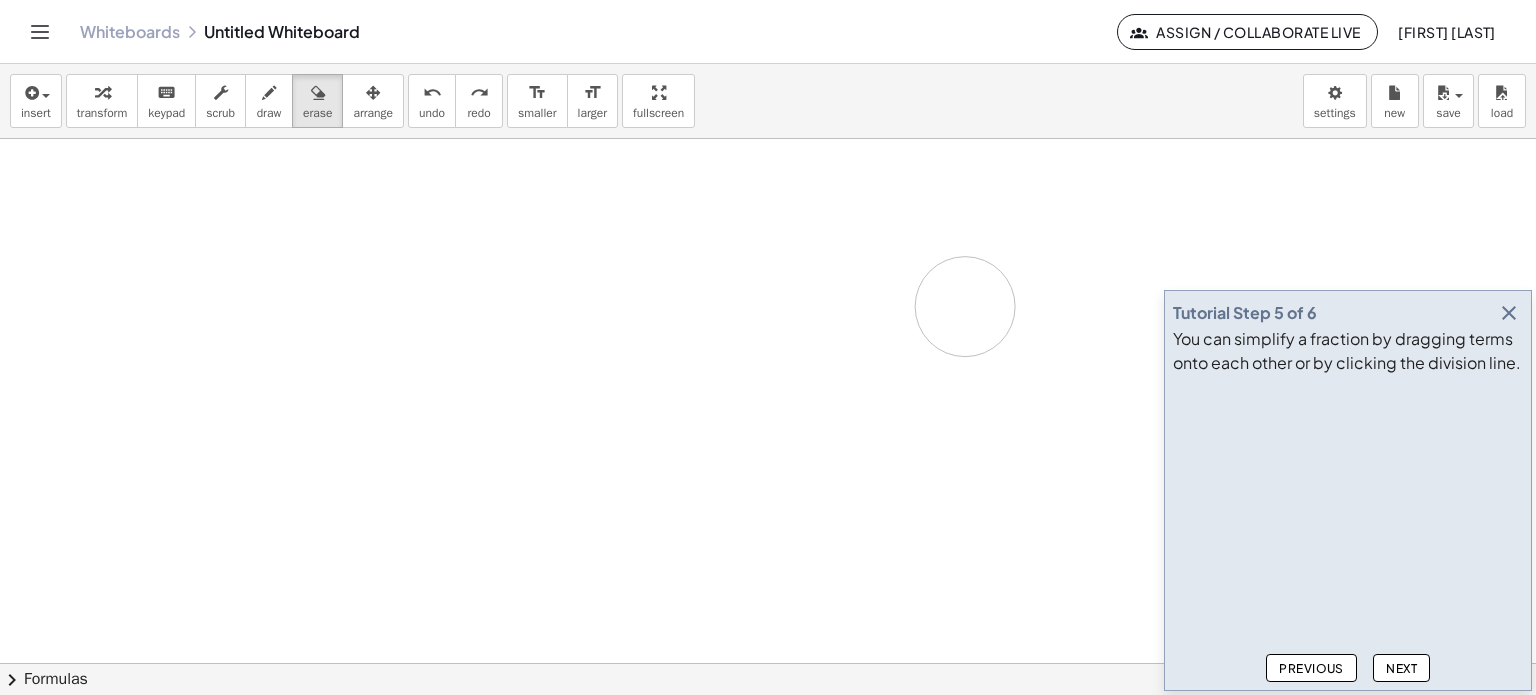 drag, startPoint x: 163, startPoint y: 351, endPoint x: 966, endPoint y: 306, distance: 804.2599 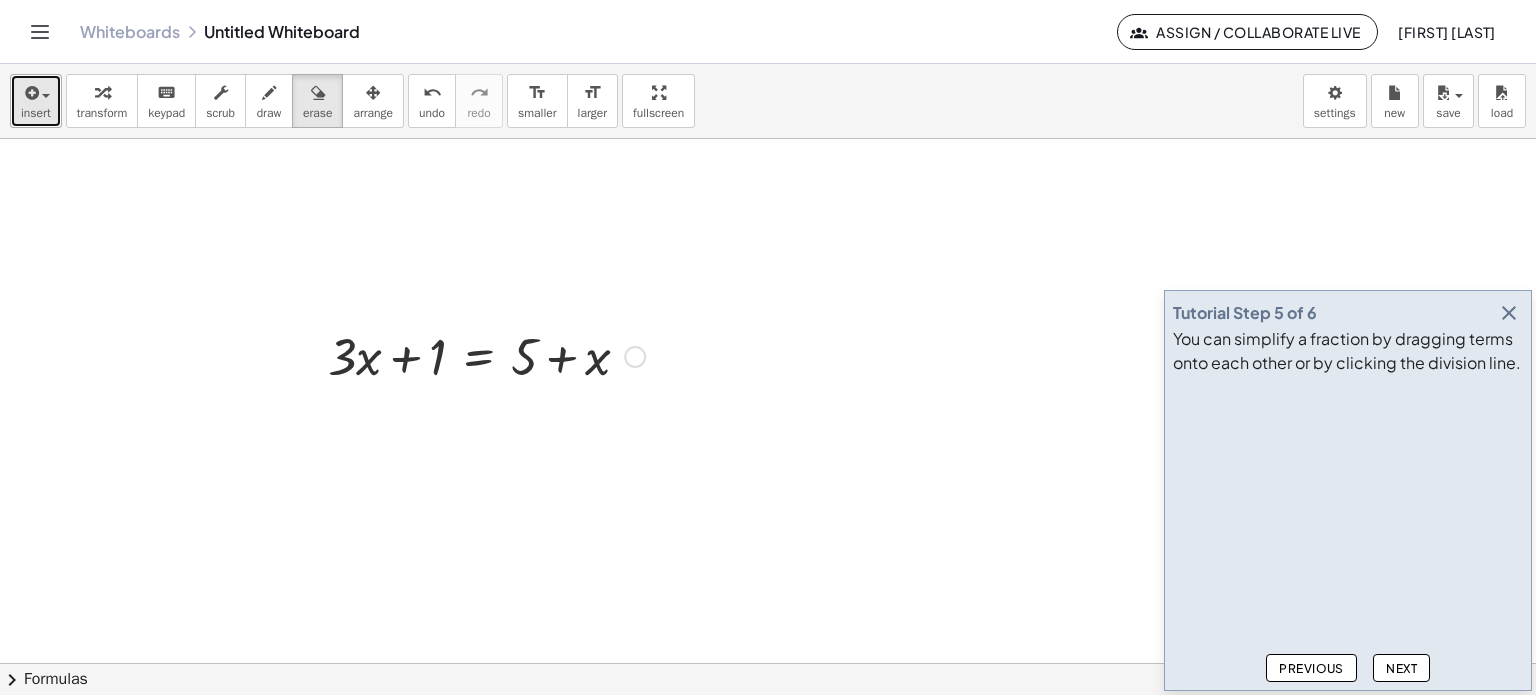click on "insert" at bounding box center (36, 101) 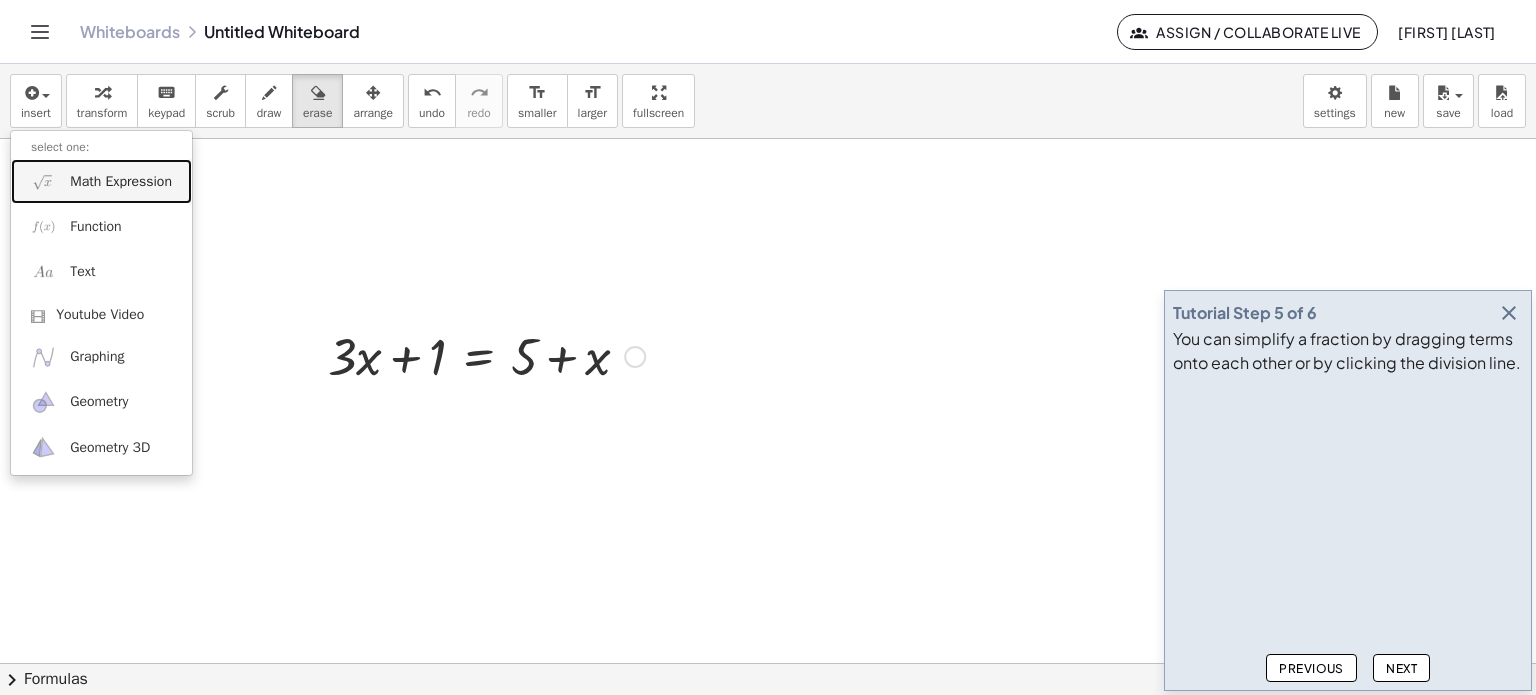 click on "Math Expression" at bounding box center [121, 182] 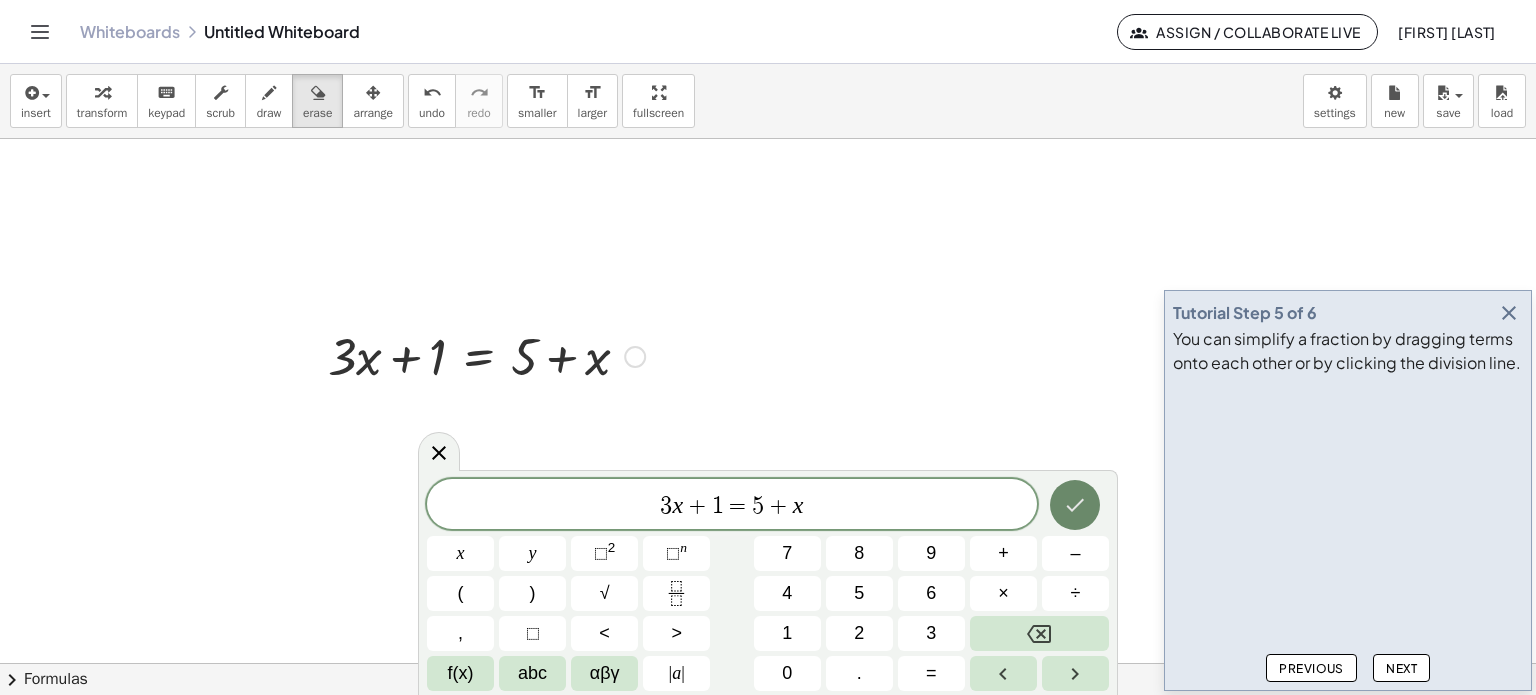 click 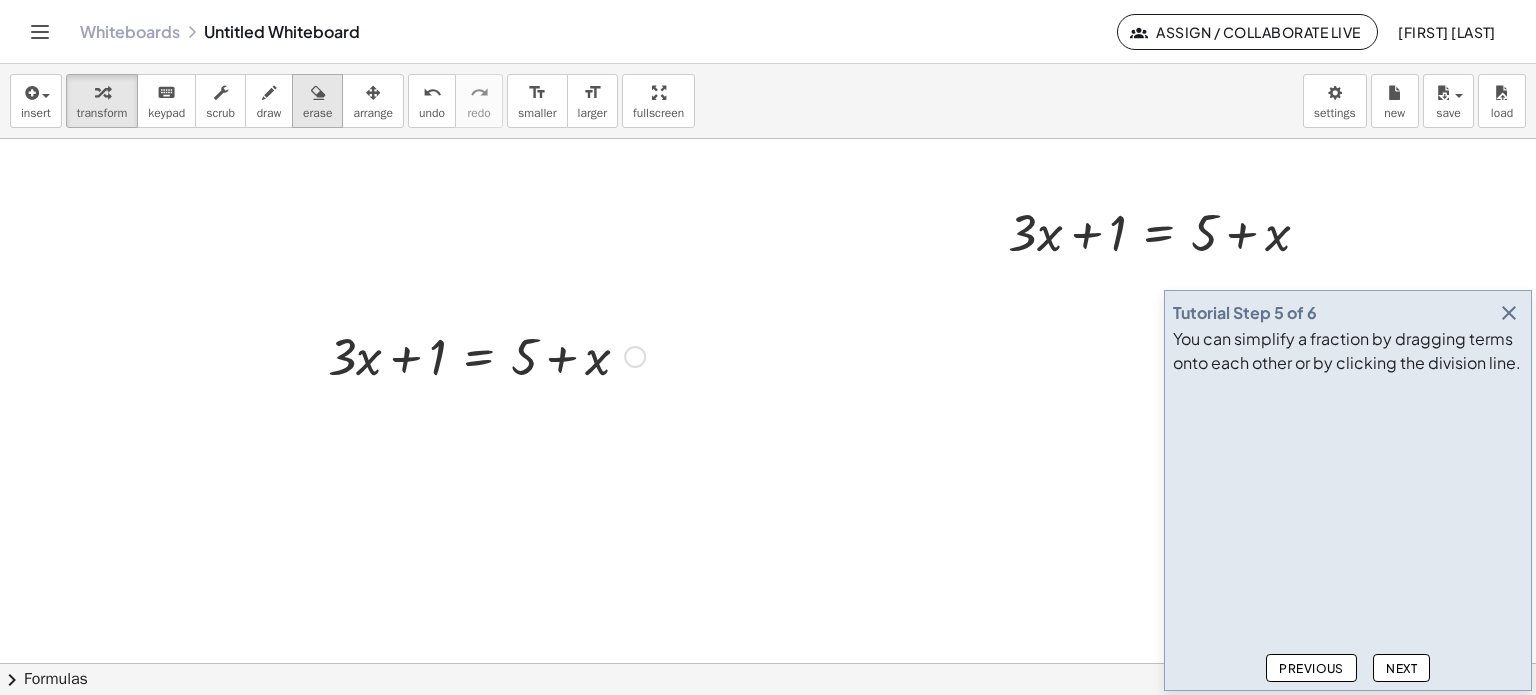 click at bounding box center [318, 93] 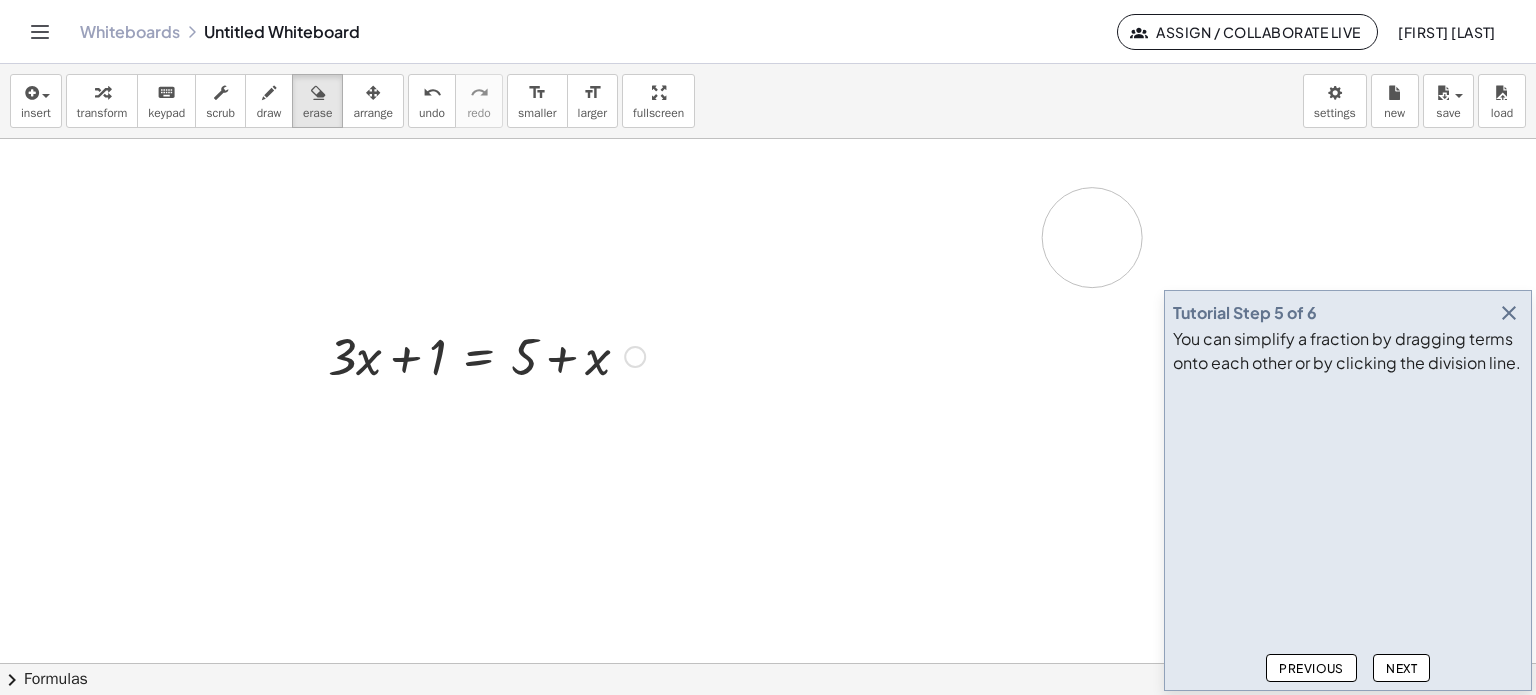 drag, startPoint x: 1058, startPoint y: 194, endPoint x: 1092, endPoint y: 237, distance: 54.81788 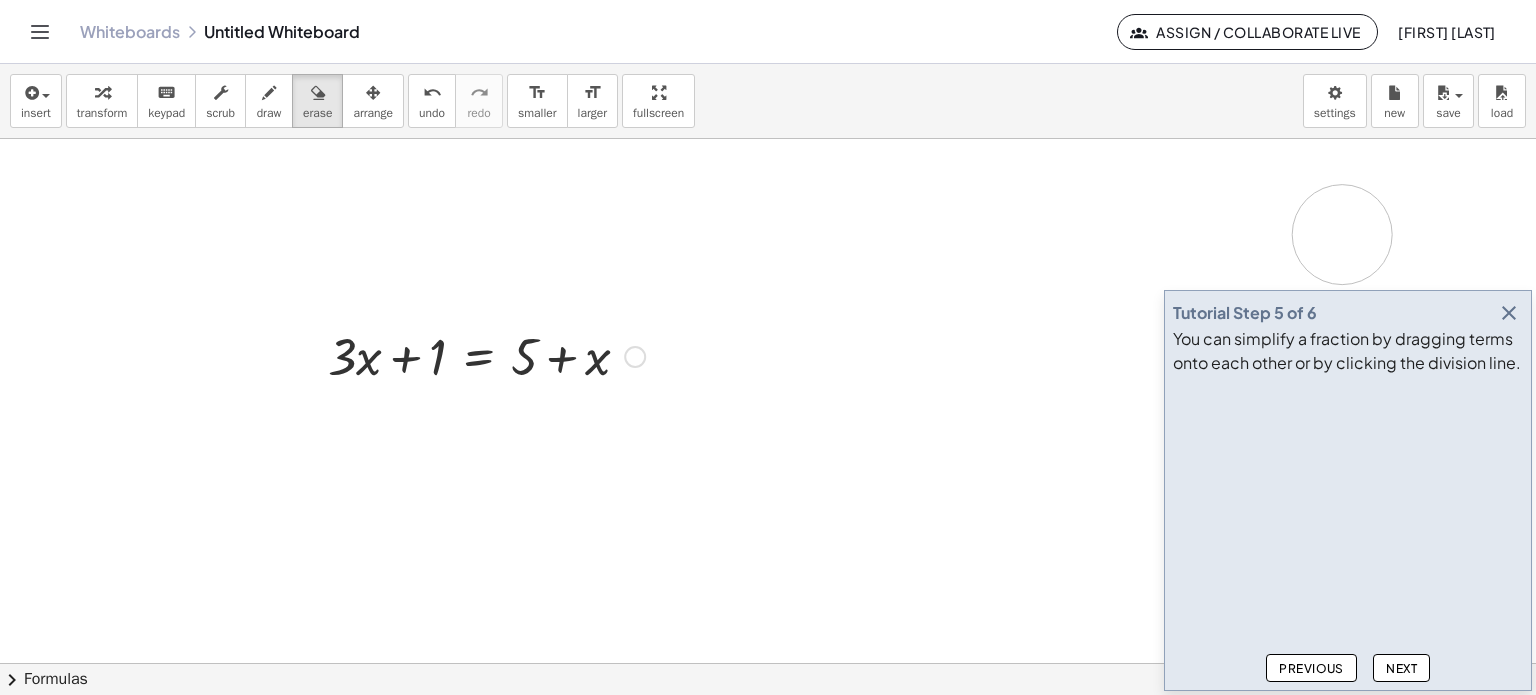 drag, startPoint x: 998, startPoint y: 249, endPoint x: 1342, endPoint y: 234, distance: 344.32687 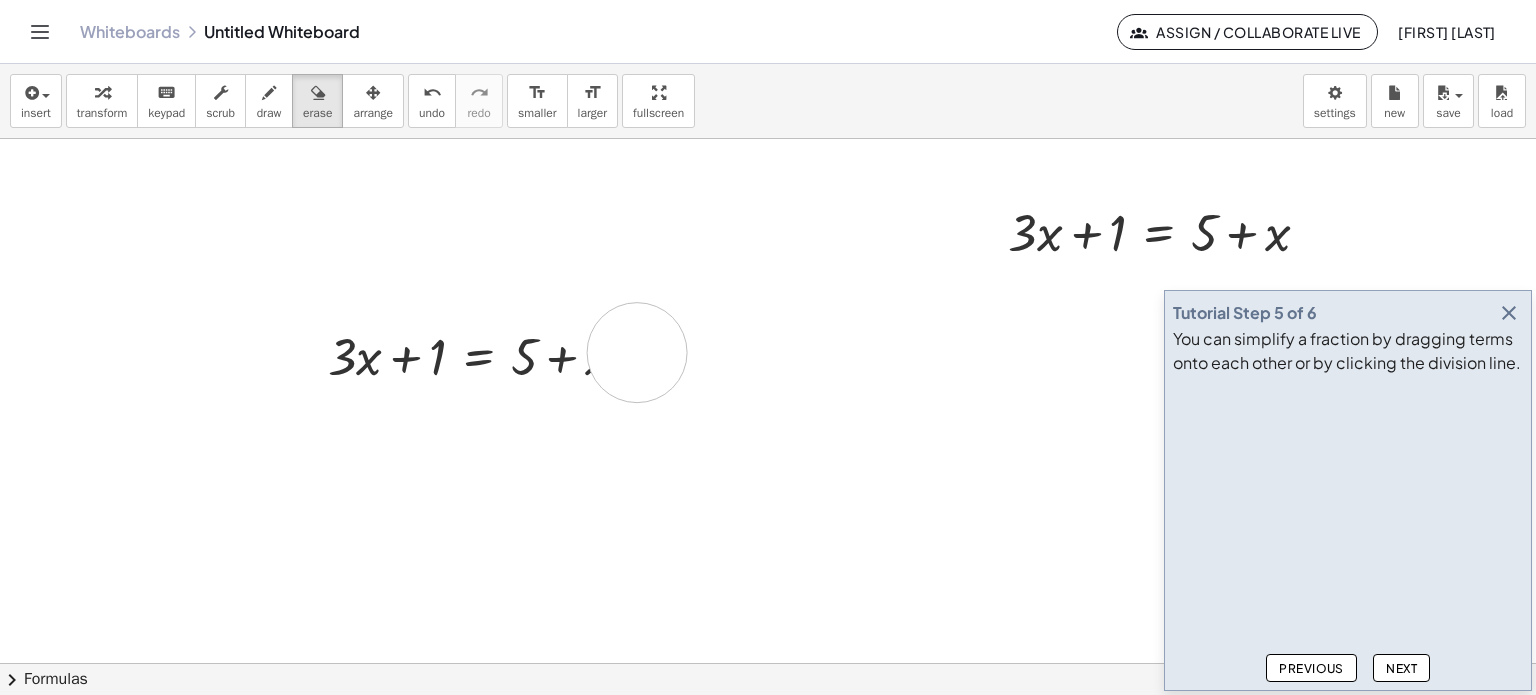 click at bounding box center (768, 564) 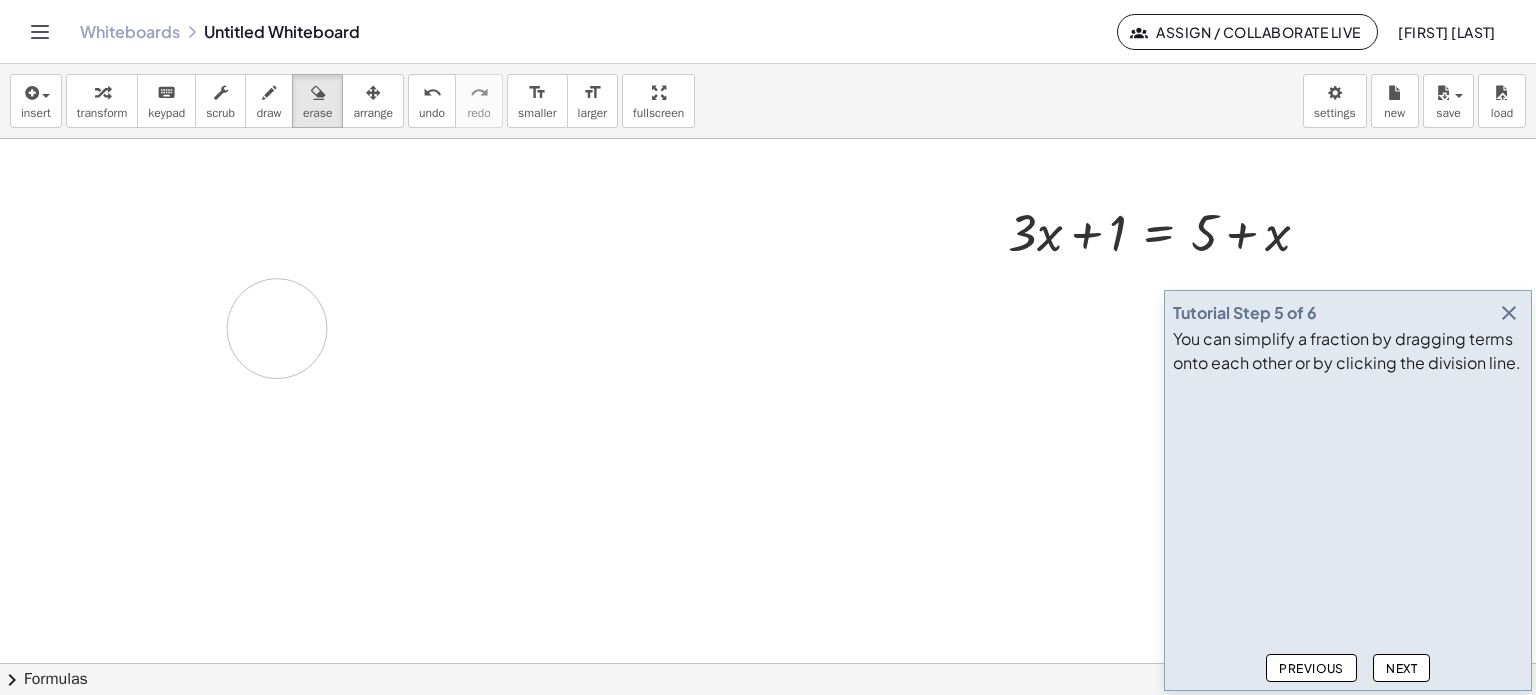drag, startPoint x: 637, startPoint y: 352, endPoint x: 277, endPoint y: 328, distance: 360.7991 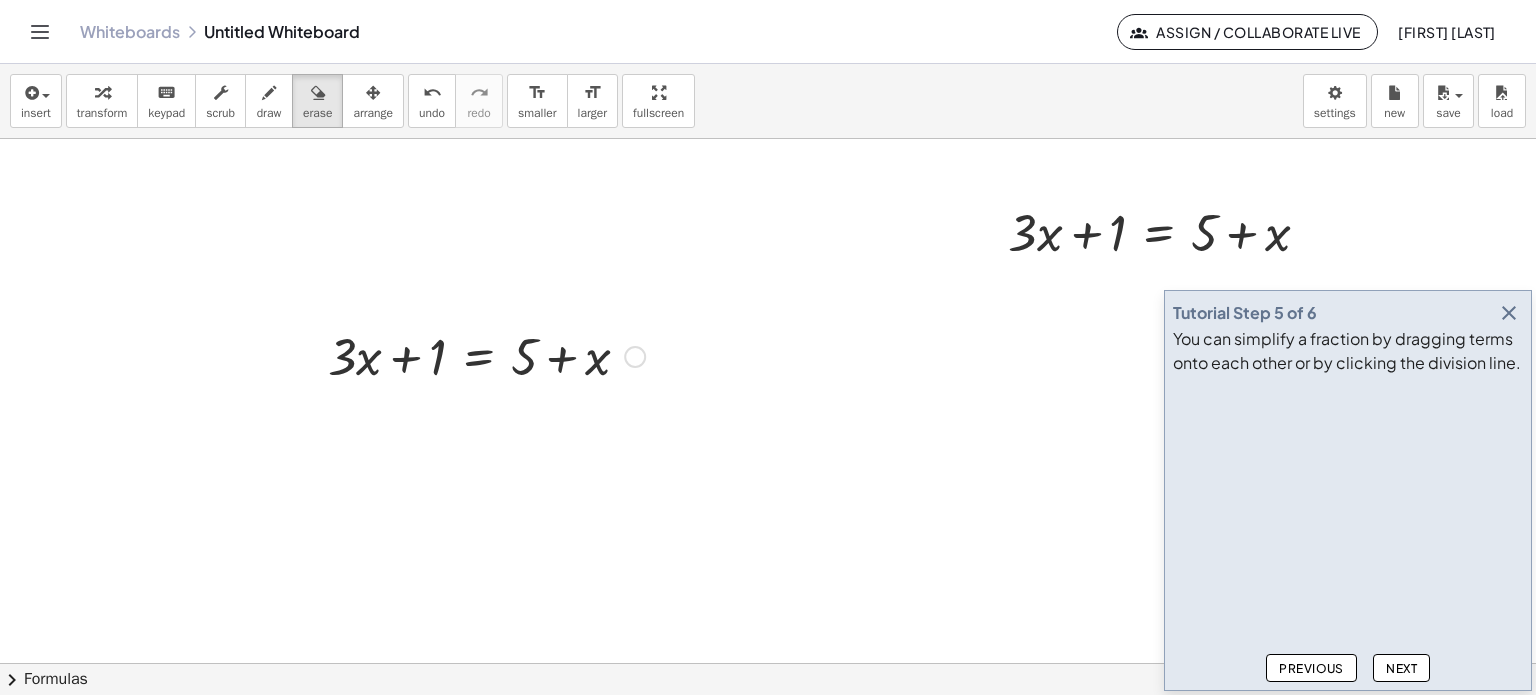 click on "Next" 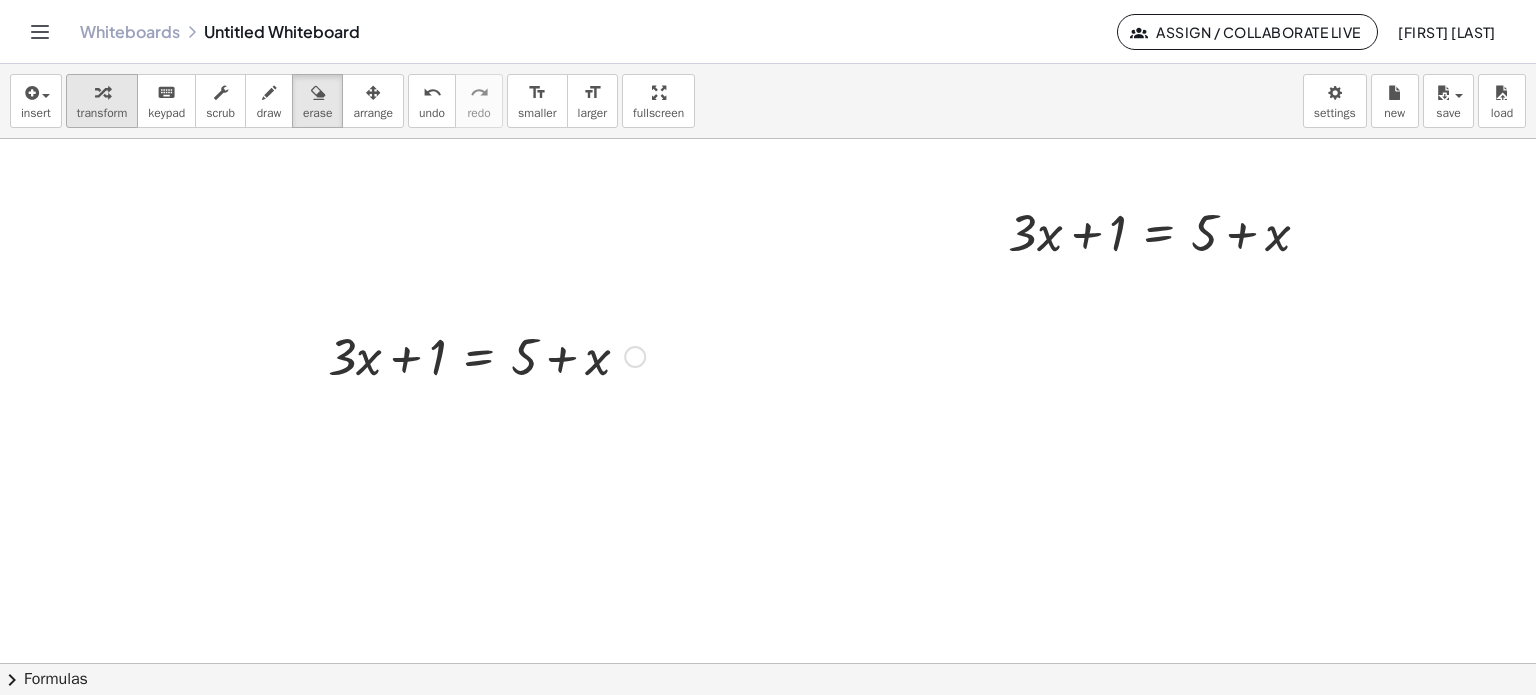 click on "transform" at bounding box center (102, 113) 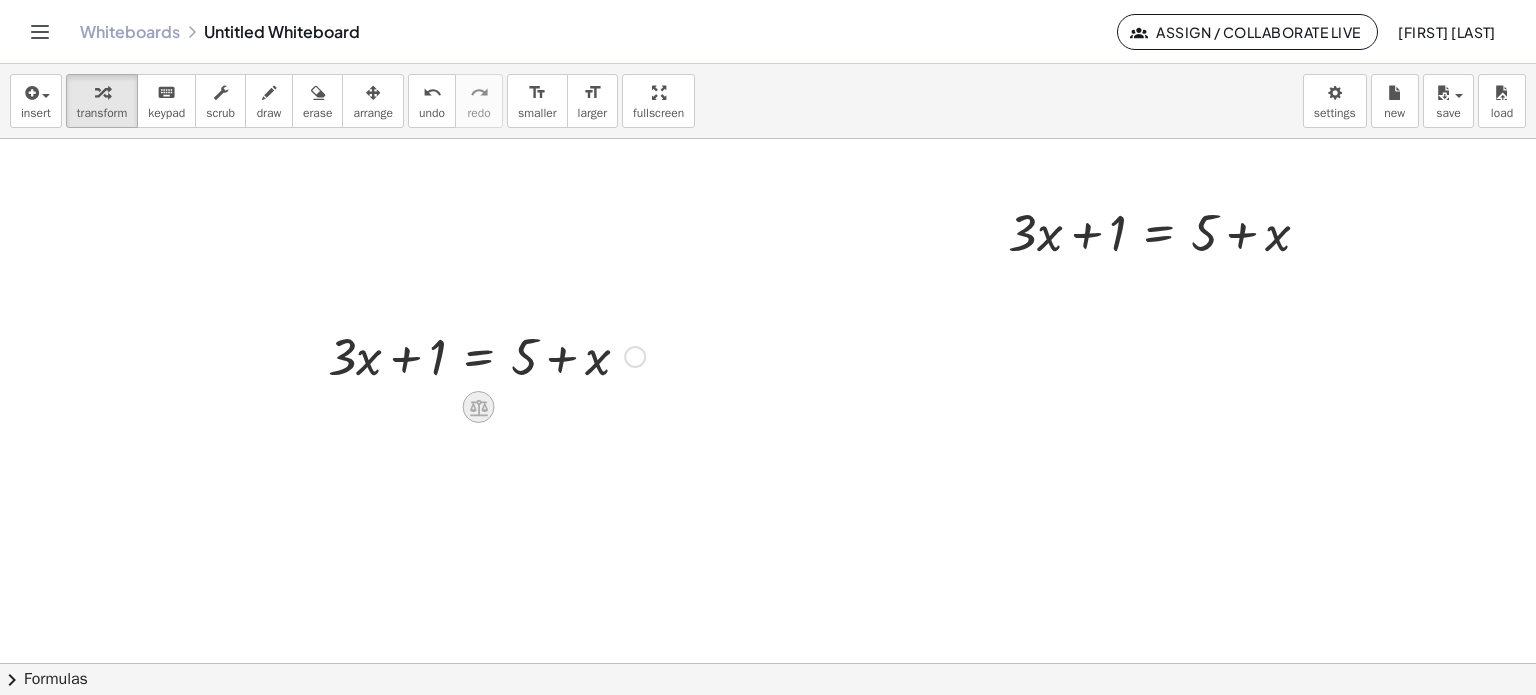 click 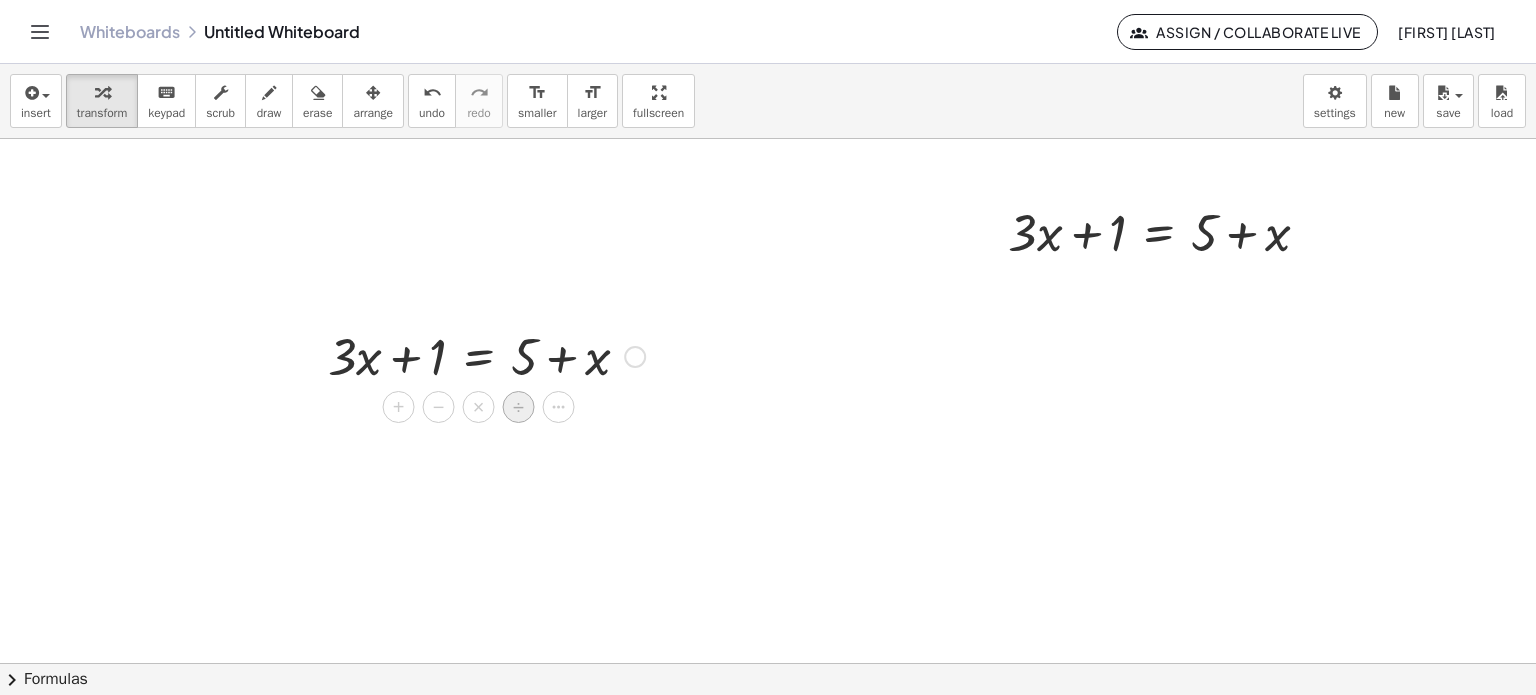 click on "÷" at bounding box center [519, 407] 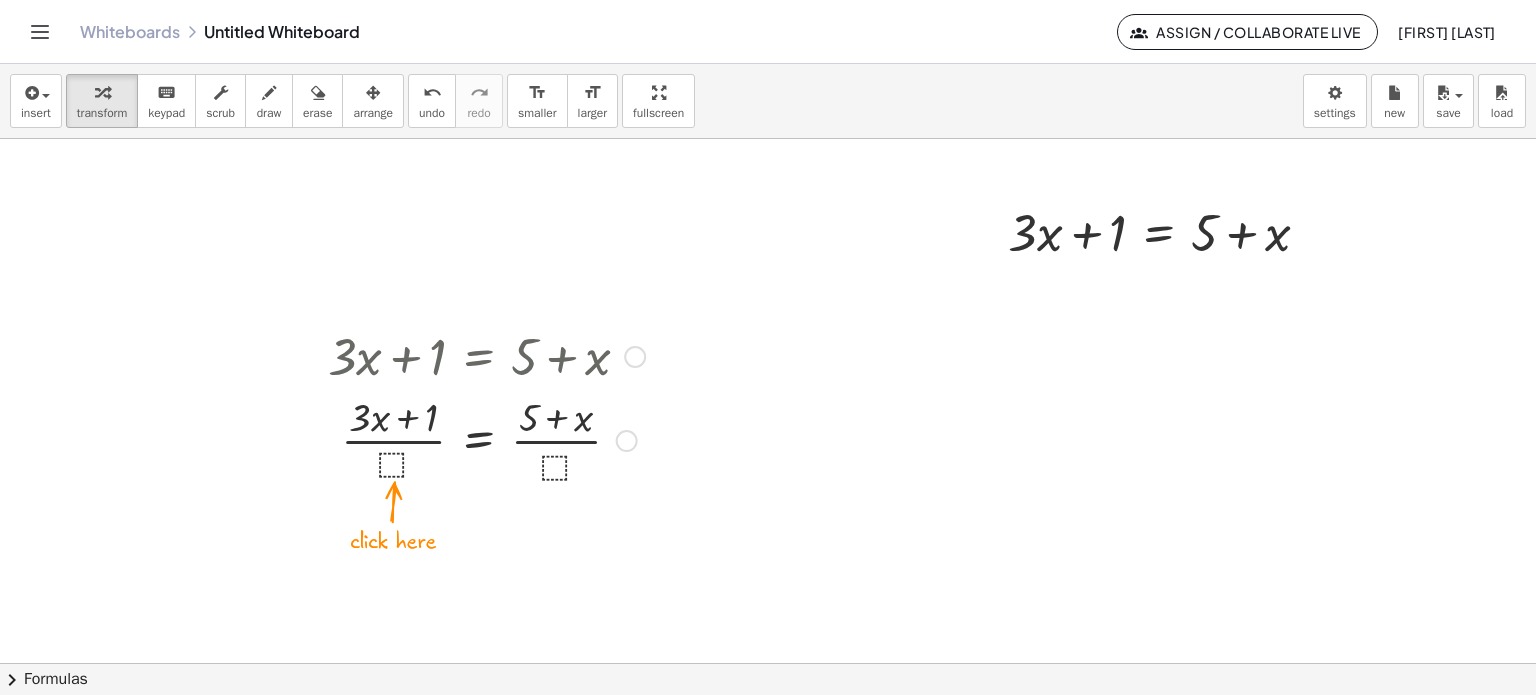 click at bounding box center (486, 439) 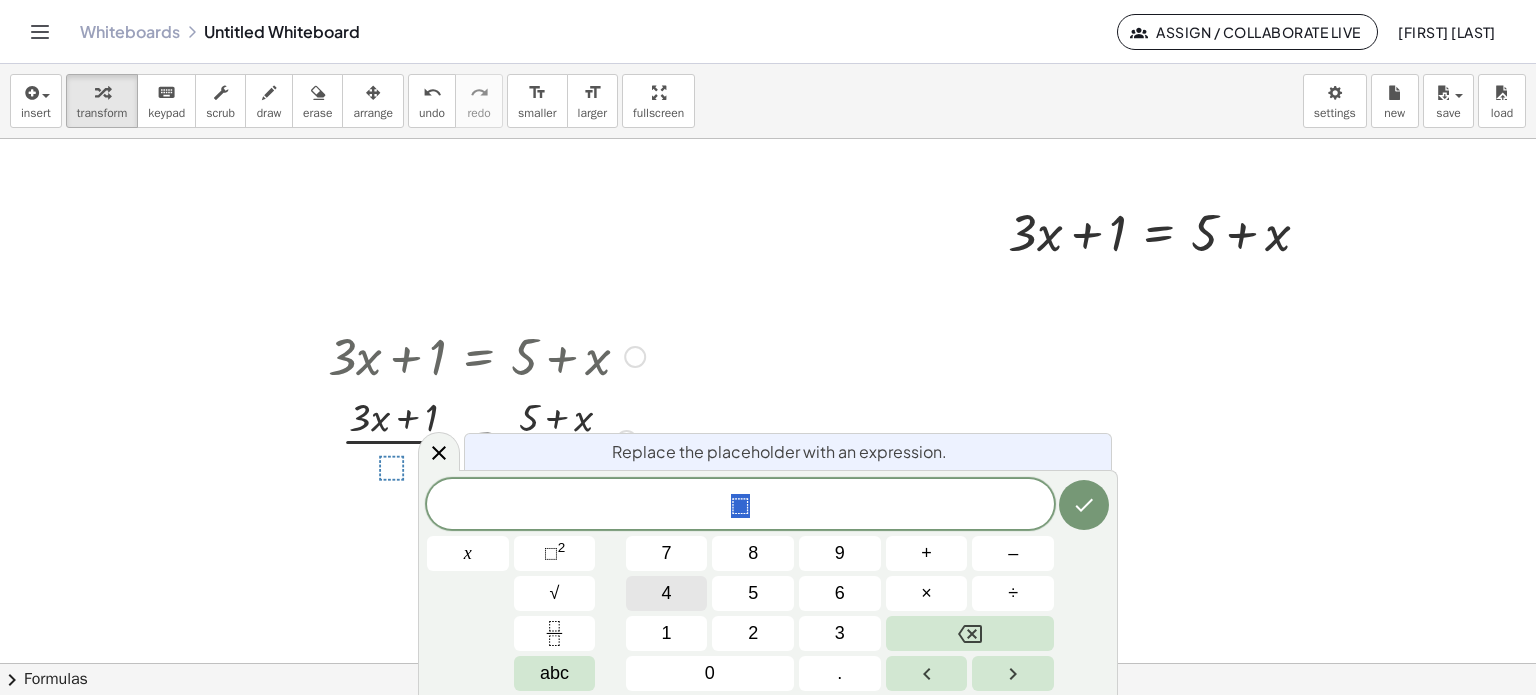 click on "4" at bounding box center [667, 593] 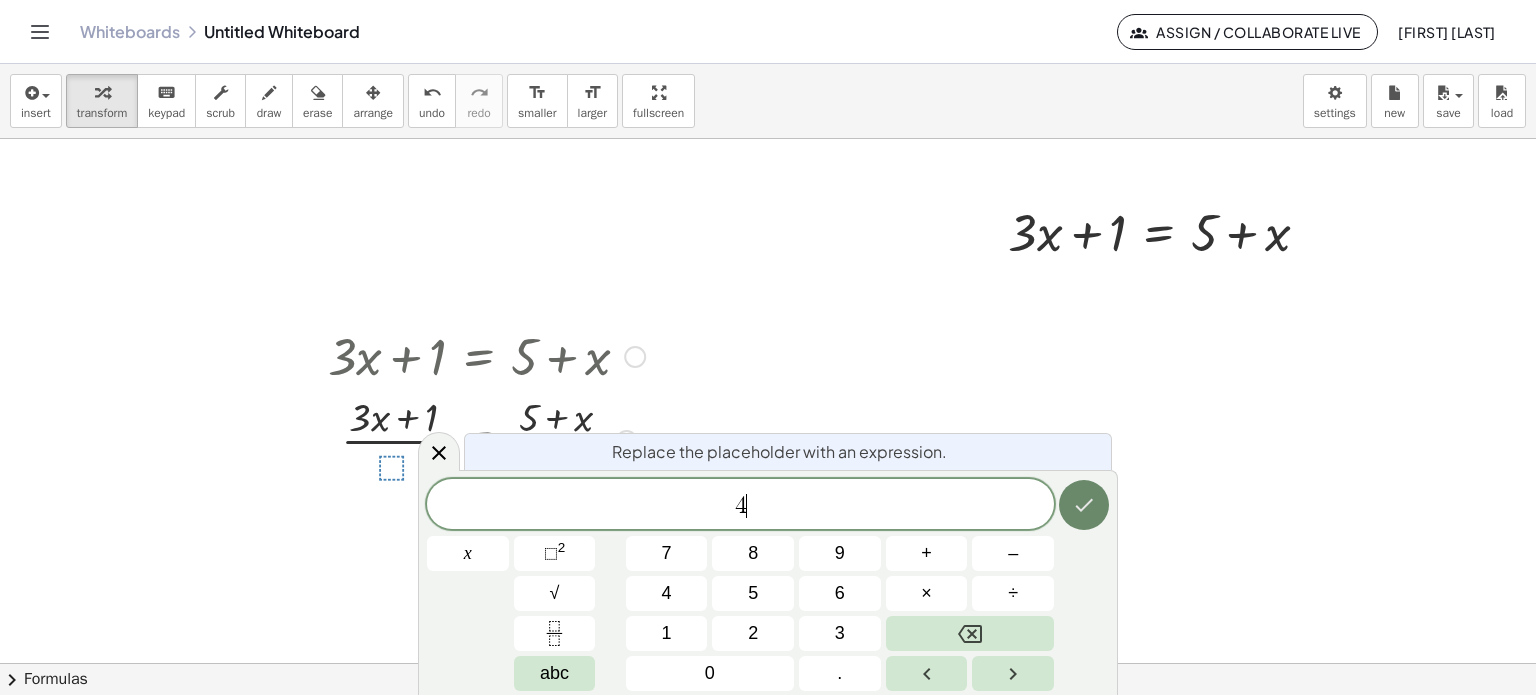 click at bounding box center [1084, 505] 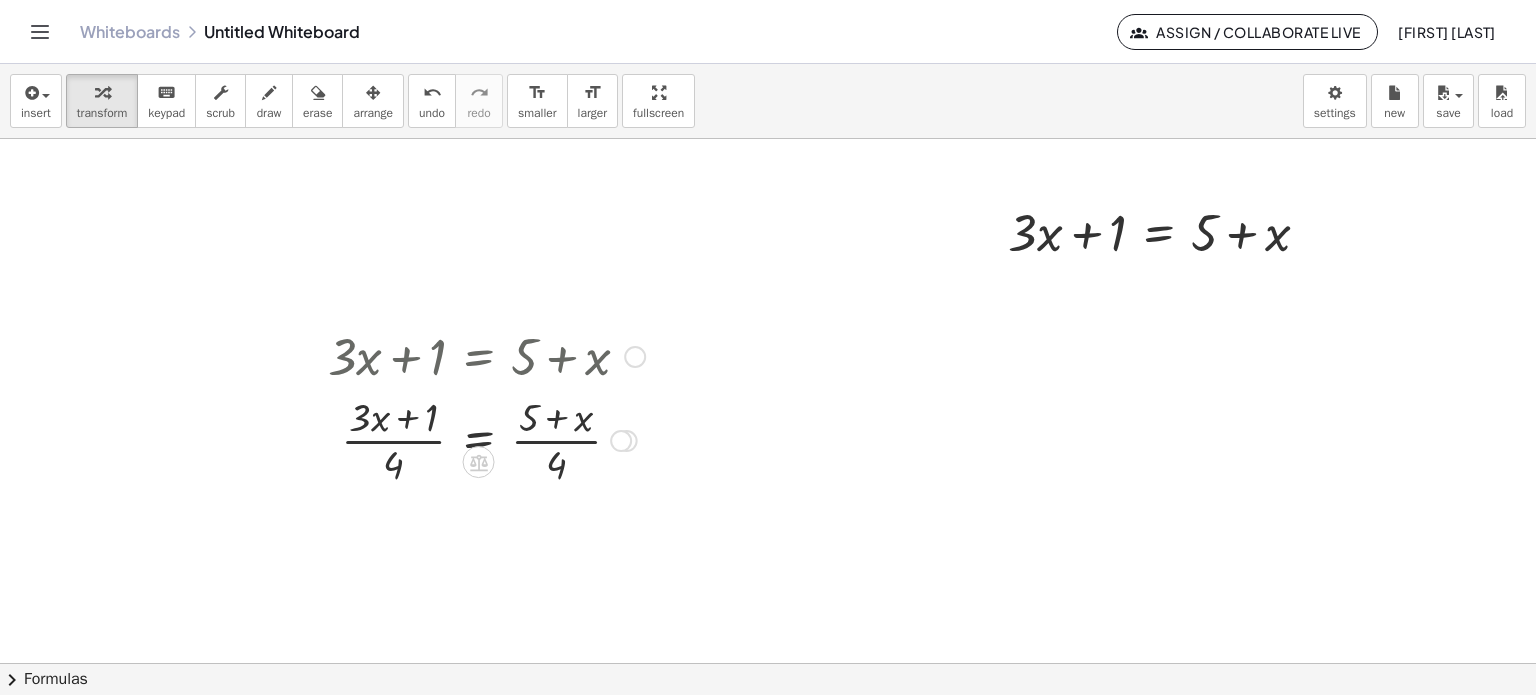 click at bounding box center [486, 439] 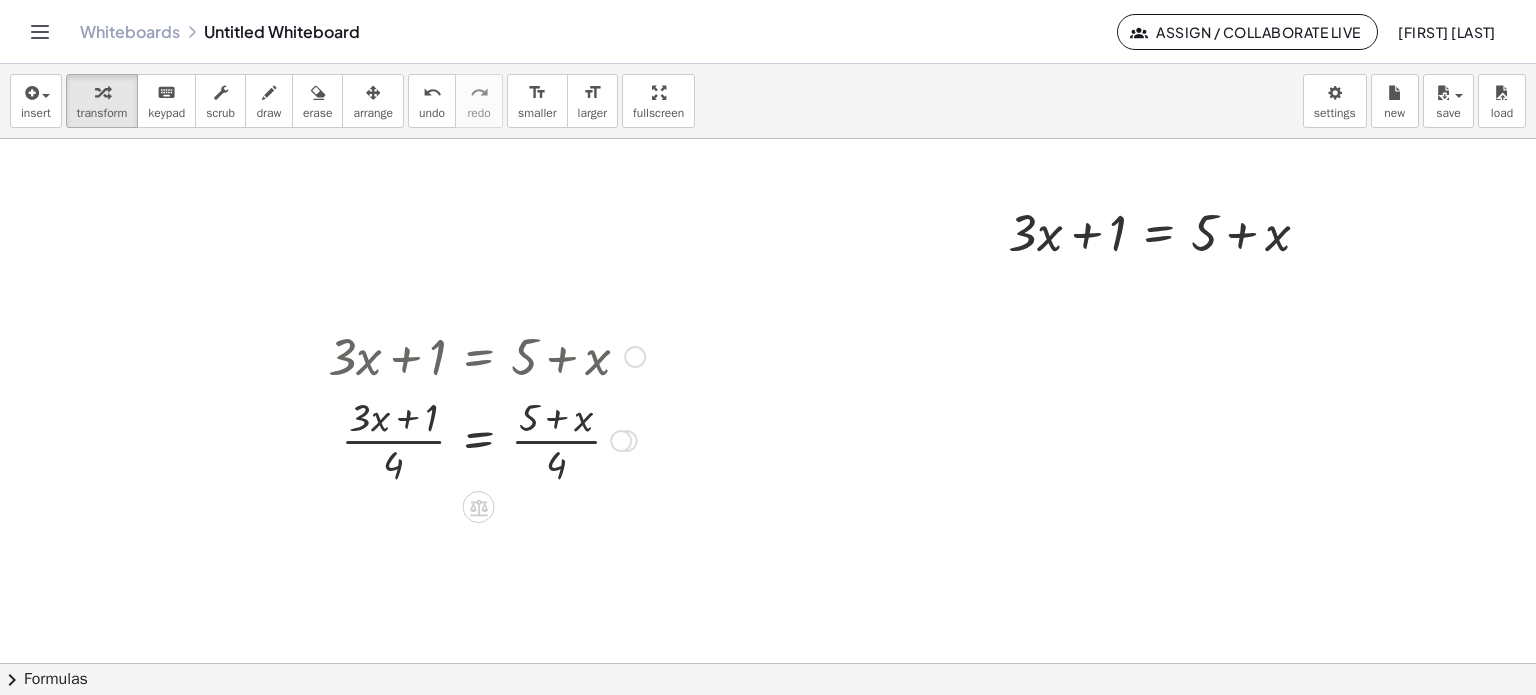click at bounding box center (621, 441) 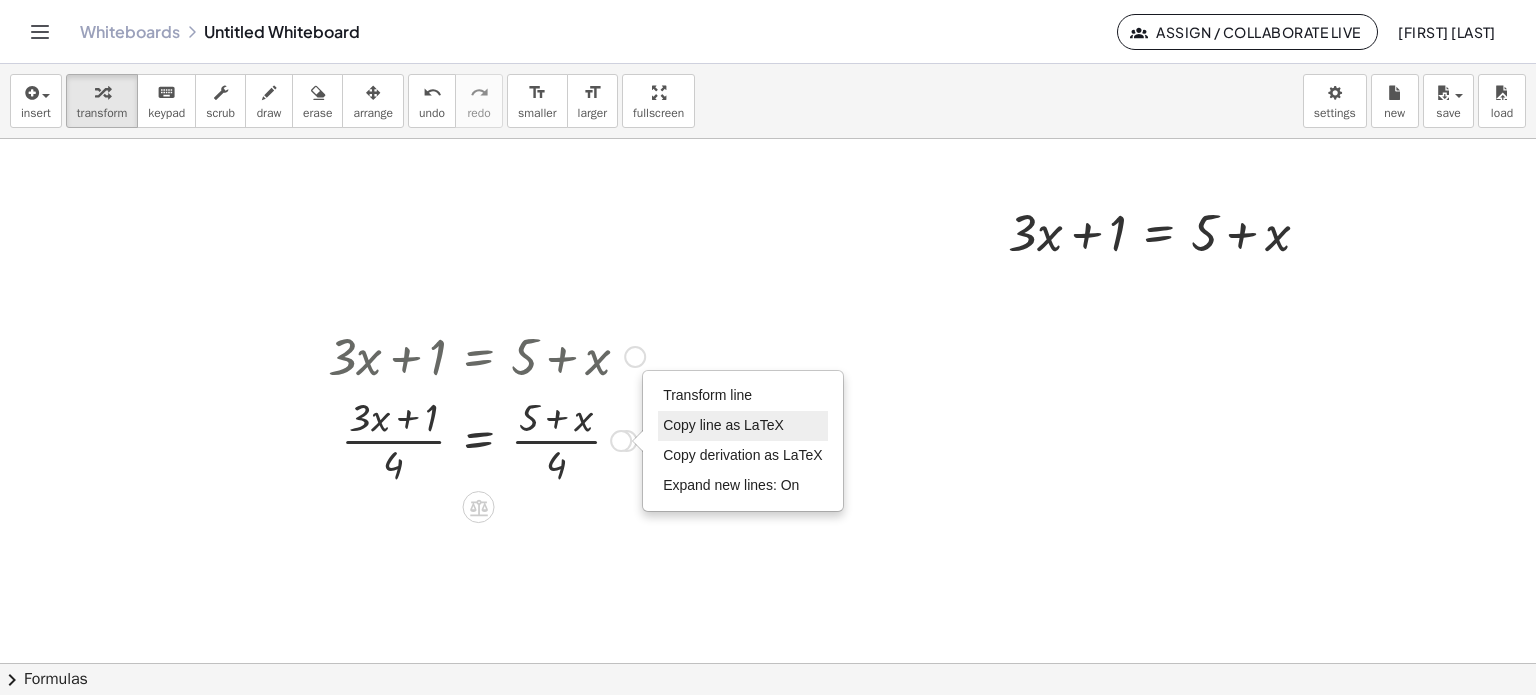 click on "Copy line as LaTeX" at bounding box center [723, 425] 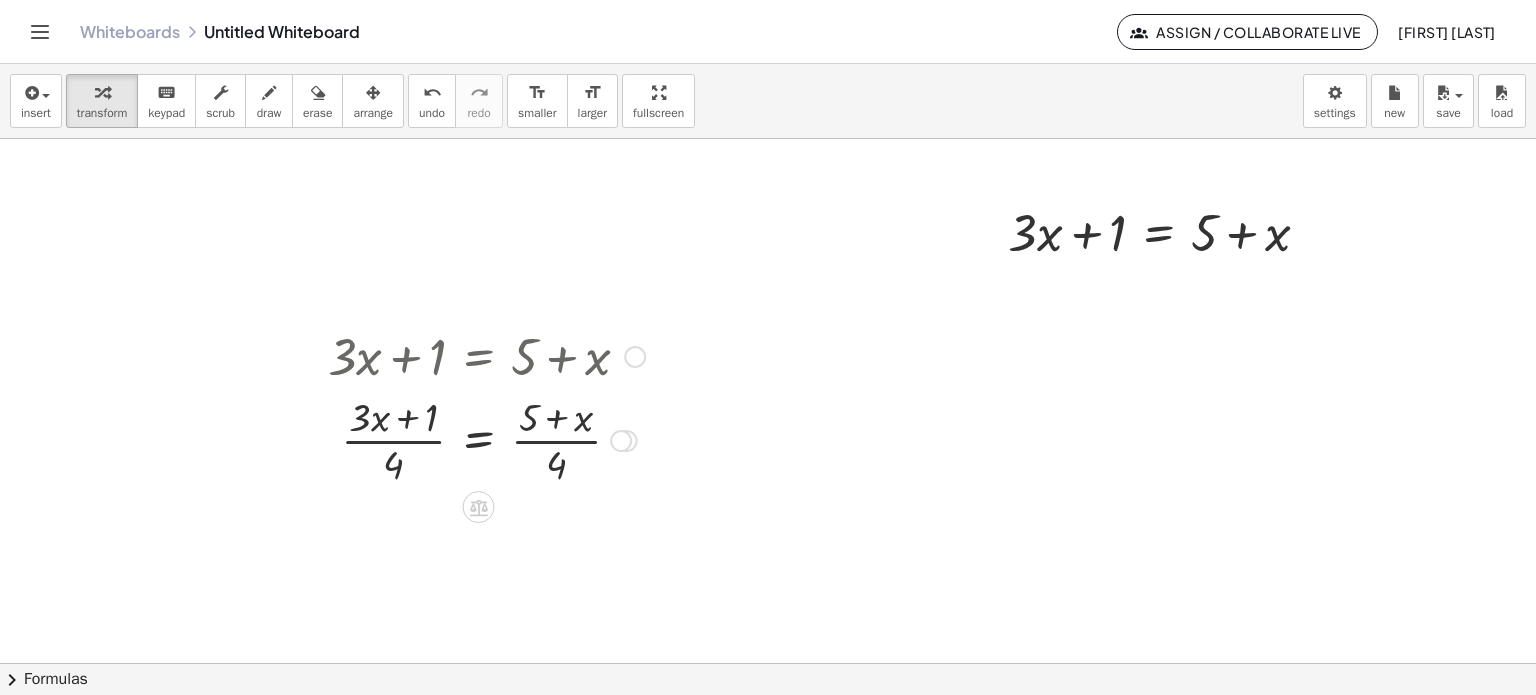 drag, startPoint x: 631, startPoint y: 446, endPoint x: 550, endPoint y: 421, distance: 84.77028 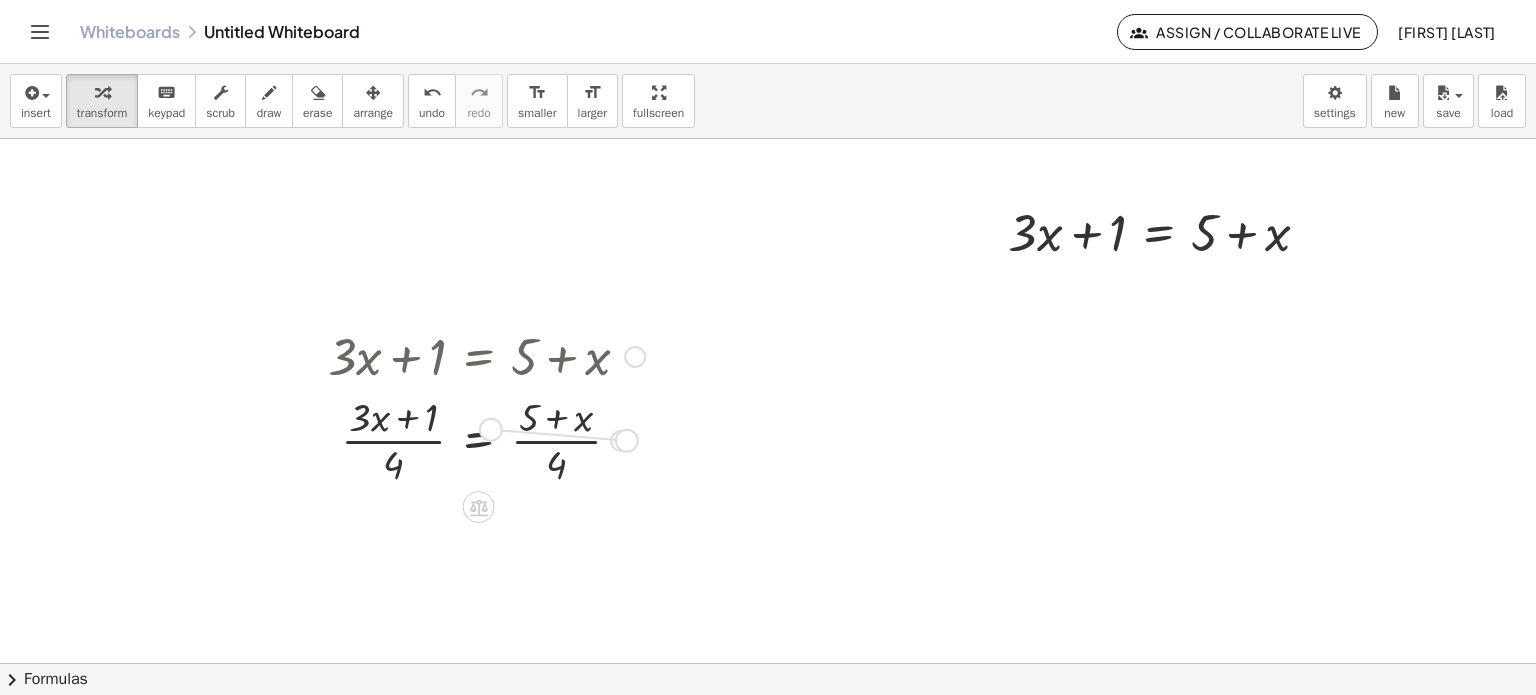 drag, startPoint x: 629, startPoint y: 437, endPoint x: 492, endPoint y: 426, distance: 137.4409 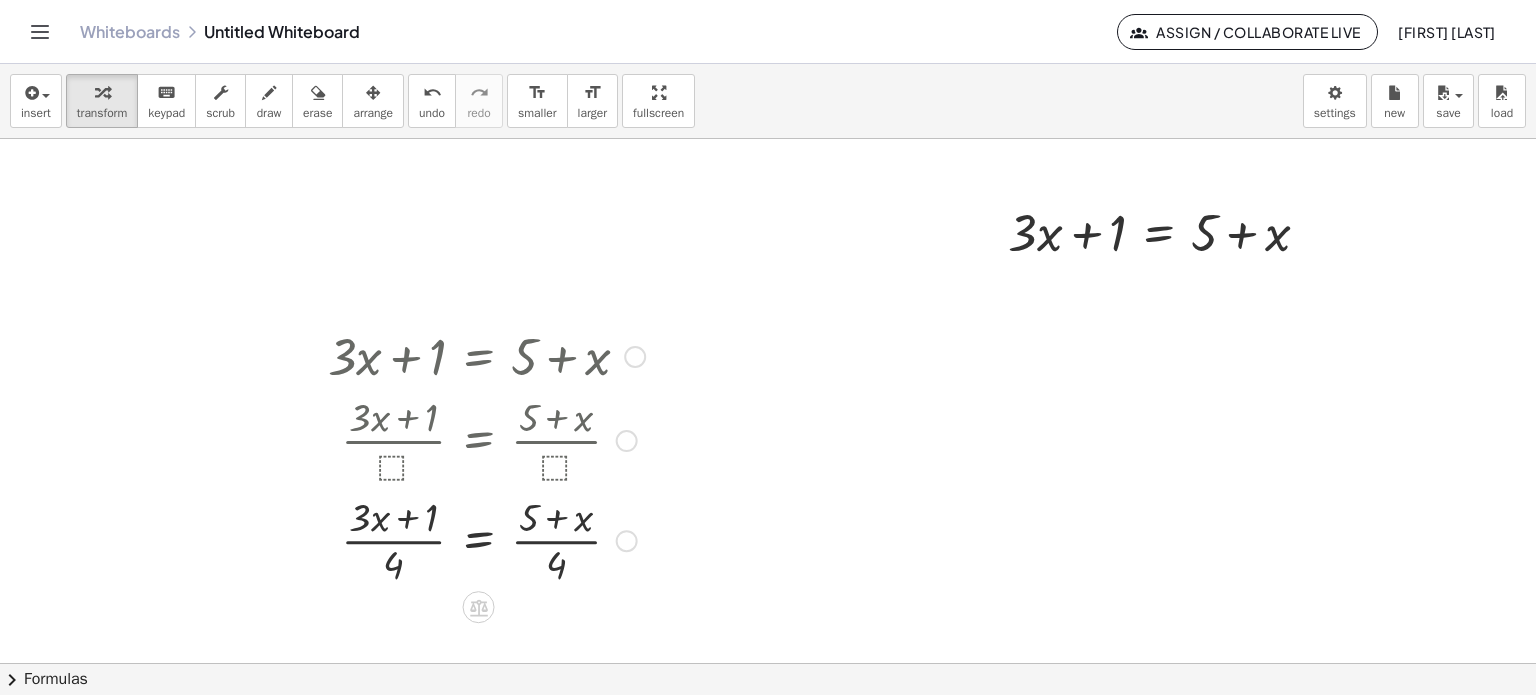 drag, startPoint x: 620, startPoint y: 435, endPoint x: 599, endPoint y: 552, distance: 118.869675 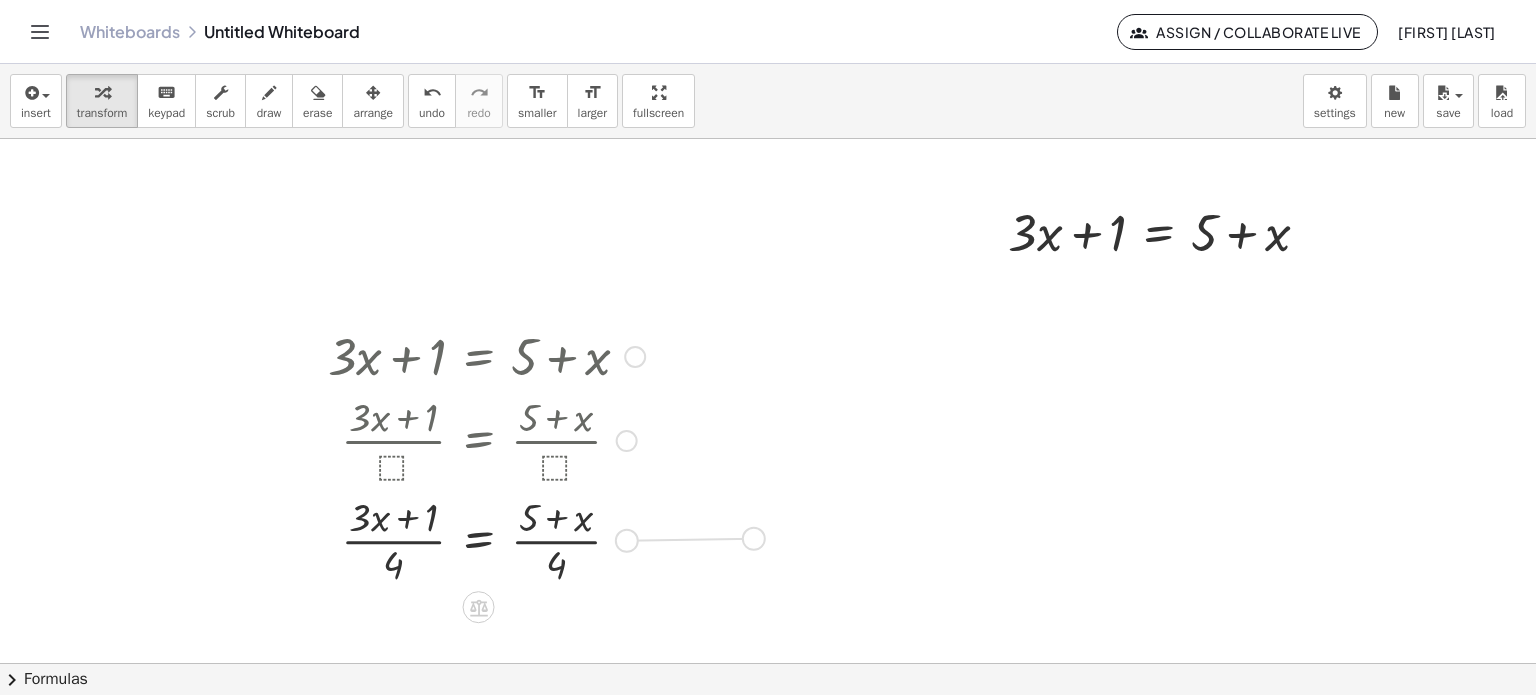 drag, startPoint x: 630, startPoint y: 543, endPoint x: 759, endPoint y: 541, distance: 129.0155 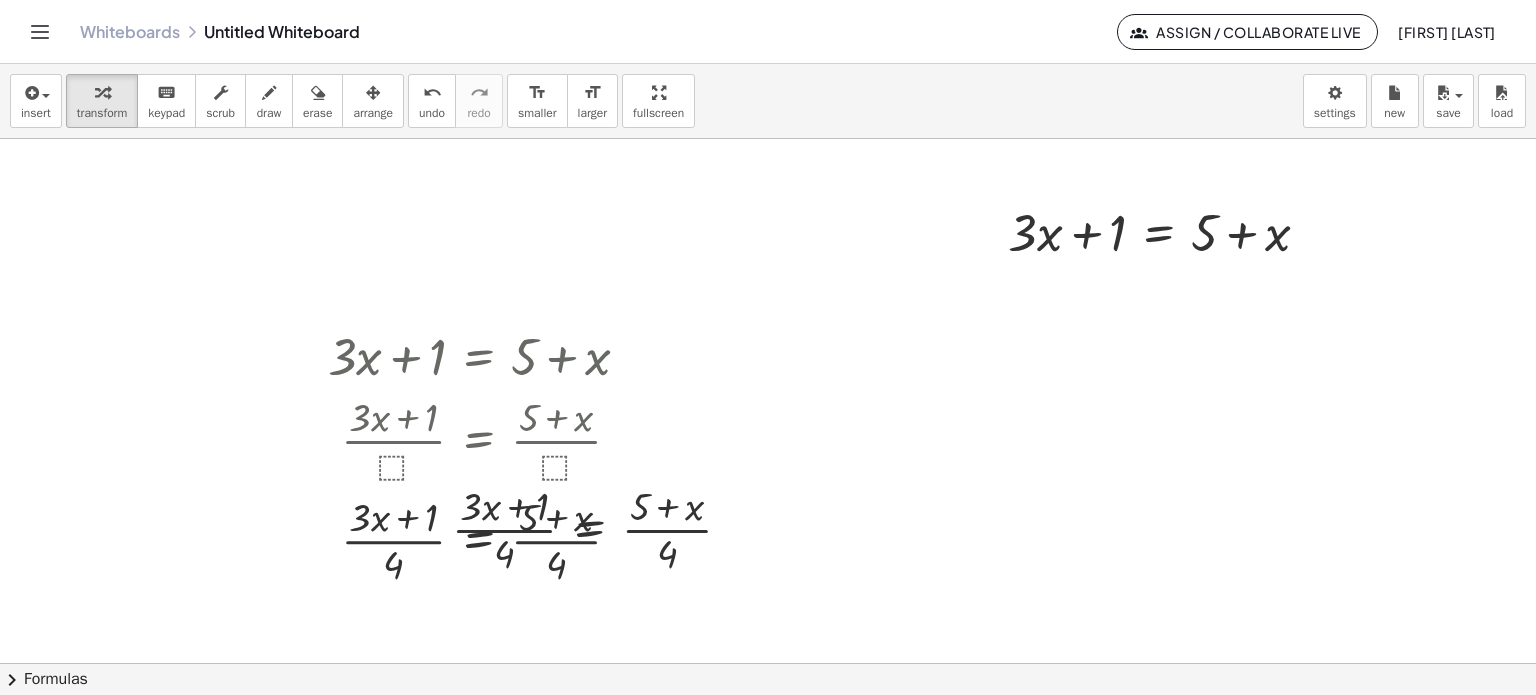 click 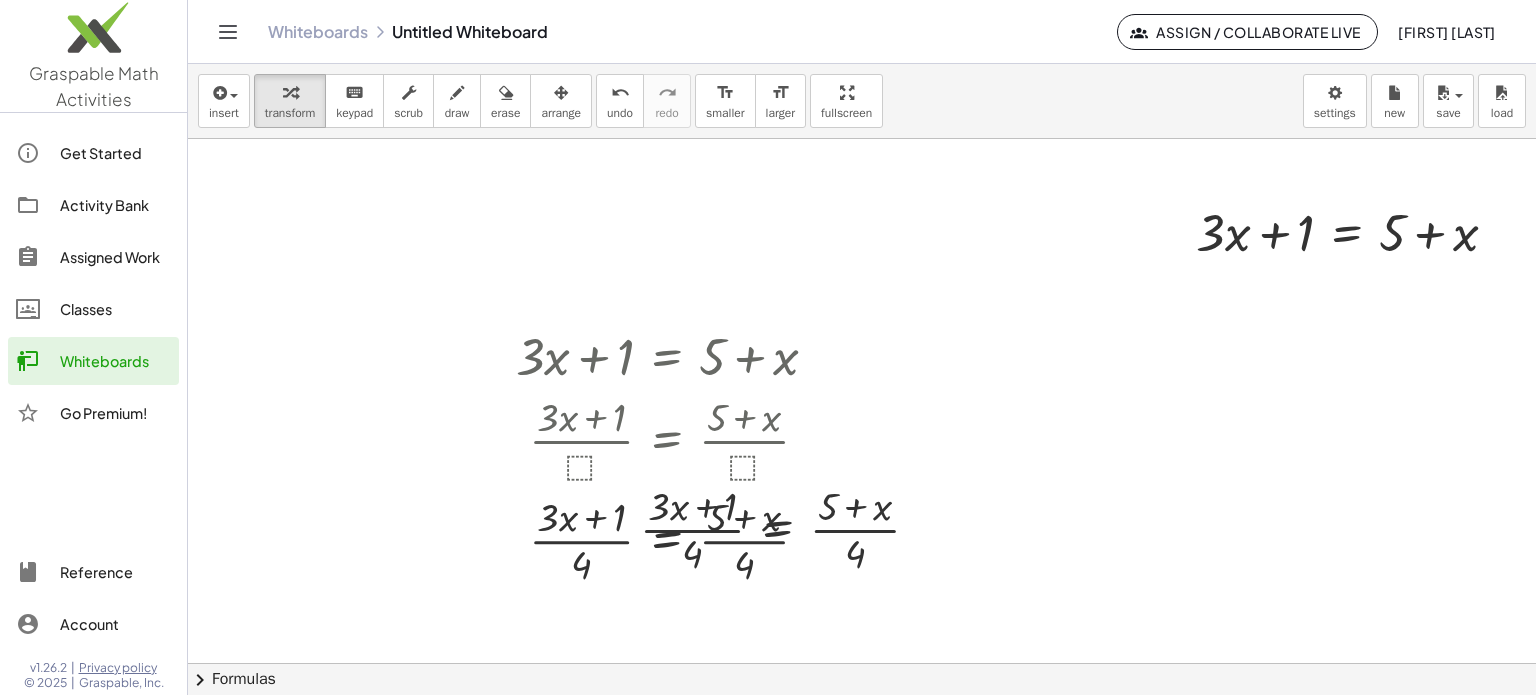 click on "Classes" 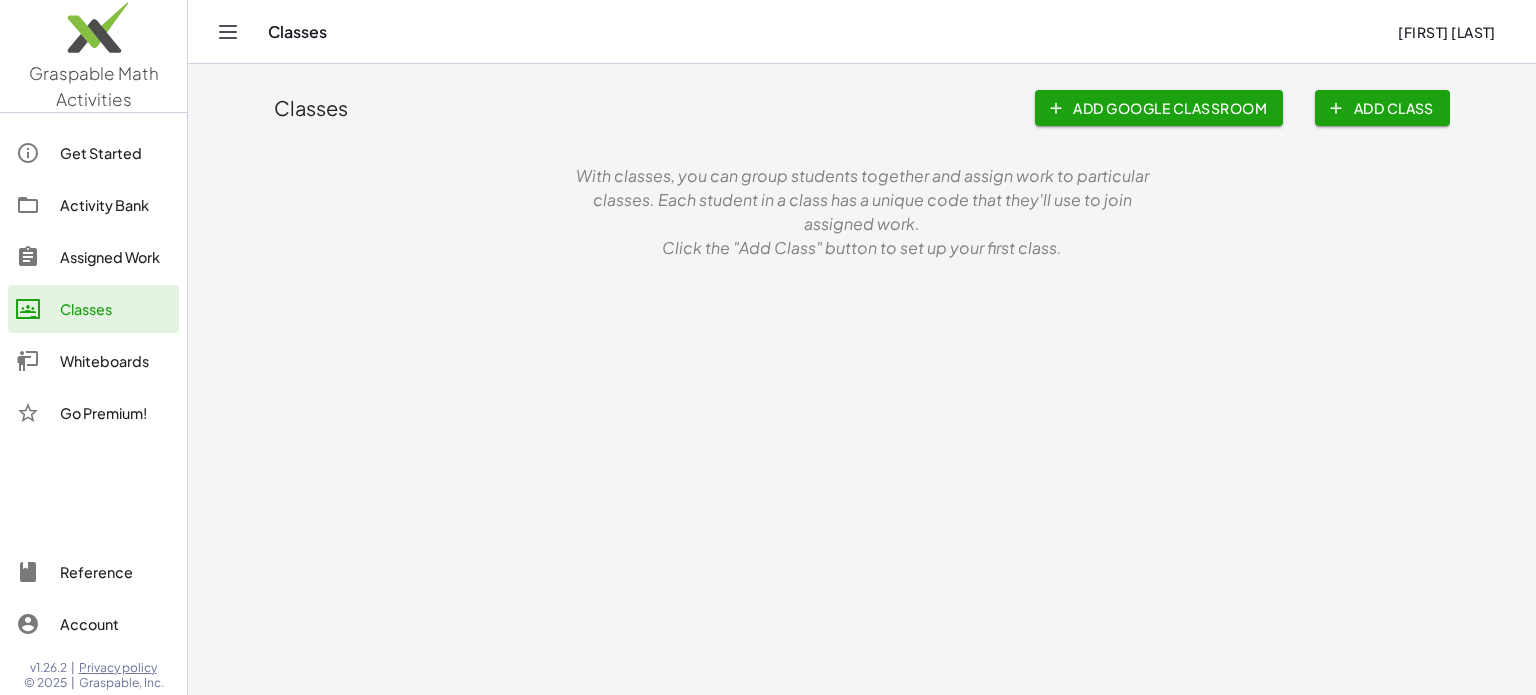 click on "Whiteboards" 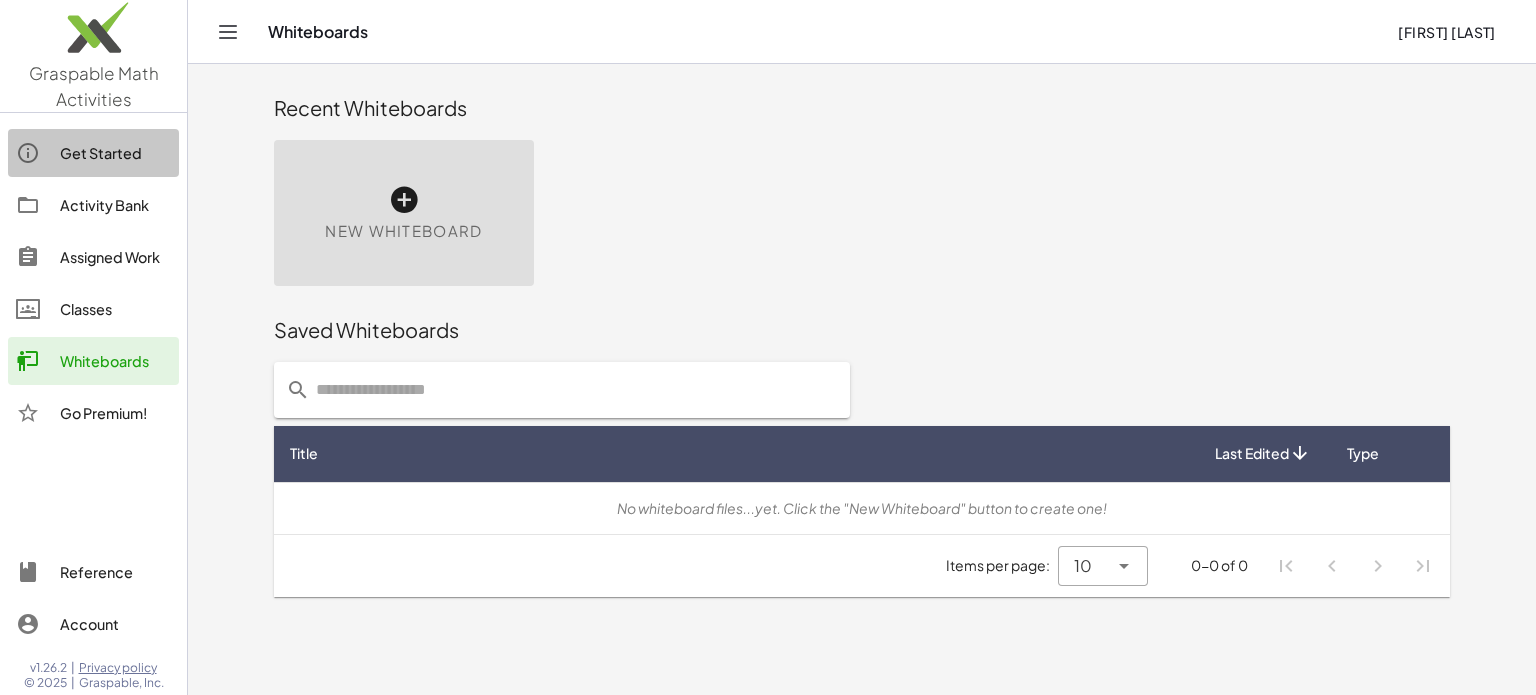 click on "Get Started" 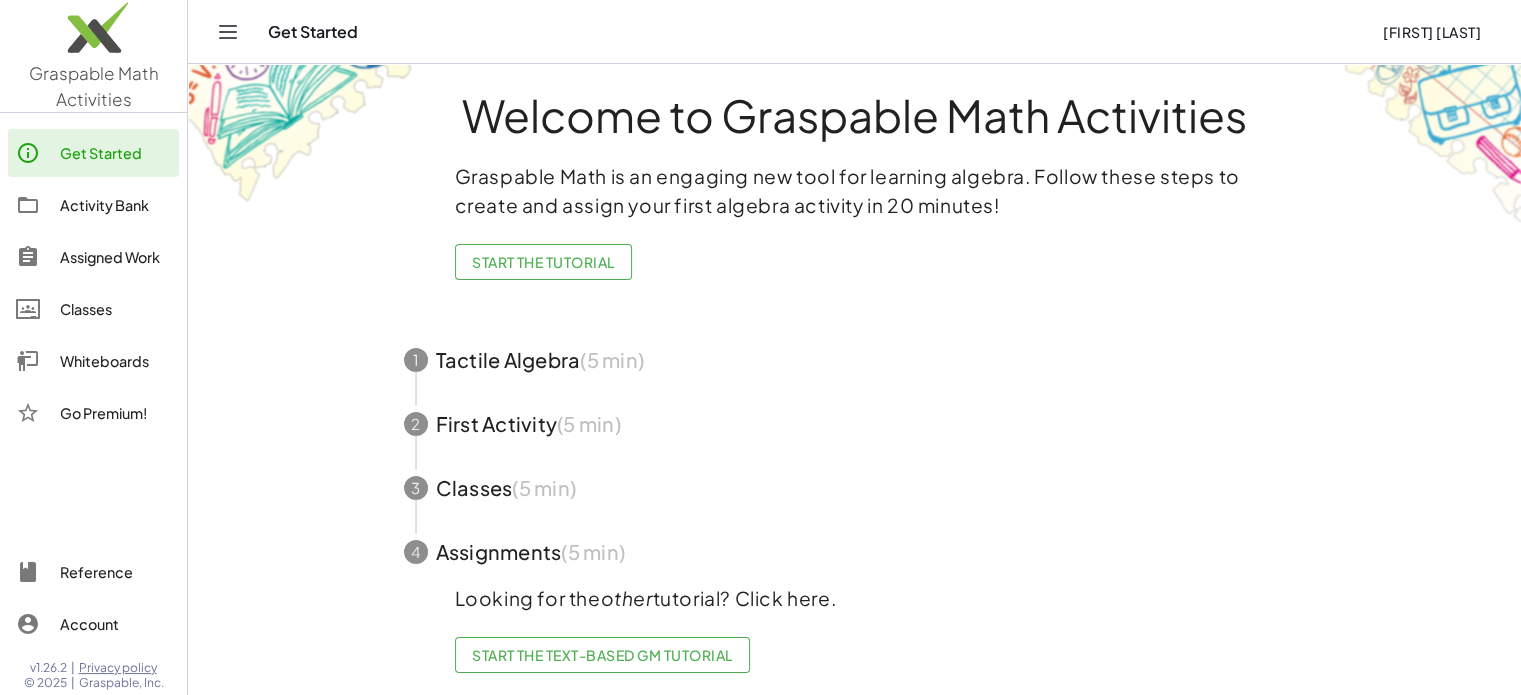 scroll, scrollTop: 21, scrollLeft: 0, axis: vertical 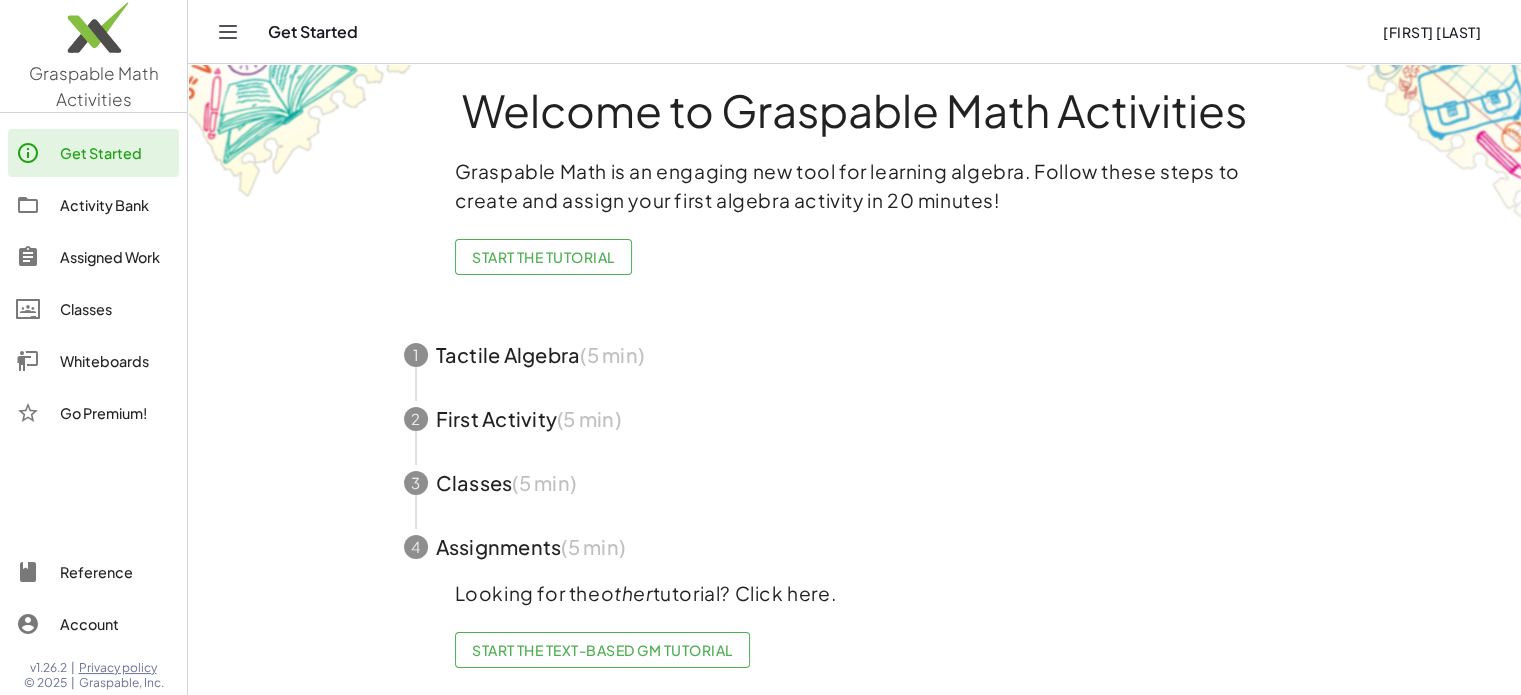 click on "Graspable Math is an engaging new tool for learning algebra. Follow these steps to create and assign your first algebra activity in 20 minutes!  Start the Tutorial" at bounding box center [855, 224] 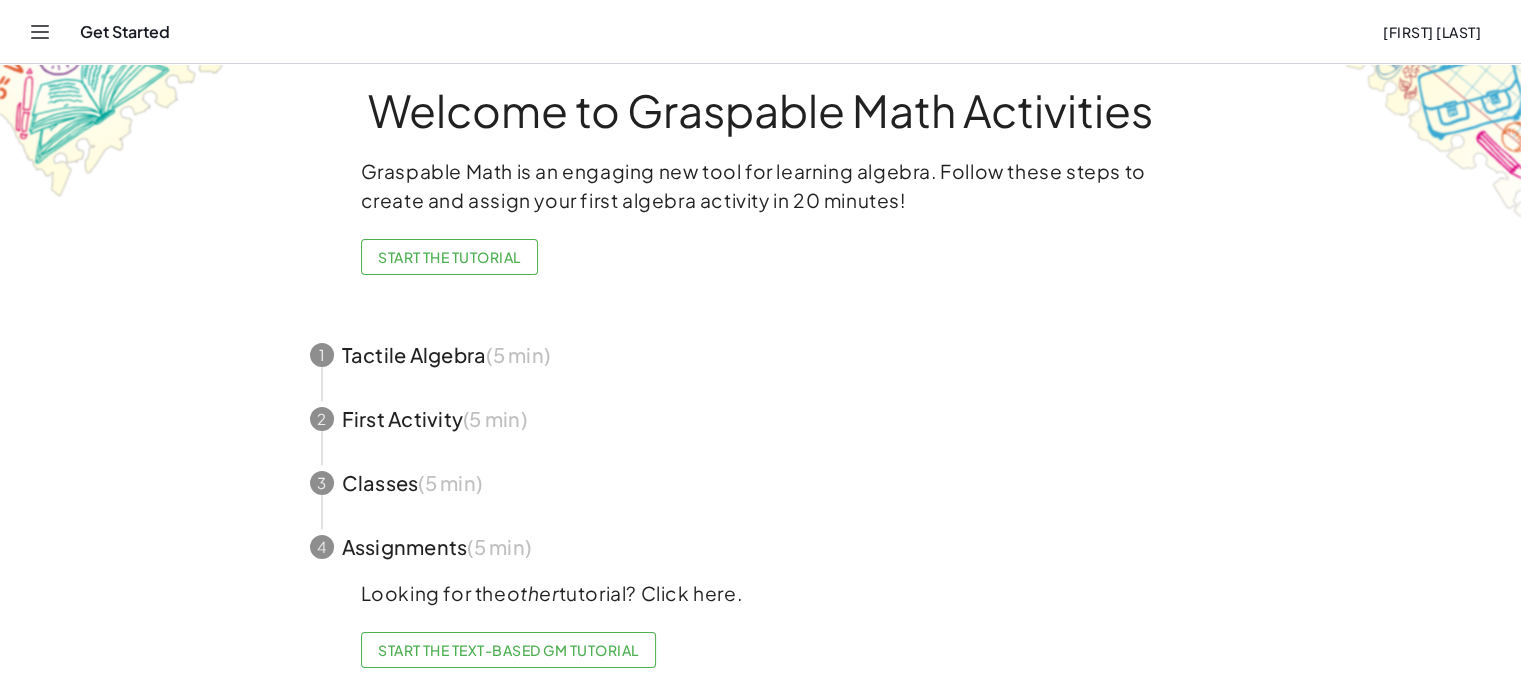 click 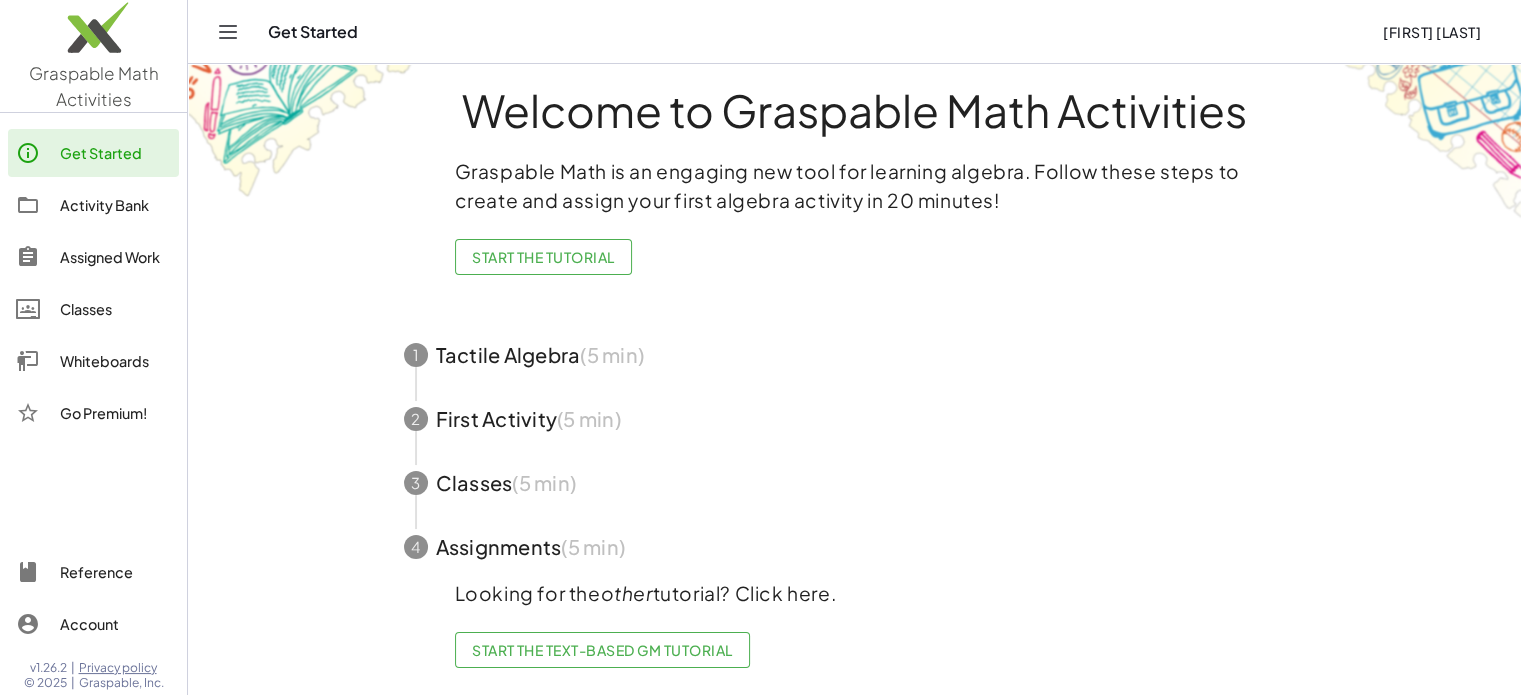 click on "Activity Bank" 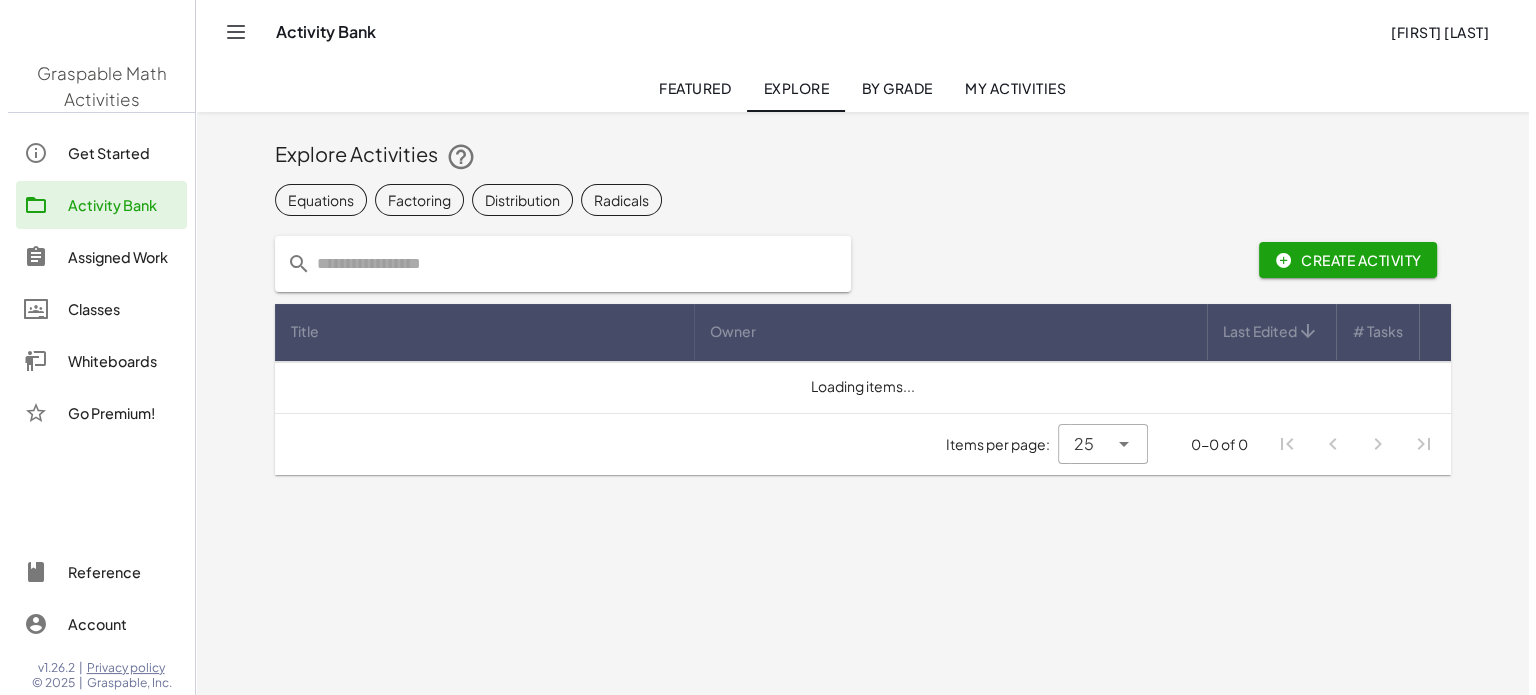 scroll, scrollTop: 0, scrollLeft: 0, axis: both 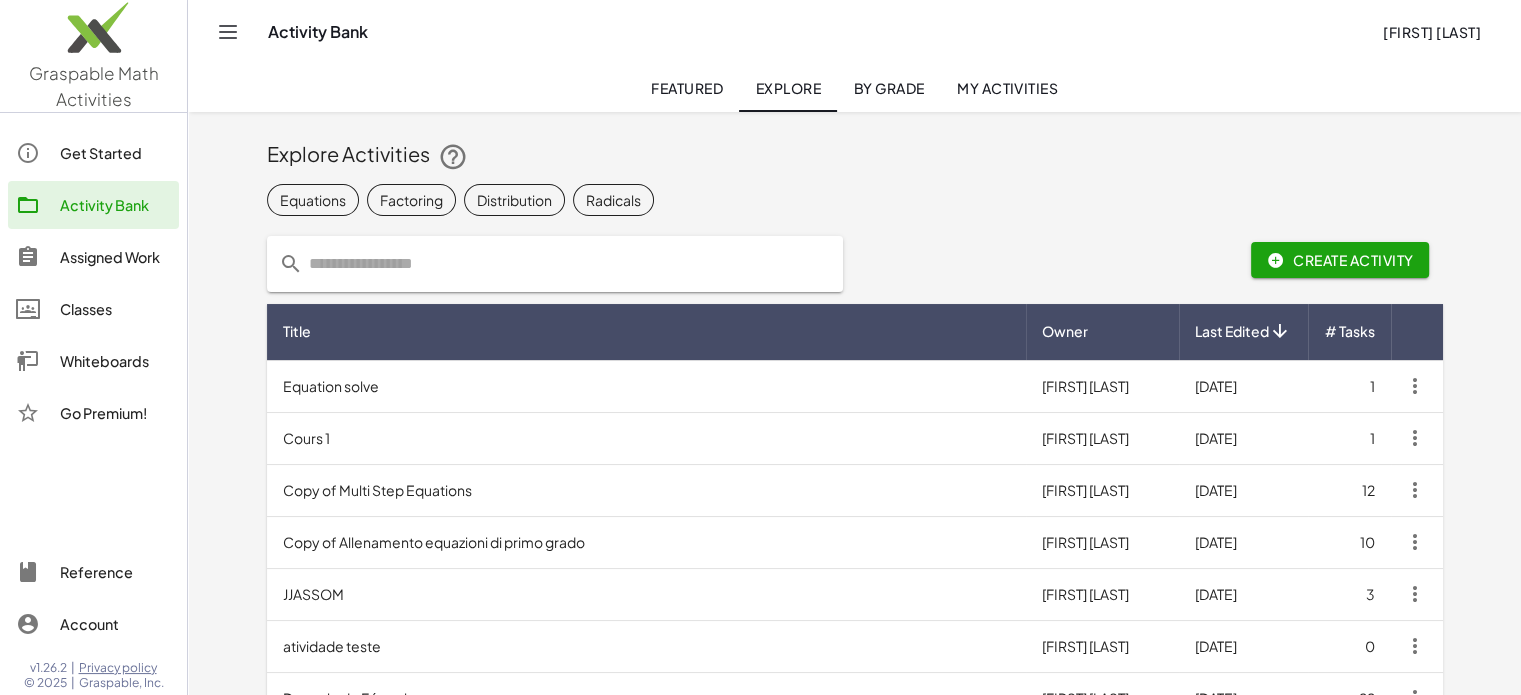 click on "Equation solve" at bounding box center (647, 386) 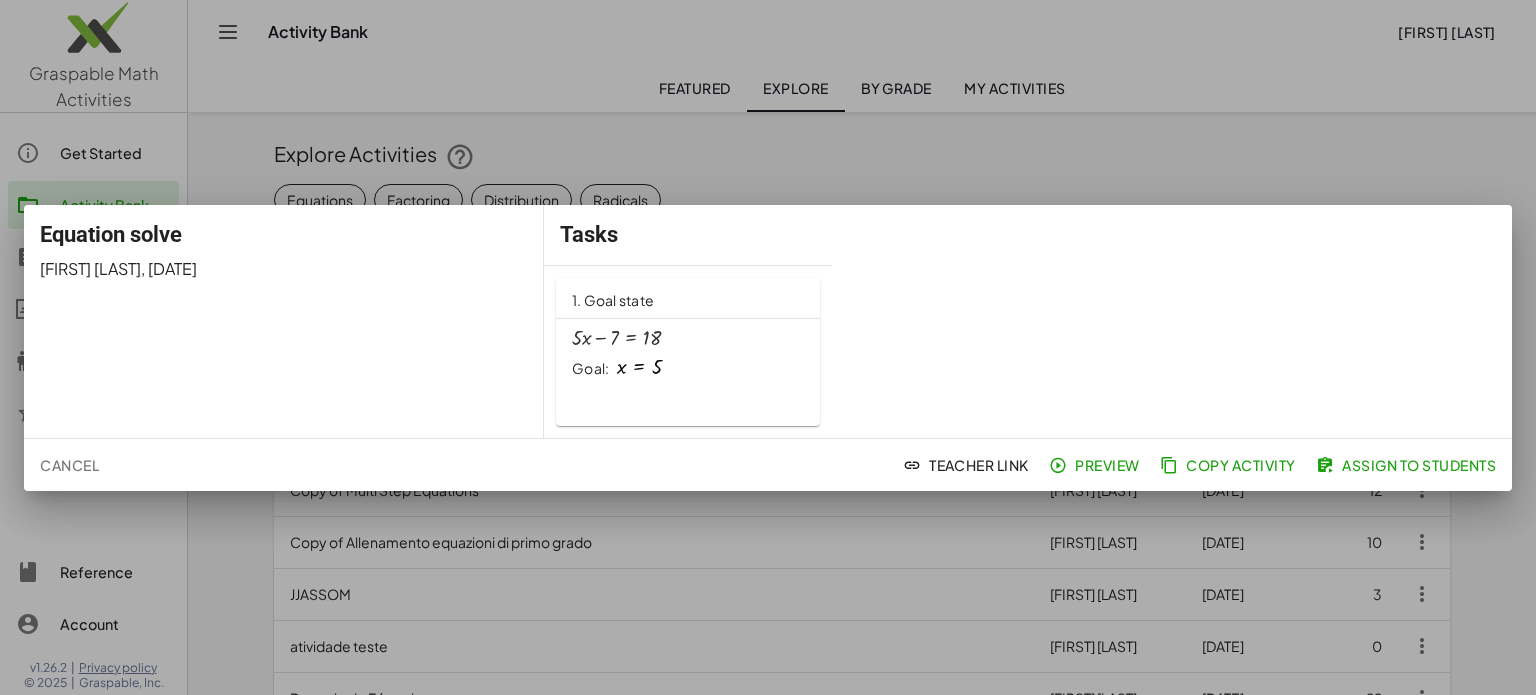 click at bounding box center [639, 367] 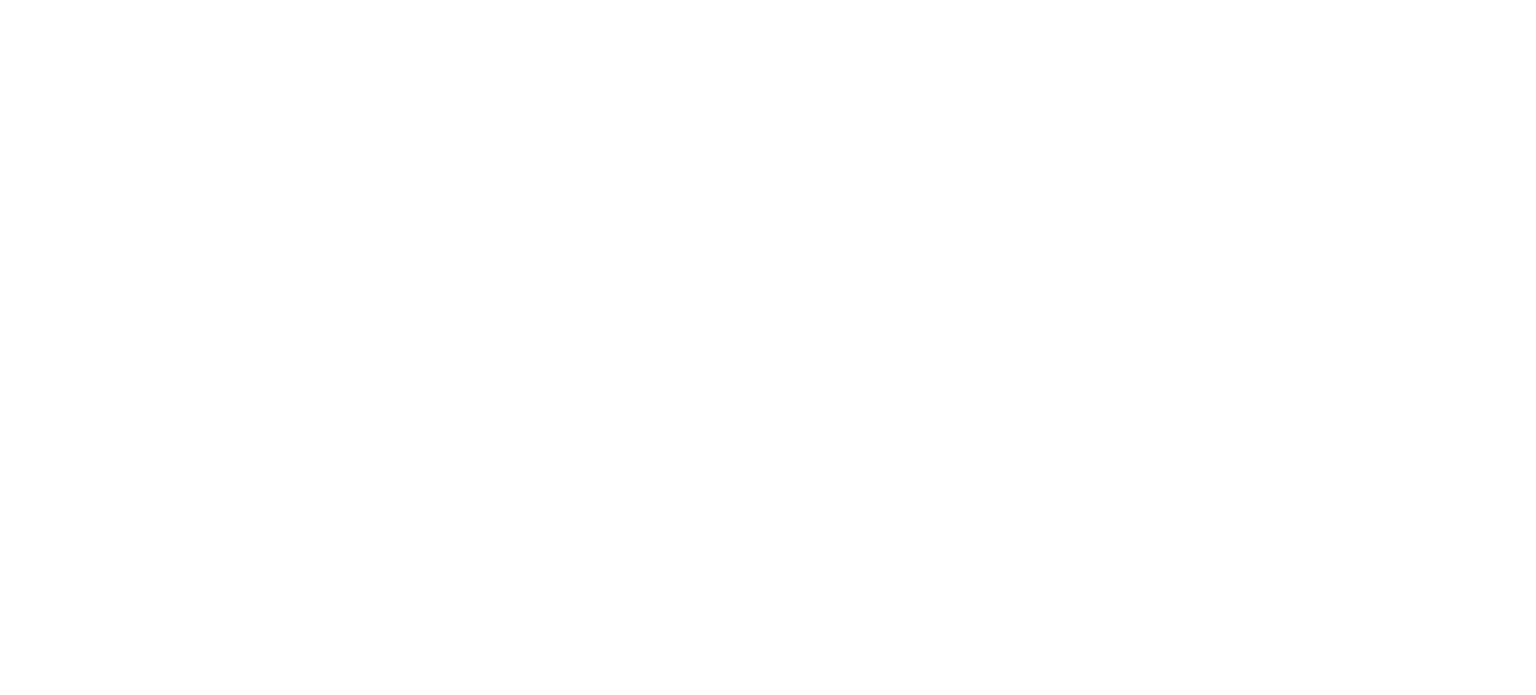 scroll, scrollTop: 0, scrollLeft: 0, axis: both 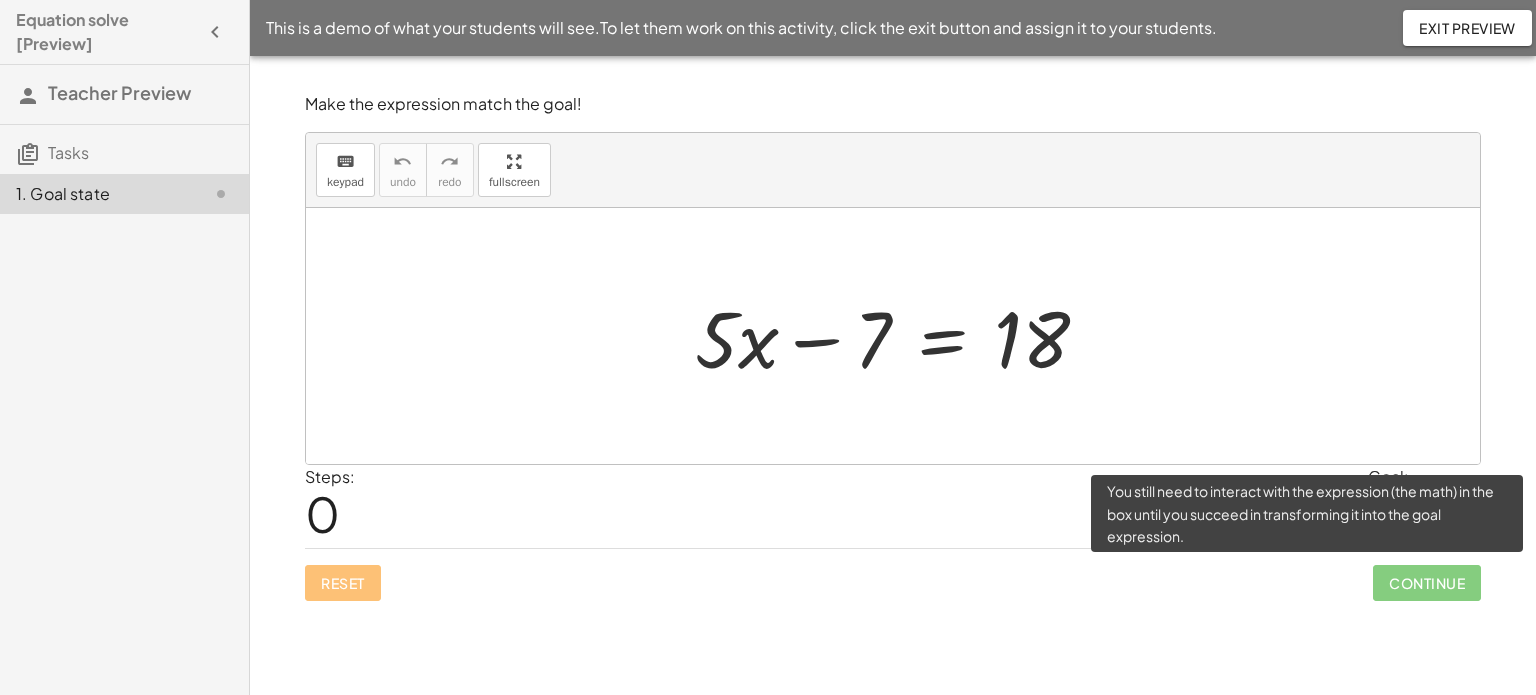 click on "Continue" 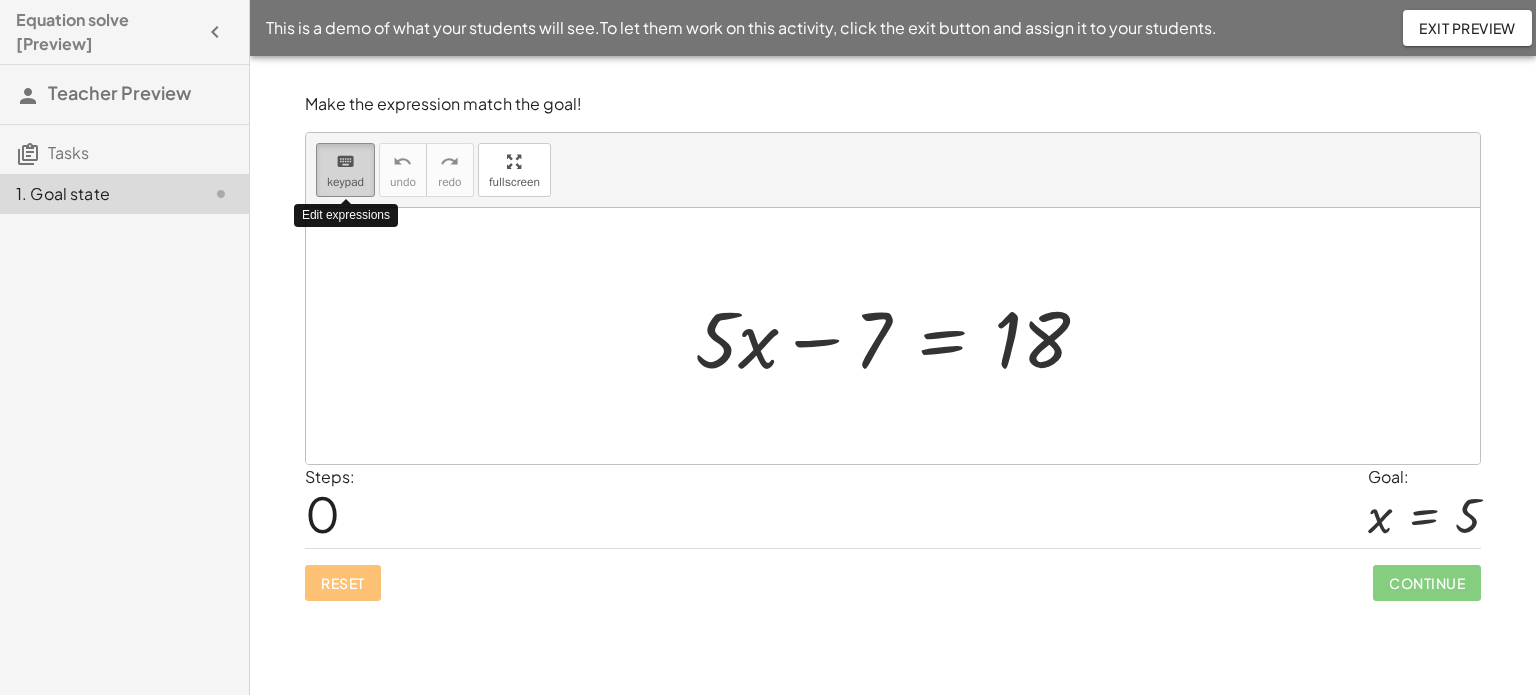 click on "keypad" at bounding box center (345, 182) 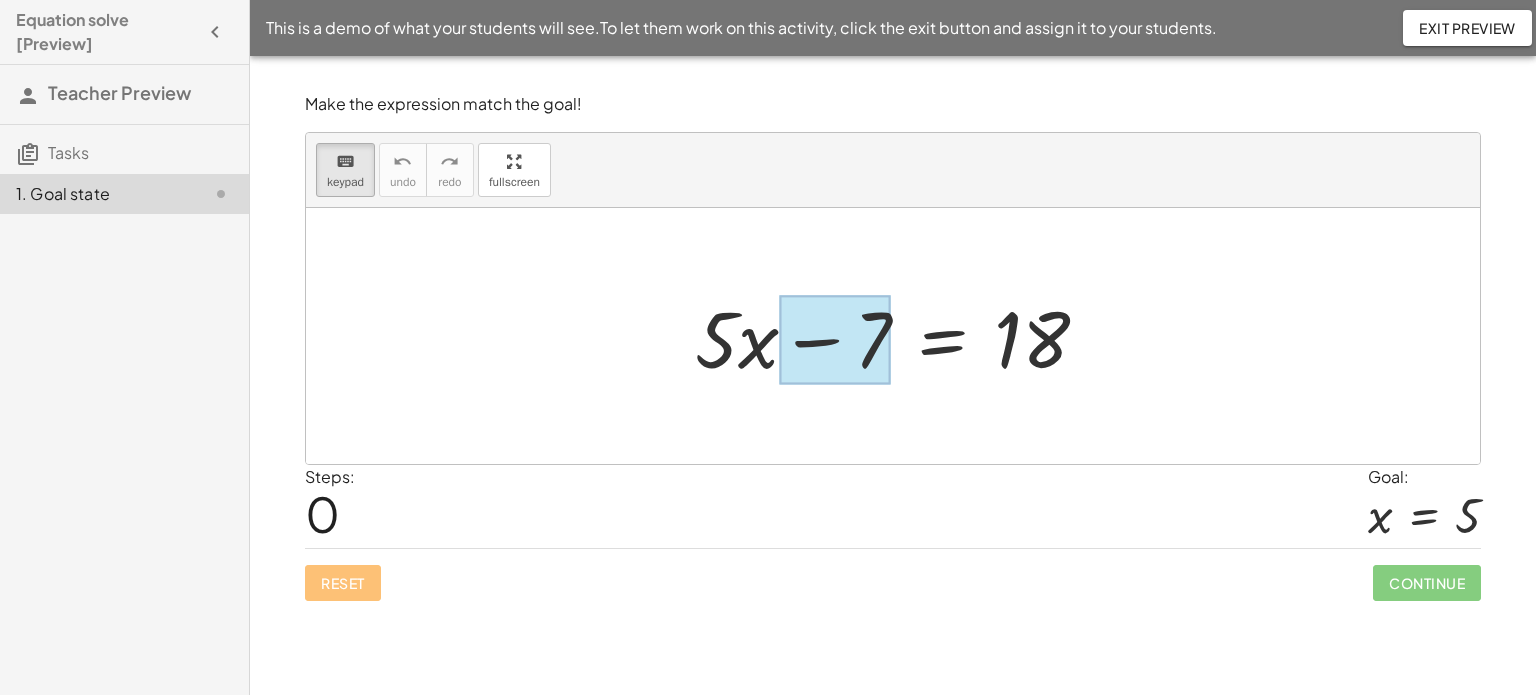 click at bounding box center [835, 340] 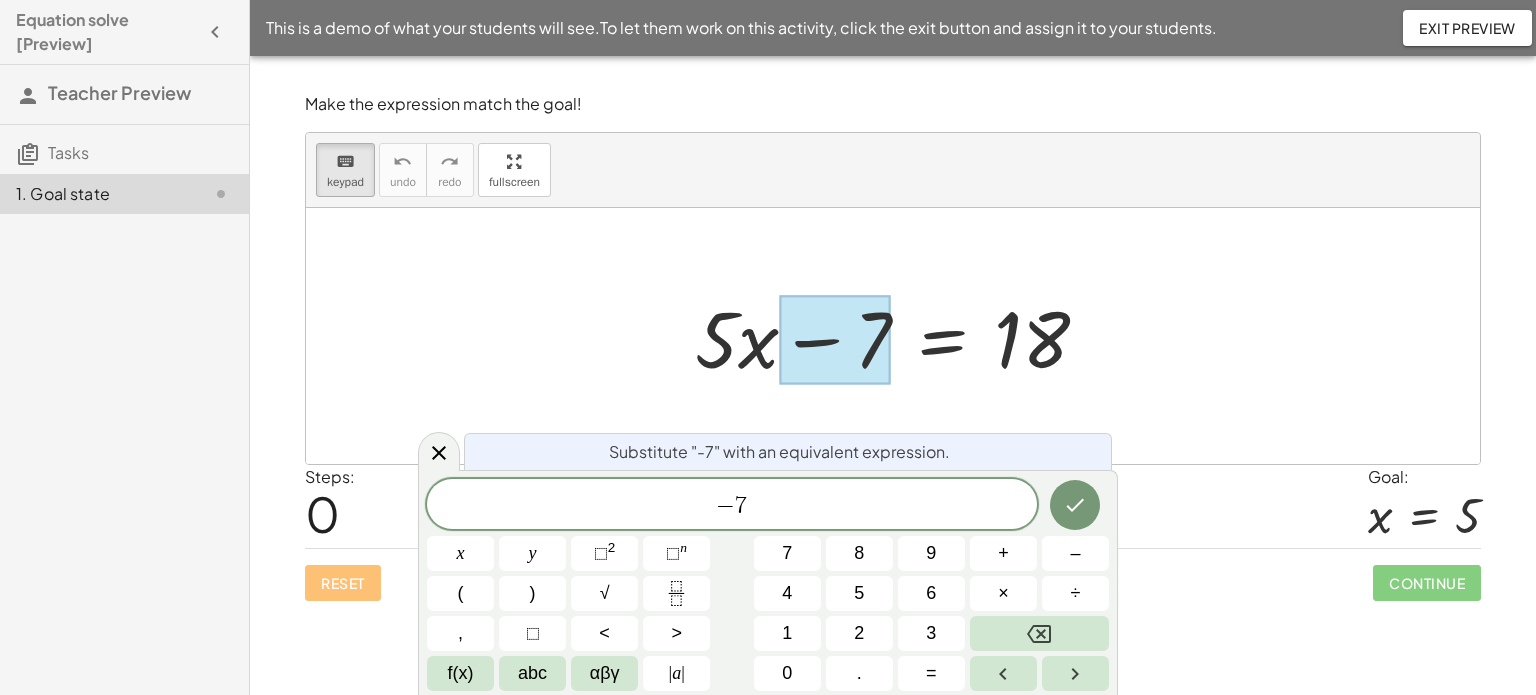 drag, startPoint x: 872, startPoint y: 350, endPoint x: 1061, endPoint y: 279, distance: 201.89601 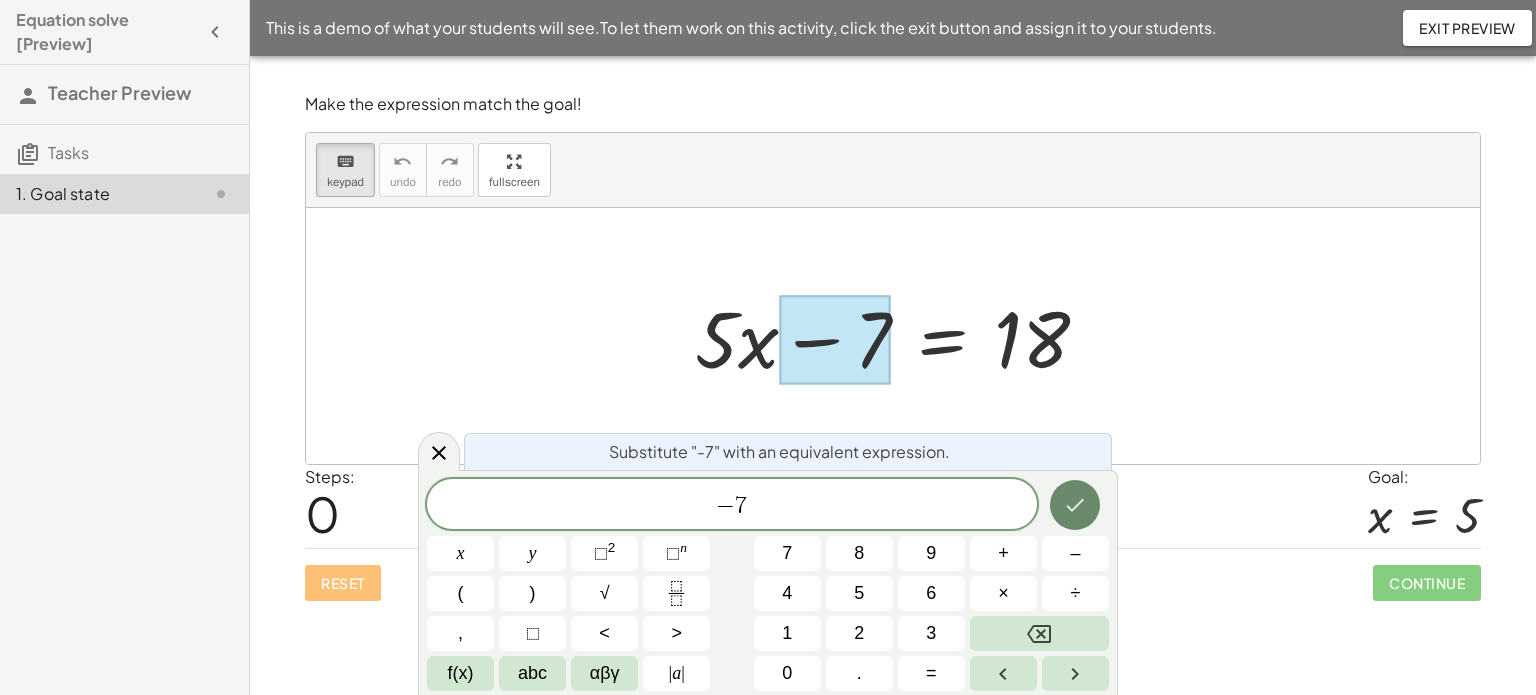 click 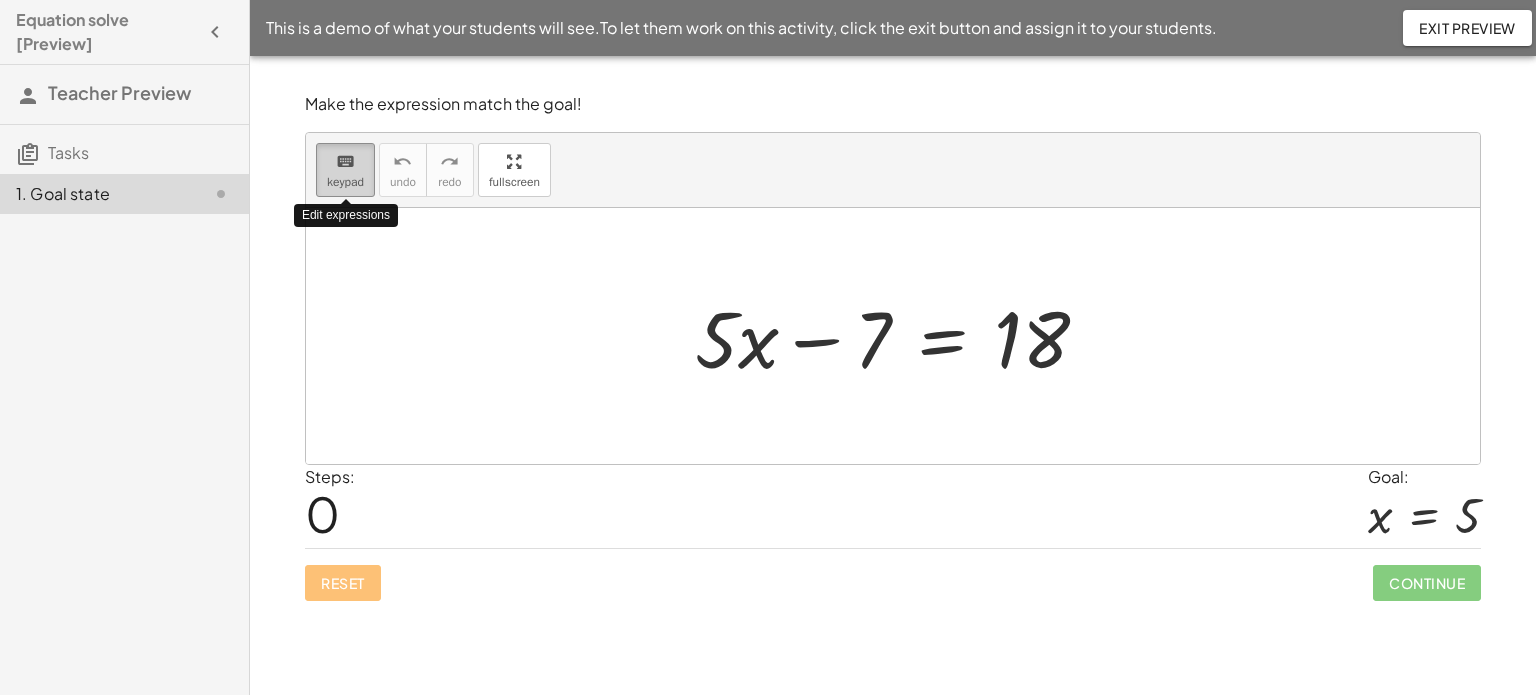 click on "keyboard" at bounding box center (345, 161) 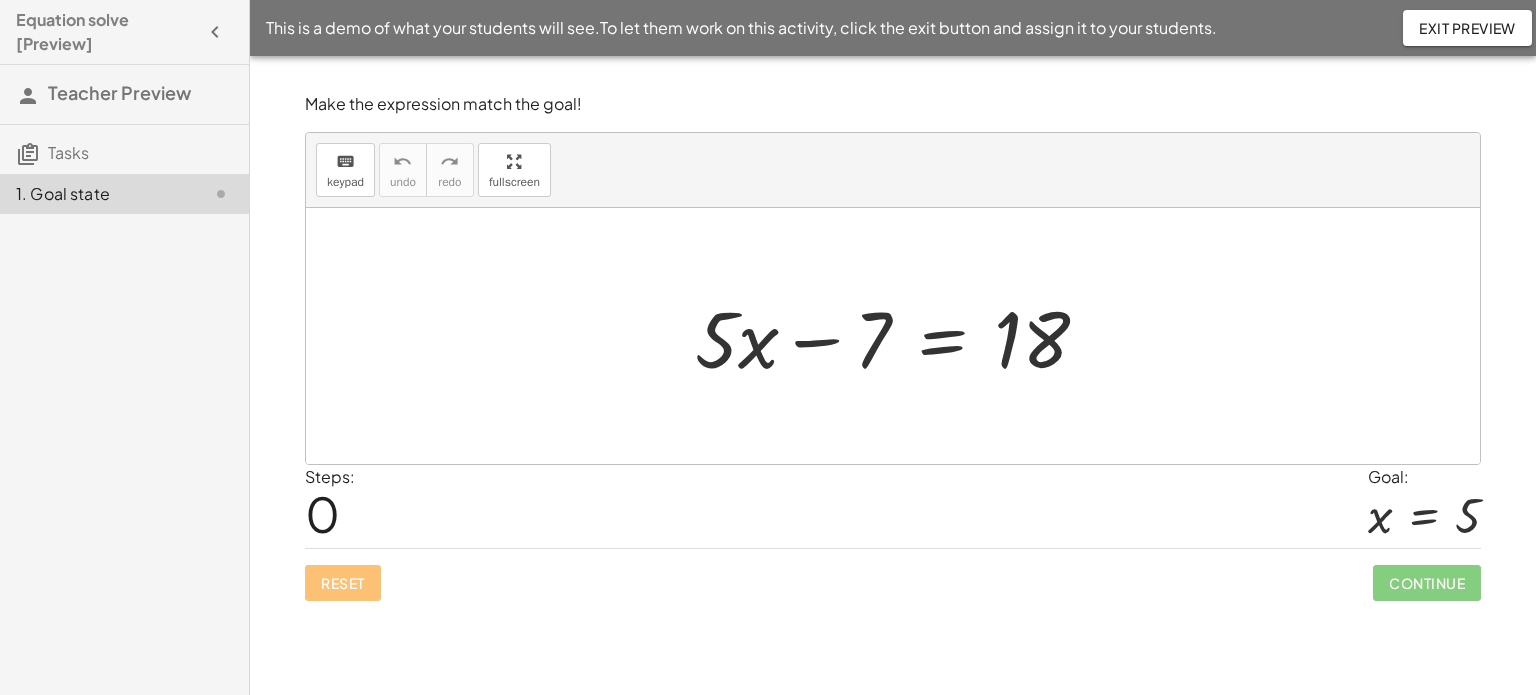 click at bounding box center (900, 336) 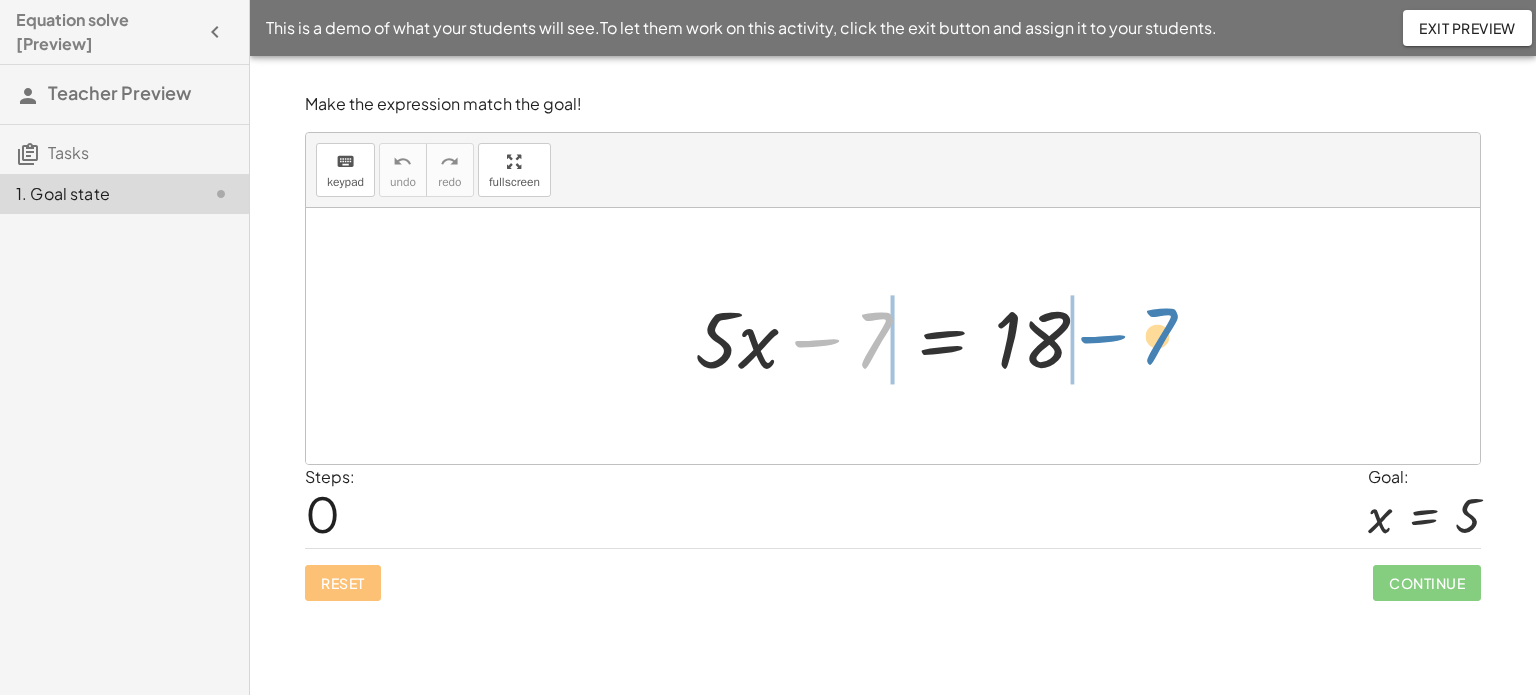 drag, startPoint x: 828, startPoint y: 335, endPoint x: 1114, endPoint y: 331, distance: 286.02798 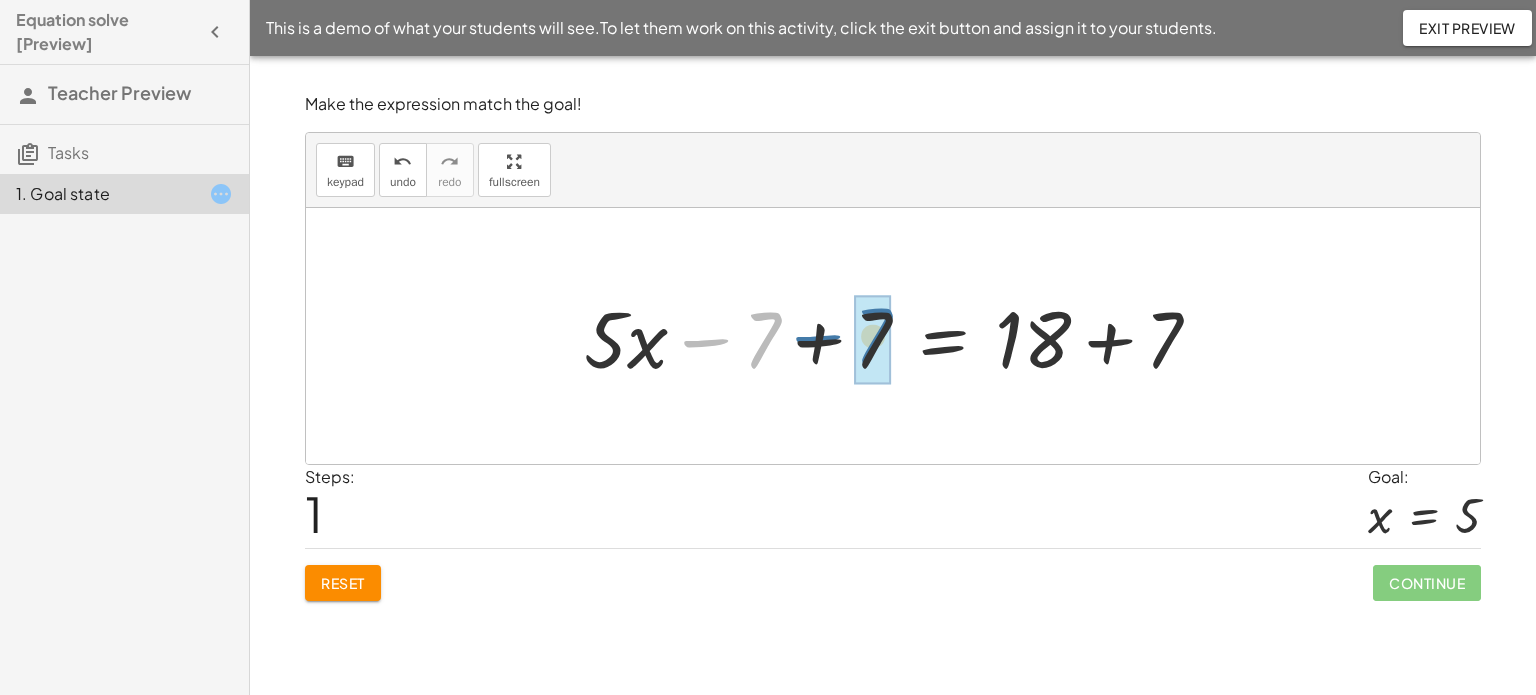 drag, startPoint x: 770, startPoint y: 327, endPoint x: 887, endPoint y: 320, distance: 117.20921 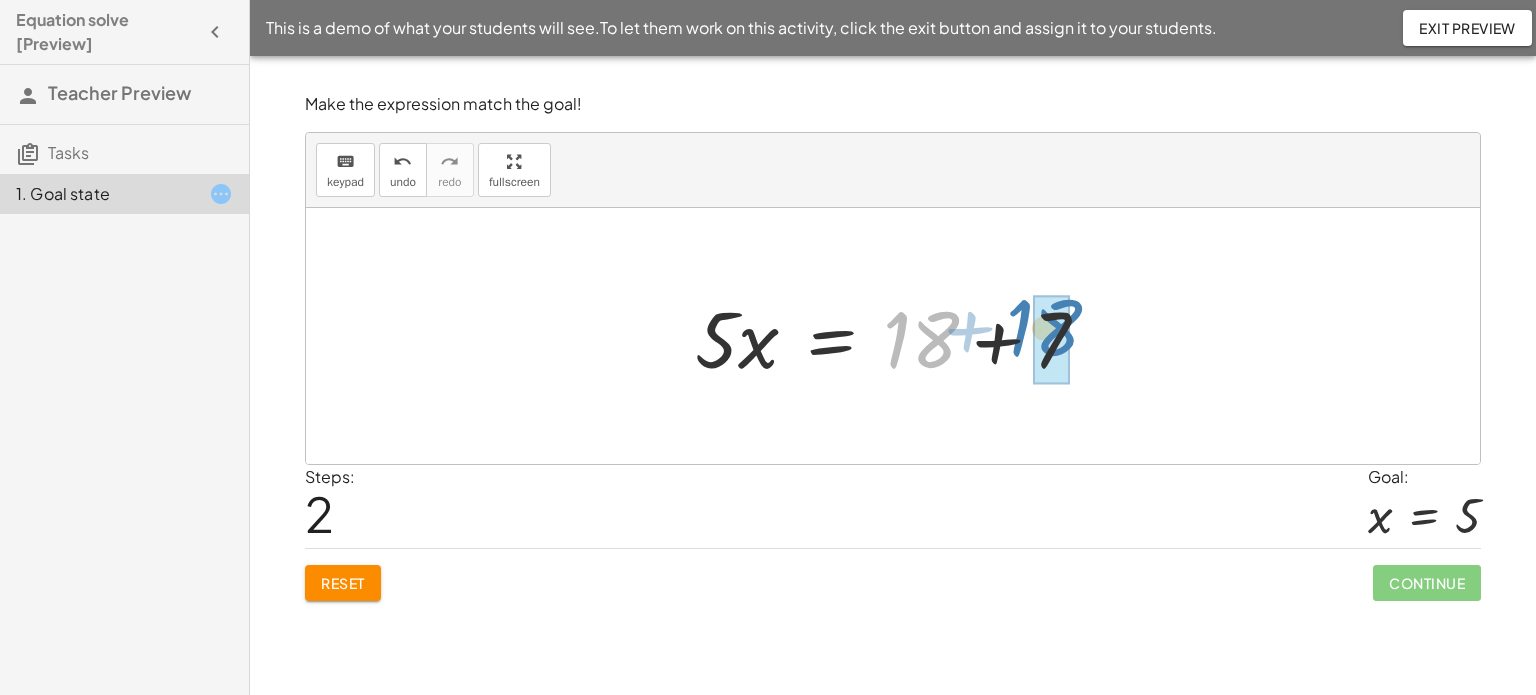 drag, startPoint x: 929, startPoint y: 344, endPoint x: 1052, endPoint y: 332, distance: 123.58398 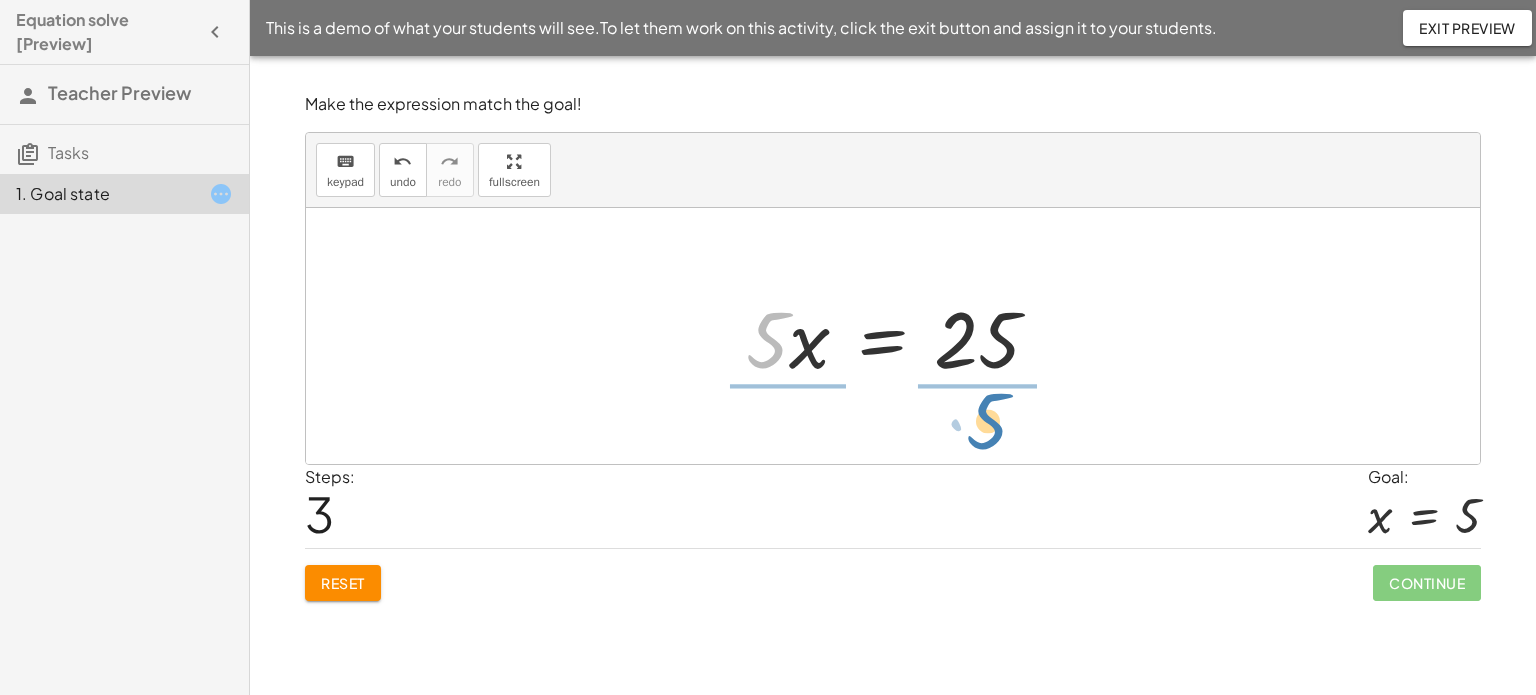drag, startPoint x: 764, startPoint y: 331, endPoint x: 984, endPoint y: 412, distance: 234.43762 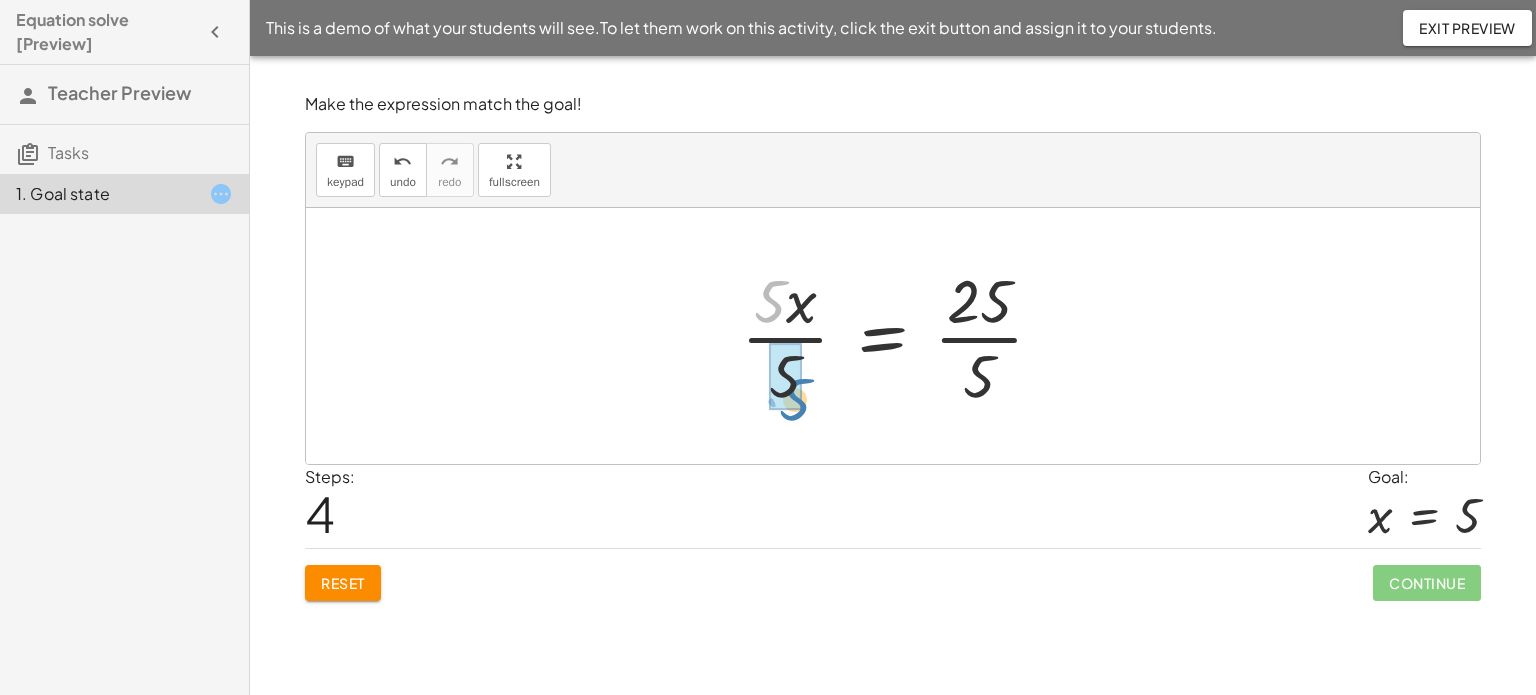 drag, startPoint x: 767, startPoint y: 301, endPoint x: 792, endPoint y: 399, distance: 101.13852 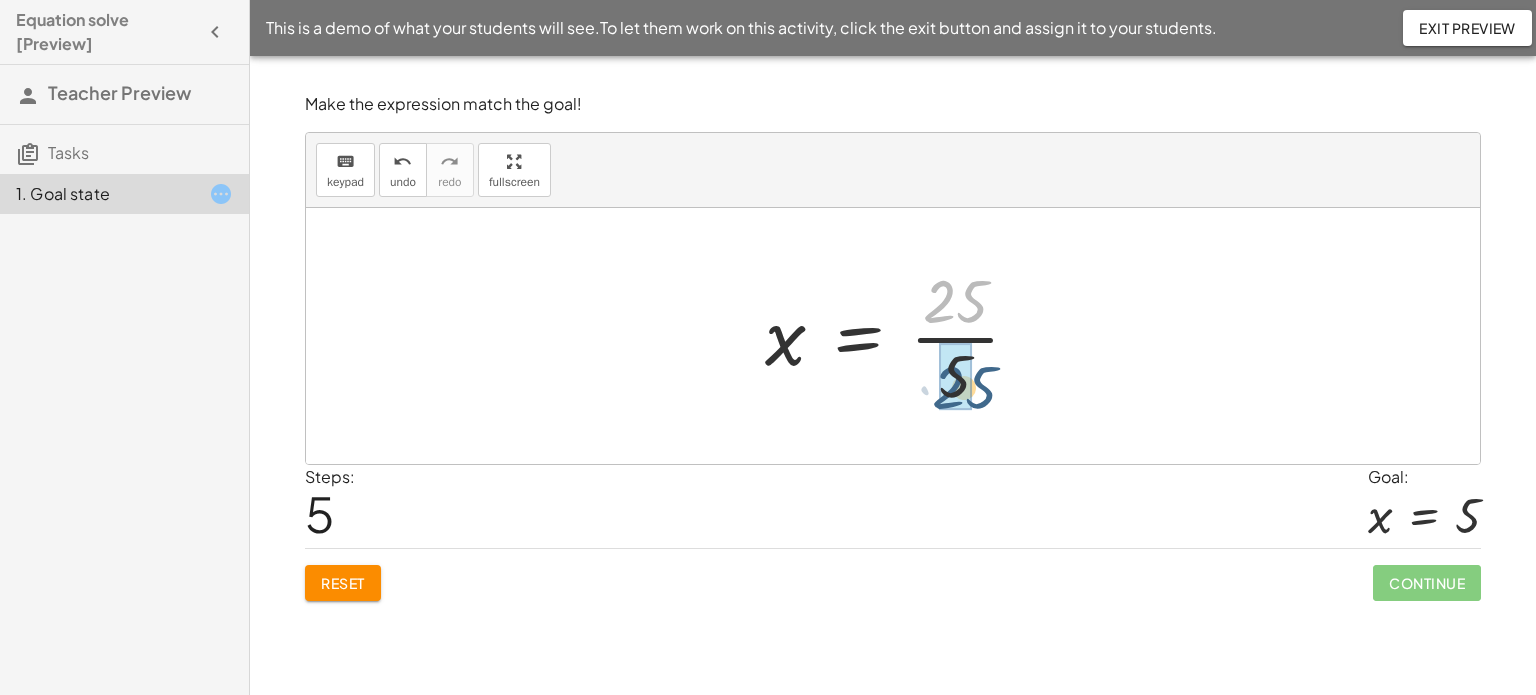 drag, startPoint x: 967, startPoint y: 326, endPoint x: 968, endPoint y: 370, distance: 44.011364 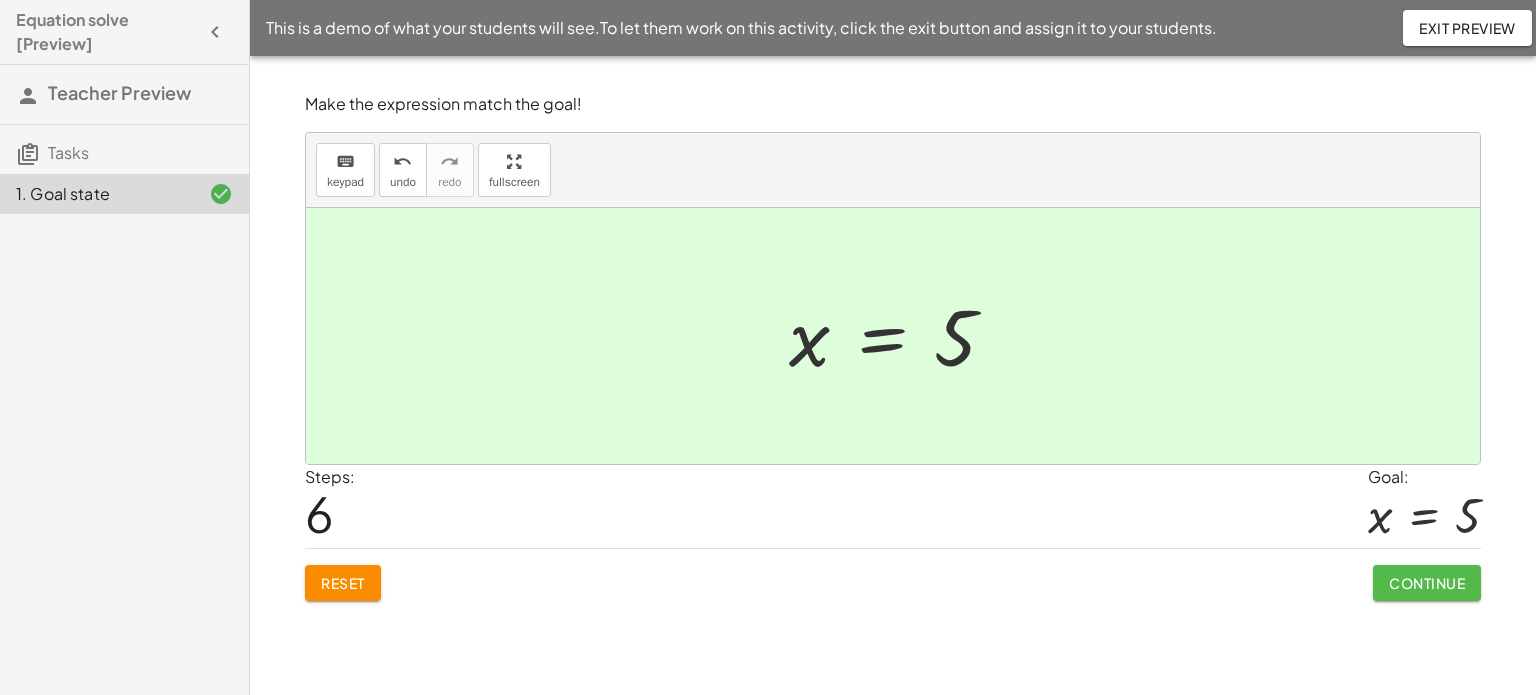 drag, startPoint x: 1422, startPoint y: 573, endPoint x: 909, endPoint y: 444, distance: 528.9707 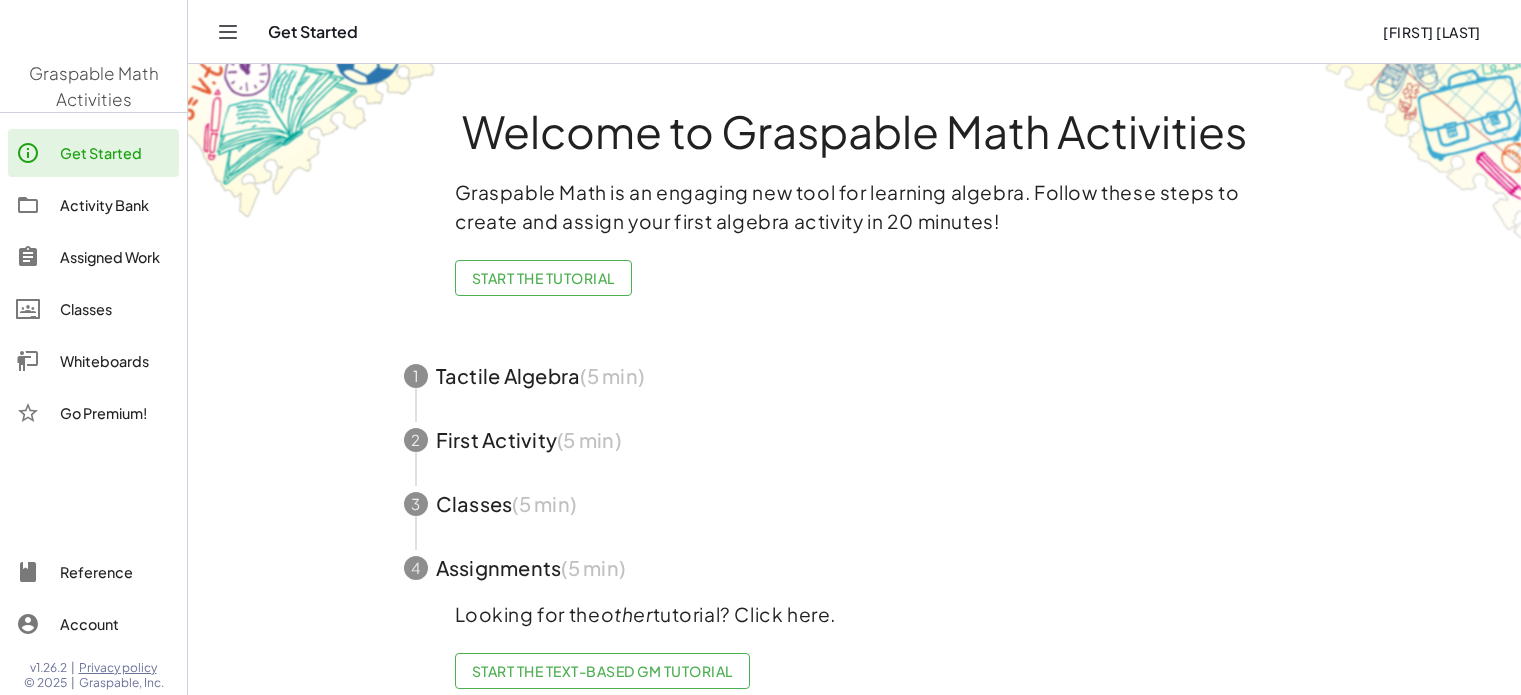 scroll, scrollTop: 0, scrollLeft: 0, axis: both 